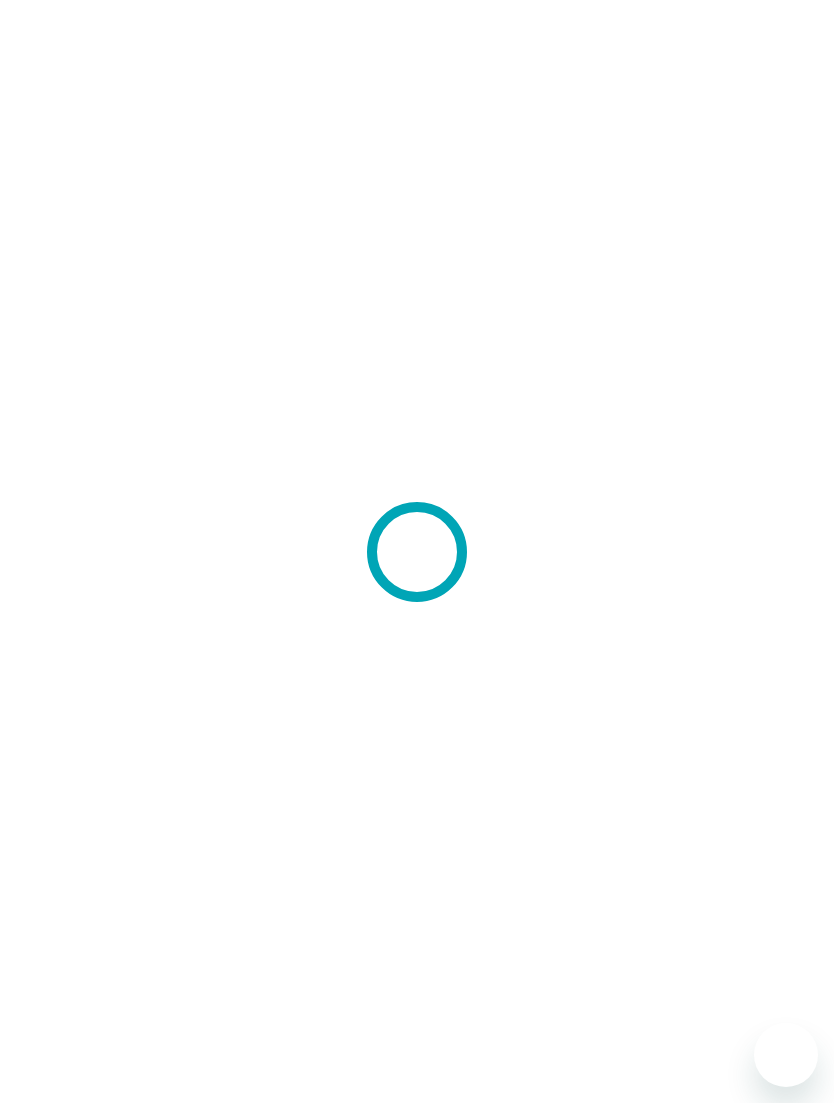 scroll, scrollTop: 0, scrollLeft: 0, axis: both 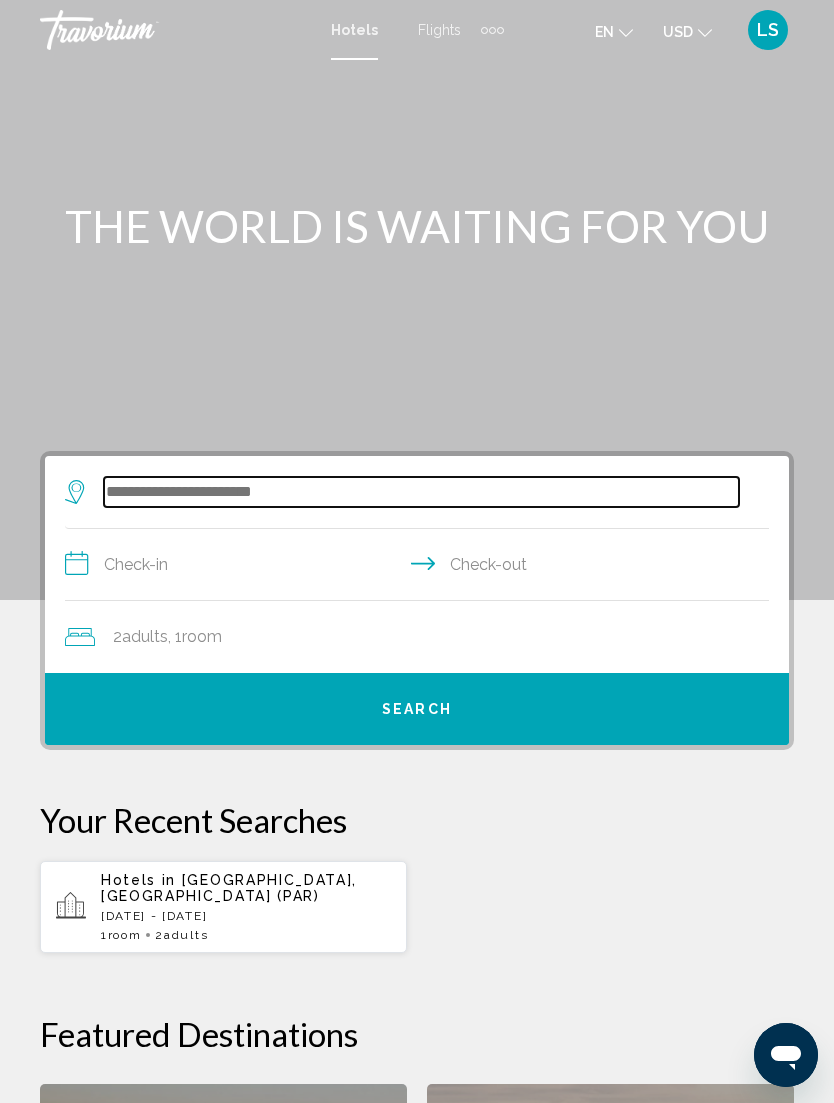 click at bounding box center [421, 492] 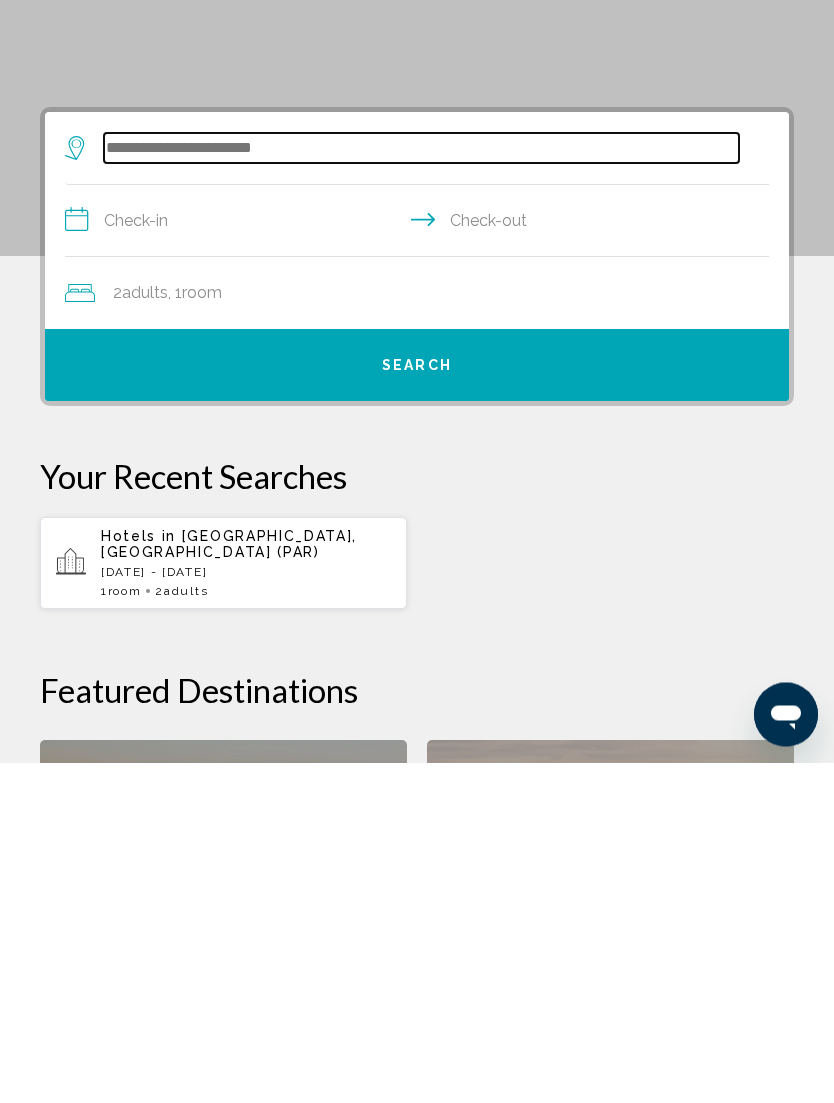 scroll, scrollTop: 46, scrollLeft: 0, axis: vertical 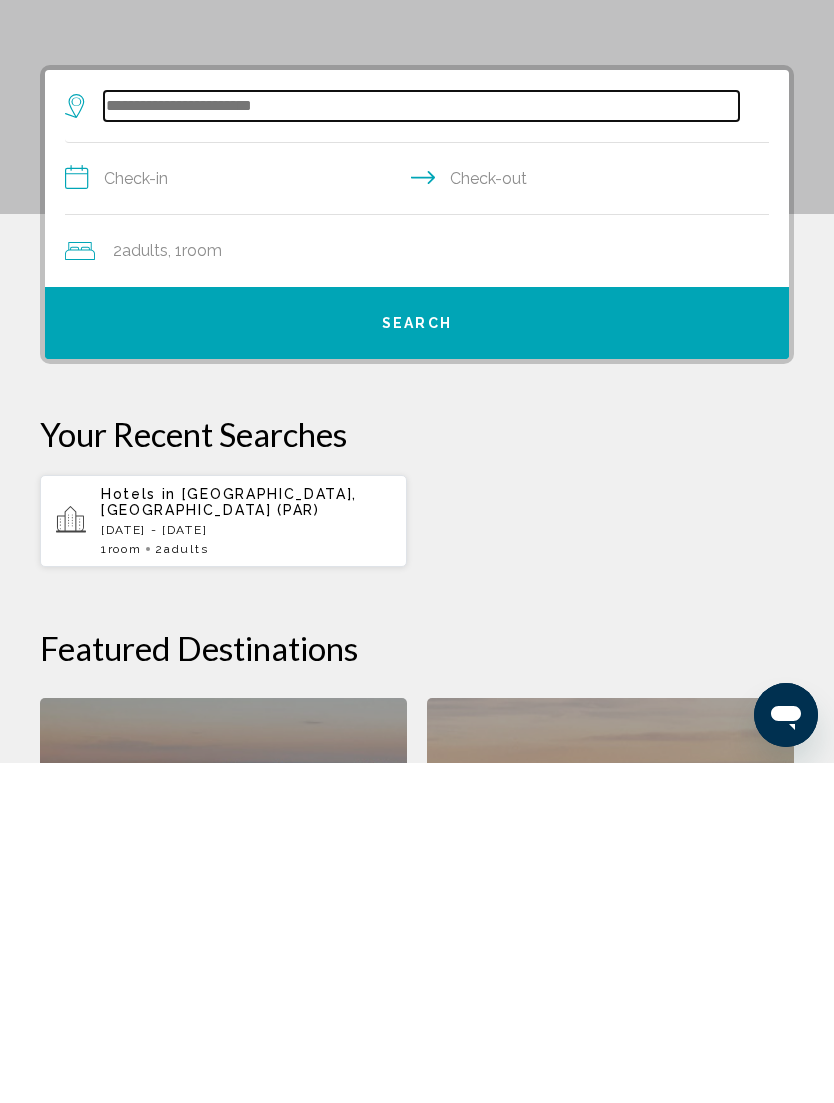 click at bounding box center [421, 446] 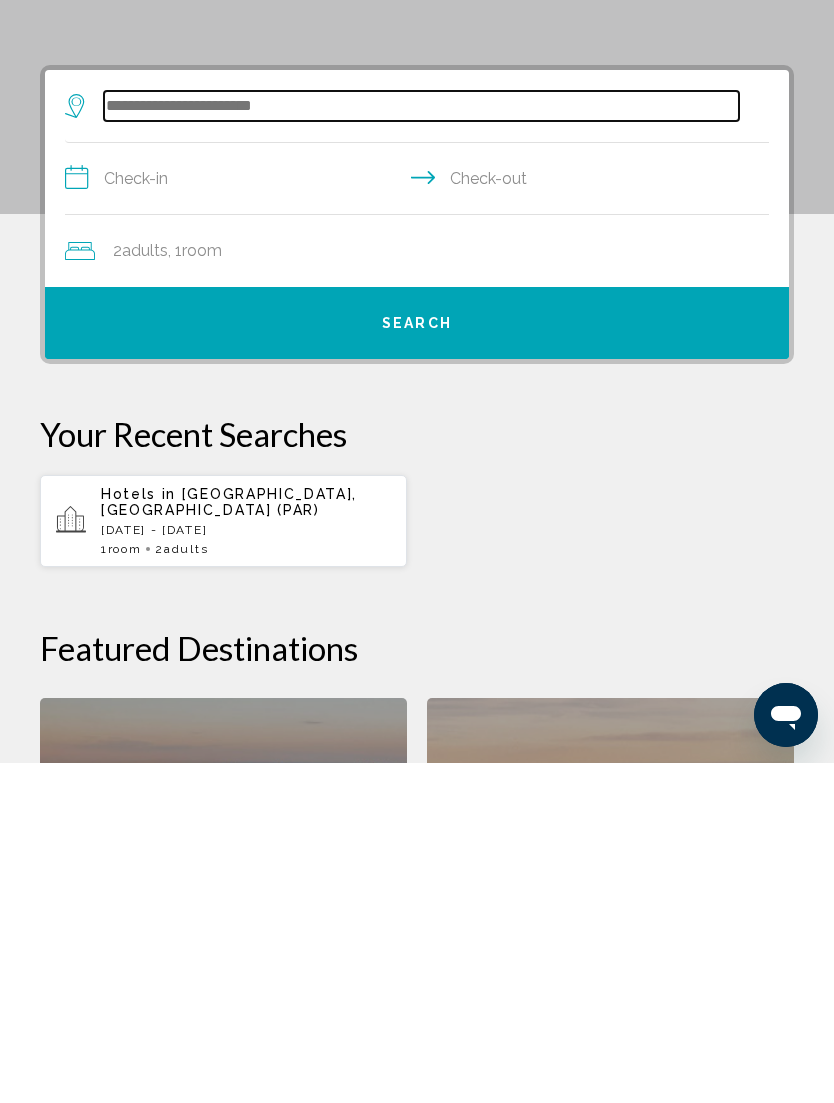 type on "*" 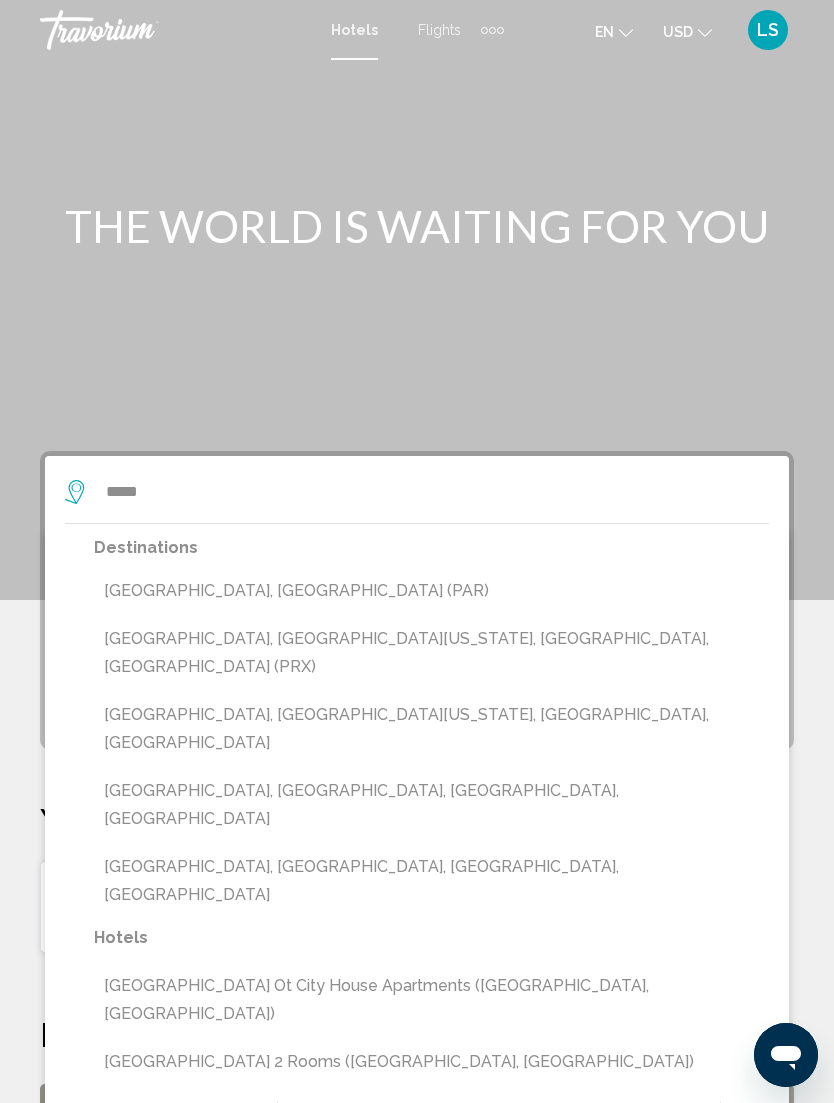 click on "[GEOGRAPHIC_DATA], [GEOGRAPHIC_DATA] (PAR)" at bounding box center (431, 591) 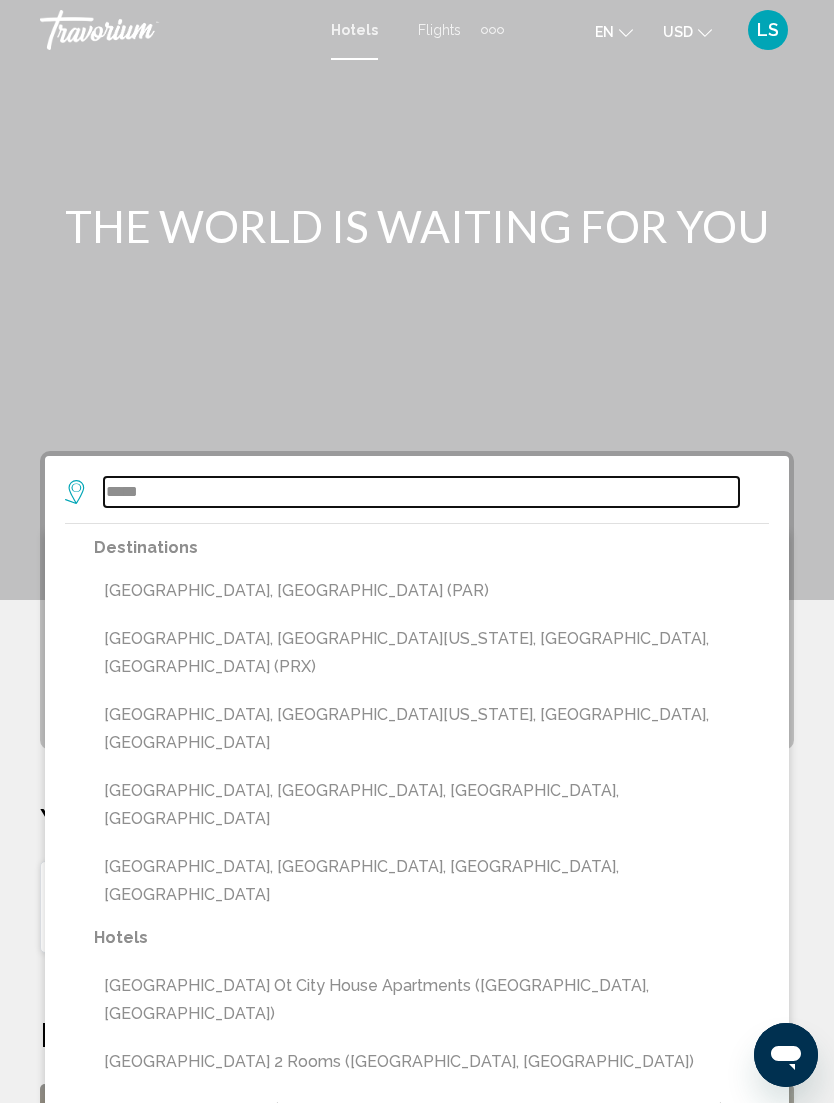 type on "**********" 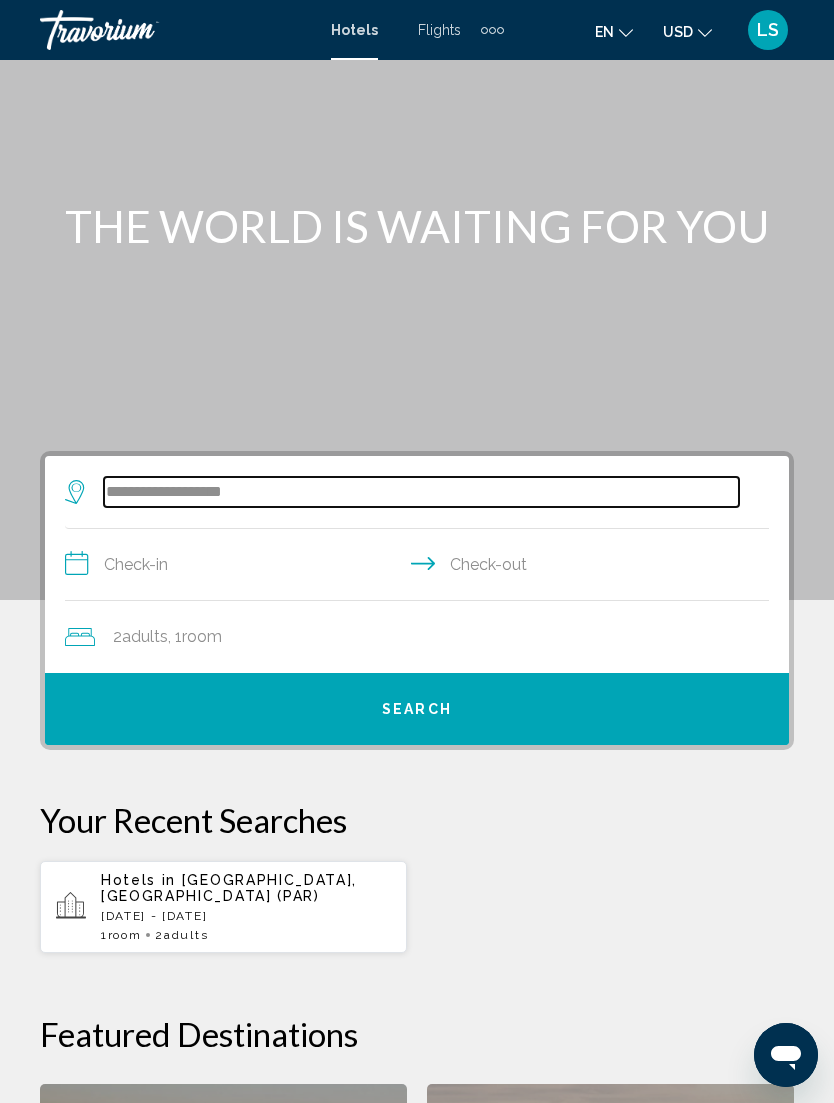 scroll, scrollTop: 46, scrollLeft: 0, axis: vertical 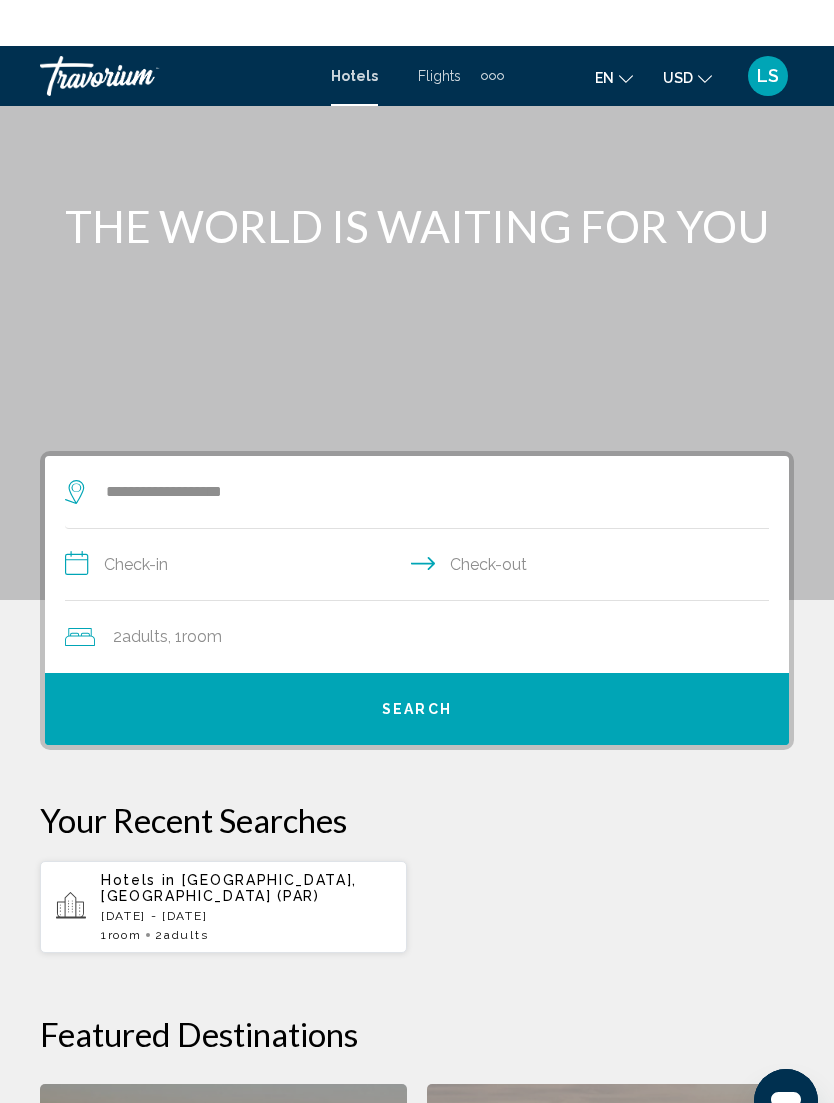 click on "**********" at bounding box center [421, 521] 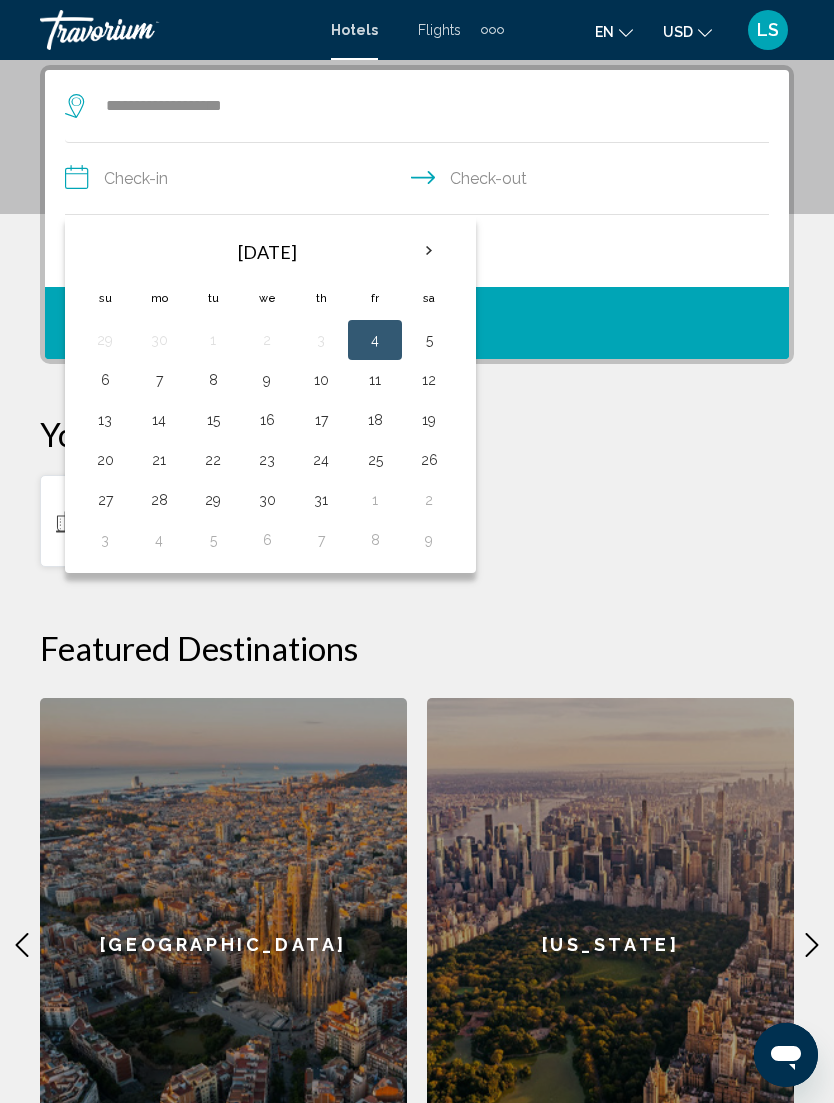 click at bounding box center (429, 251) 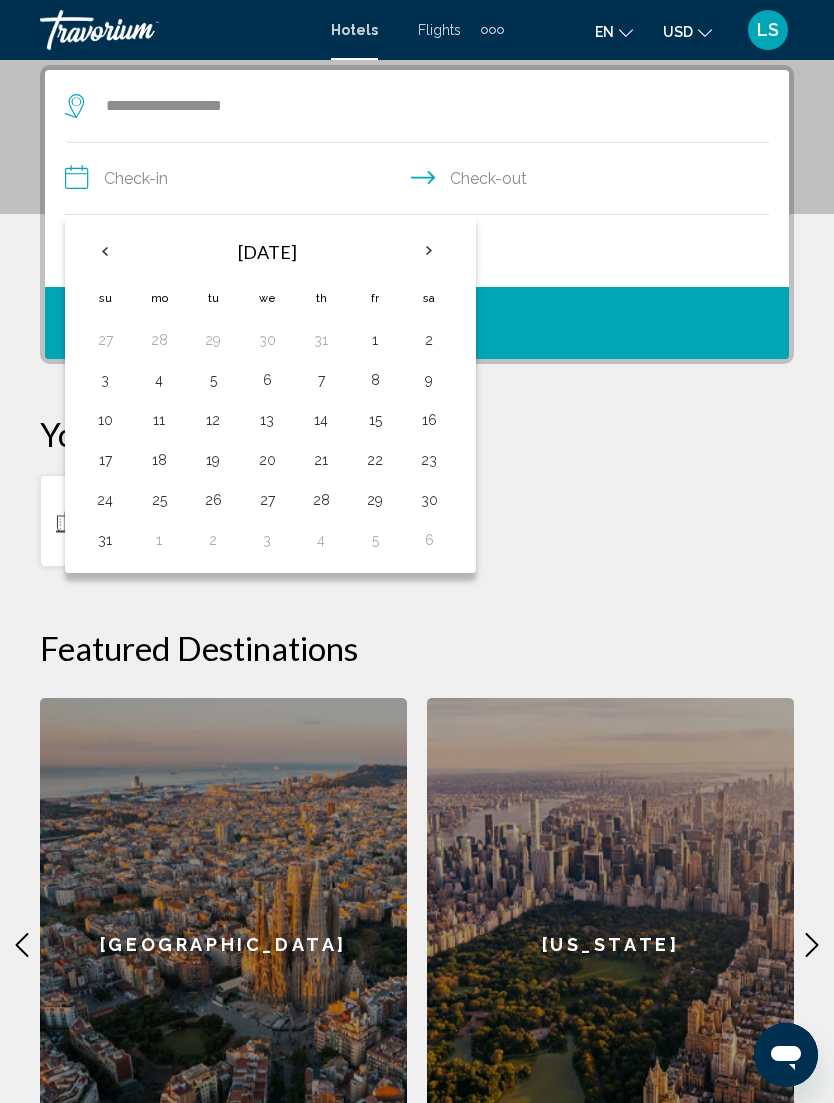 click at bounding box center (429, 251) 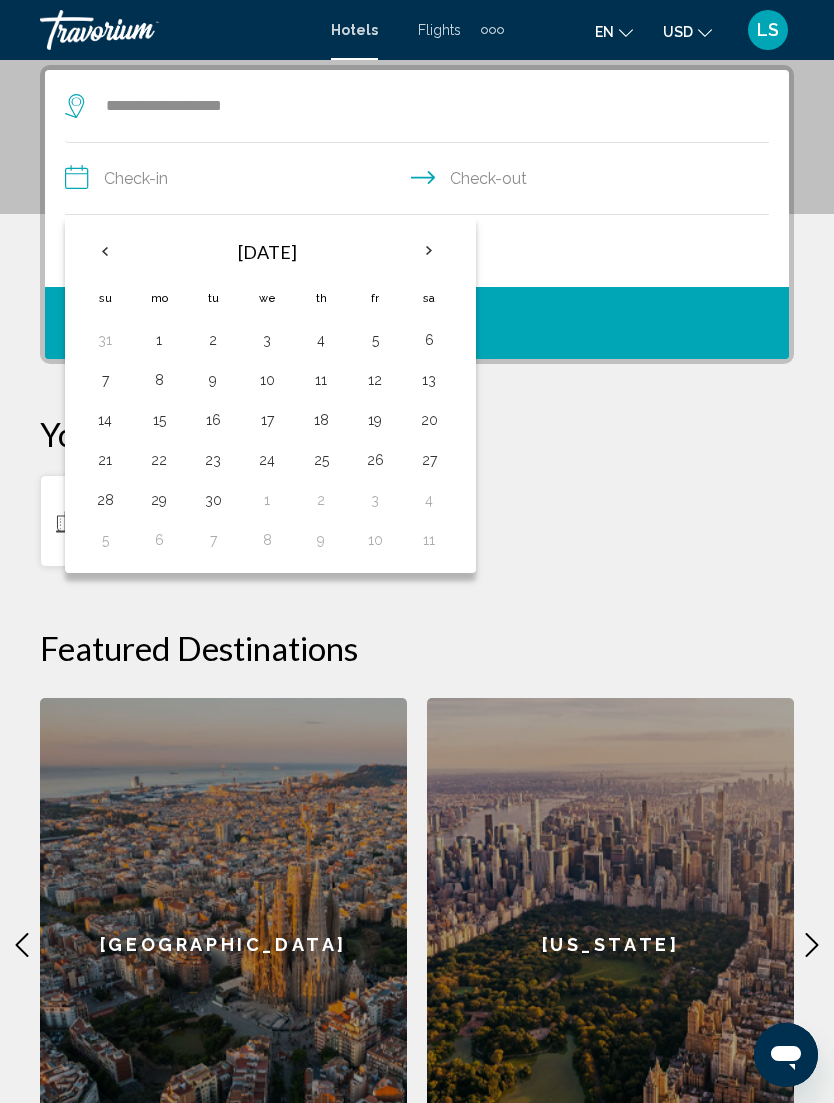 click on "21" at bounding box center (105, 460) 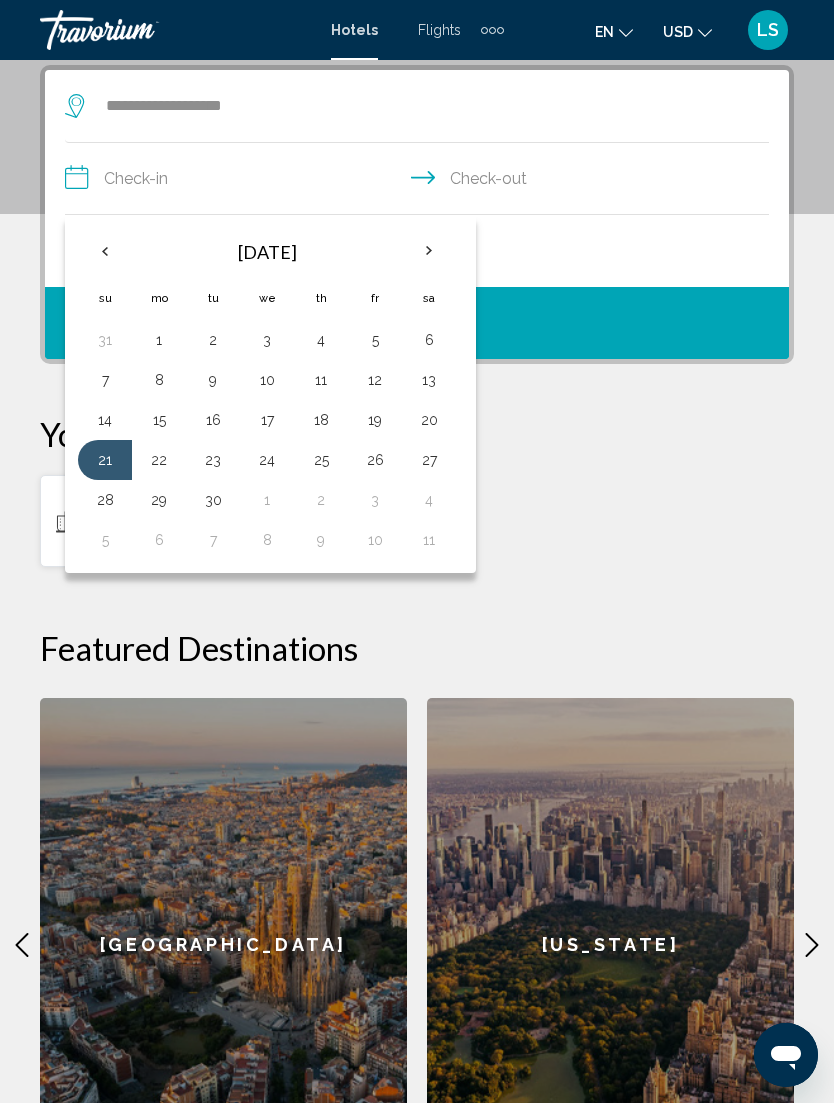click on "28" at bounding box center [105, 500] 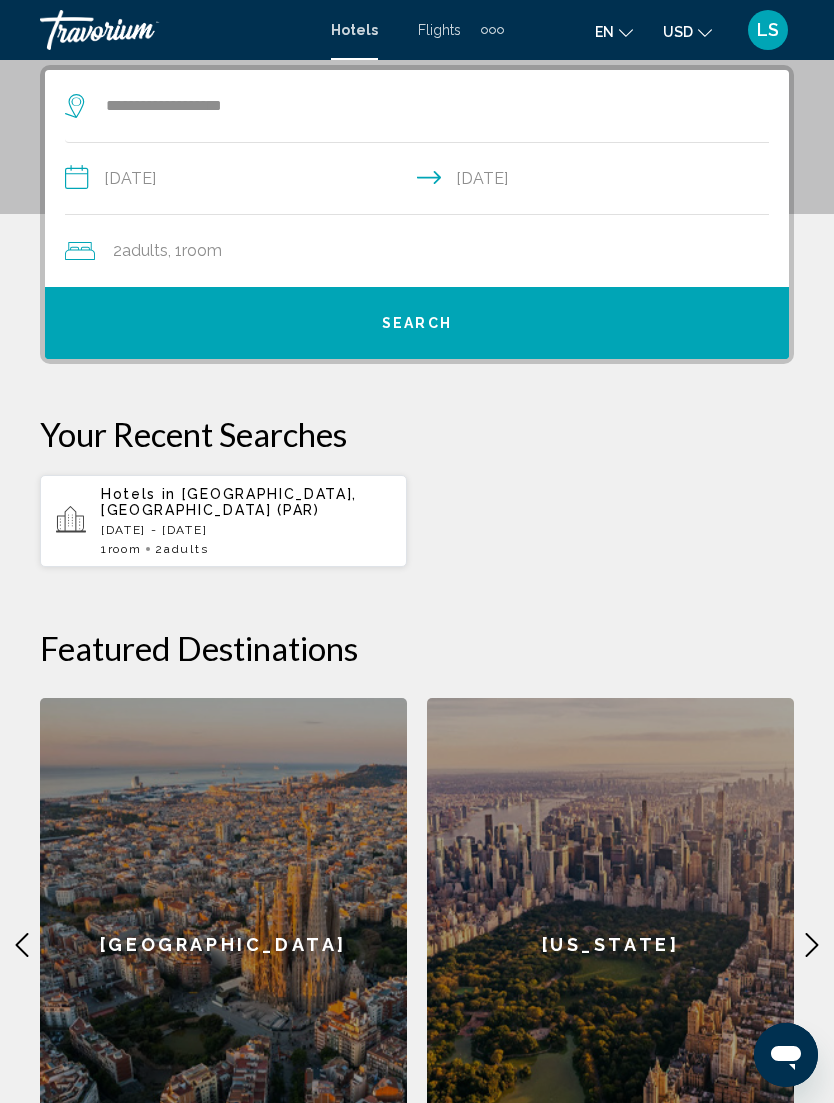 click on "Search" at bounding box center (417, 323) 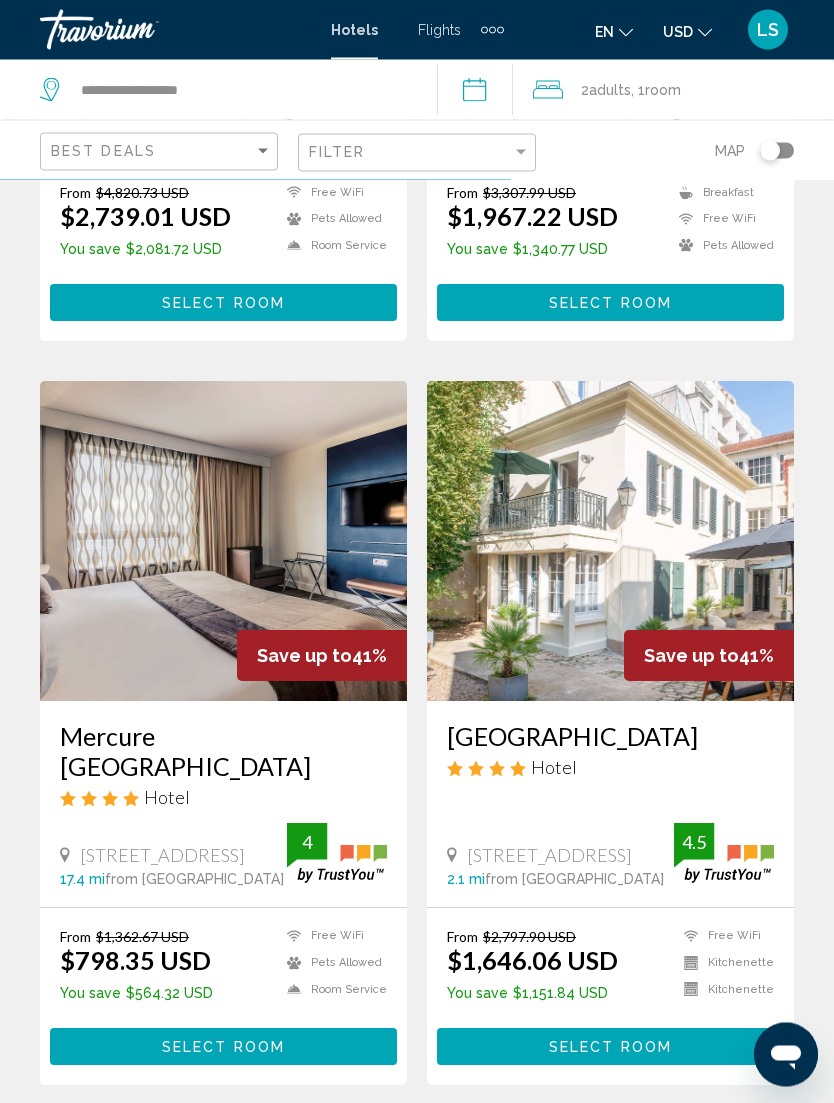 scroll, scrollTop: 2904, scrollLeft: 0, axis: vertical 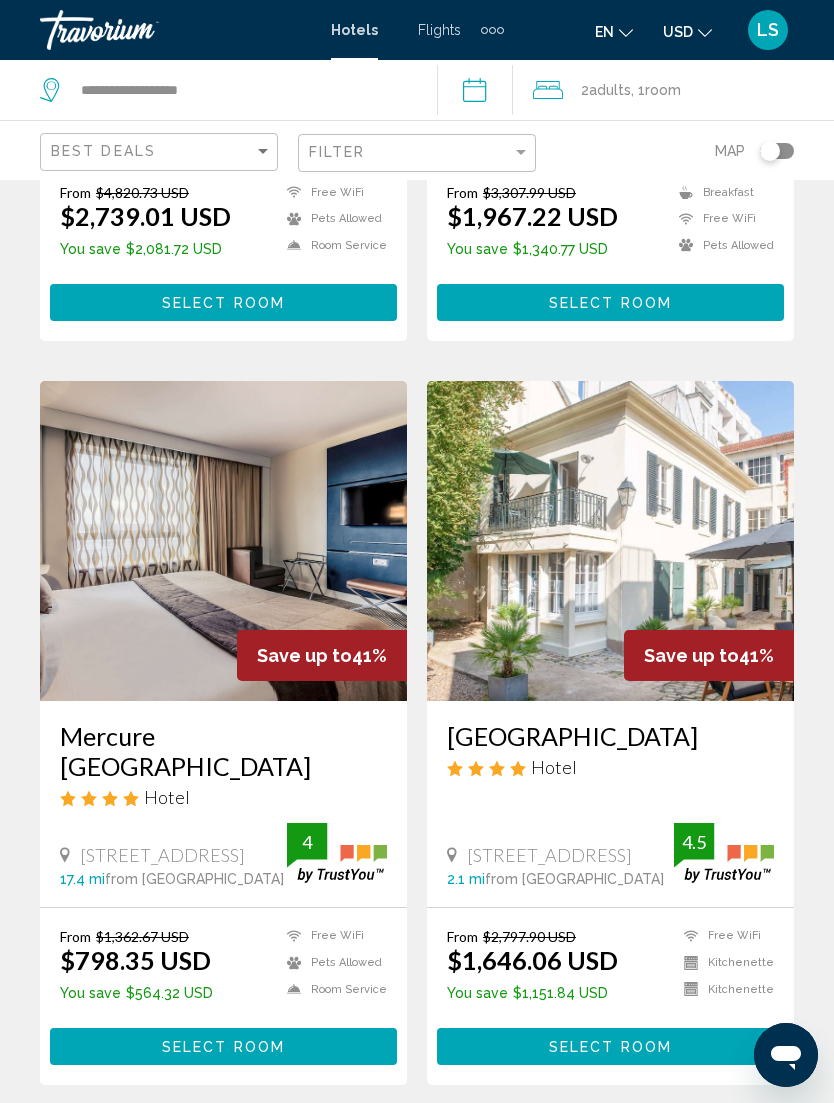 click on "Mercure Cergy Pontoise Centre" at bounding box center (223, 751) 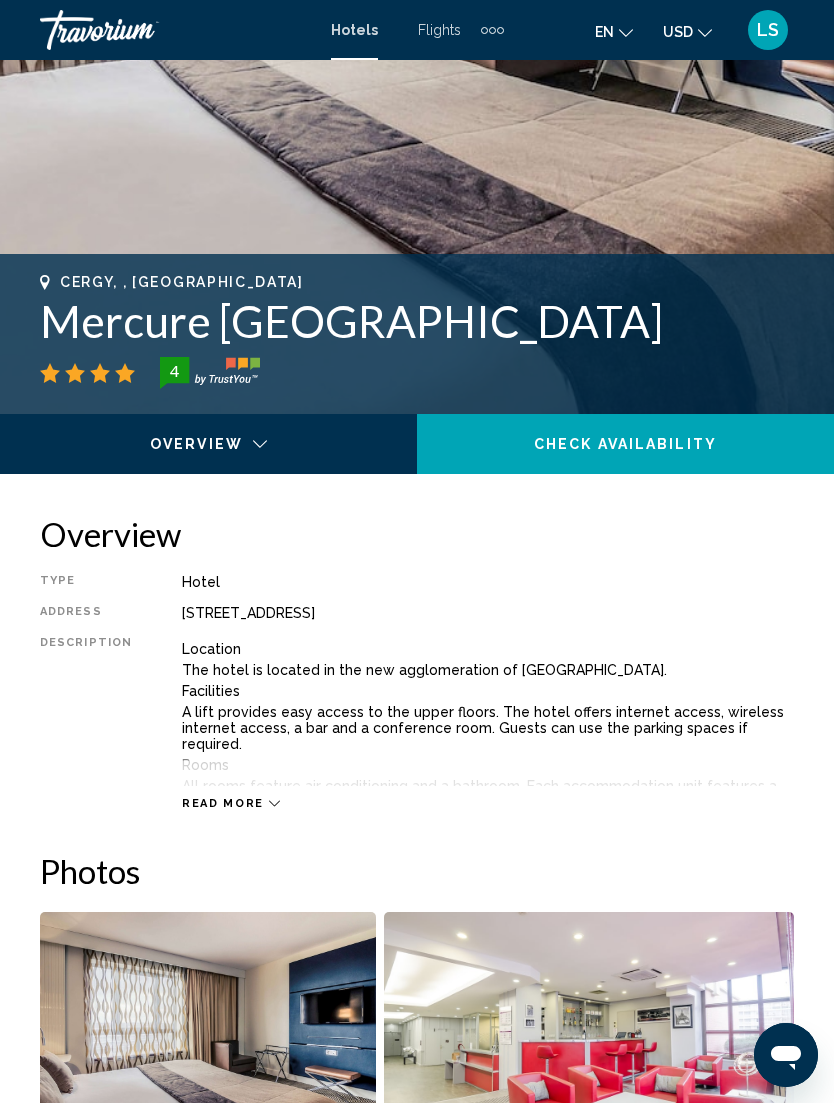 scroll, scrollTop: 598, scrollLeft: 0, axis: vertical 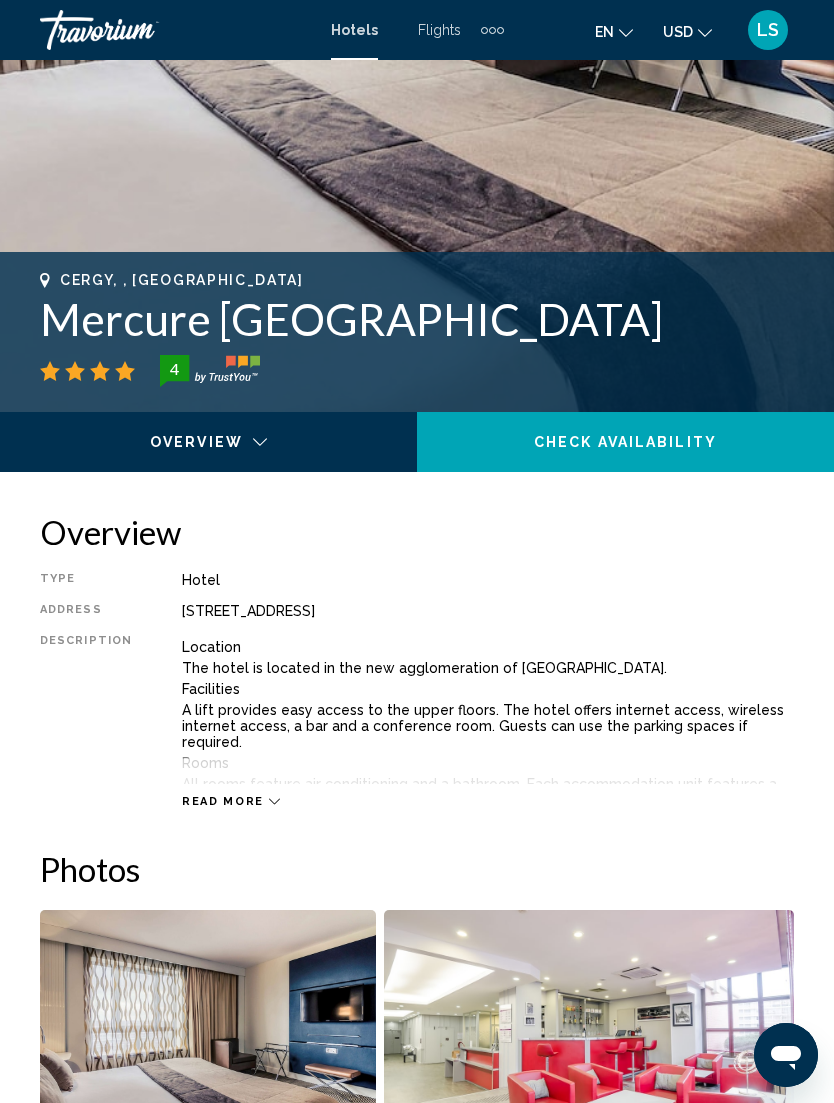 click on "Read more" at bounding box center (223, 801) 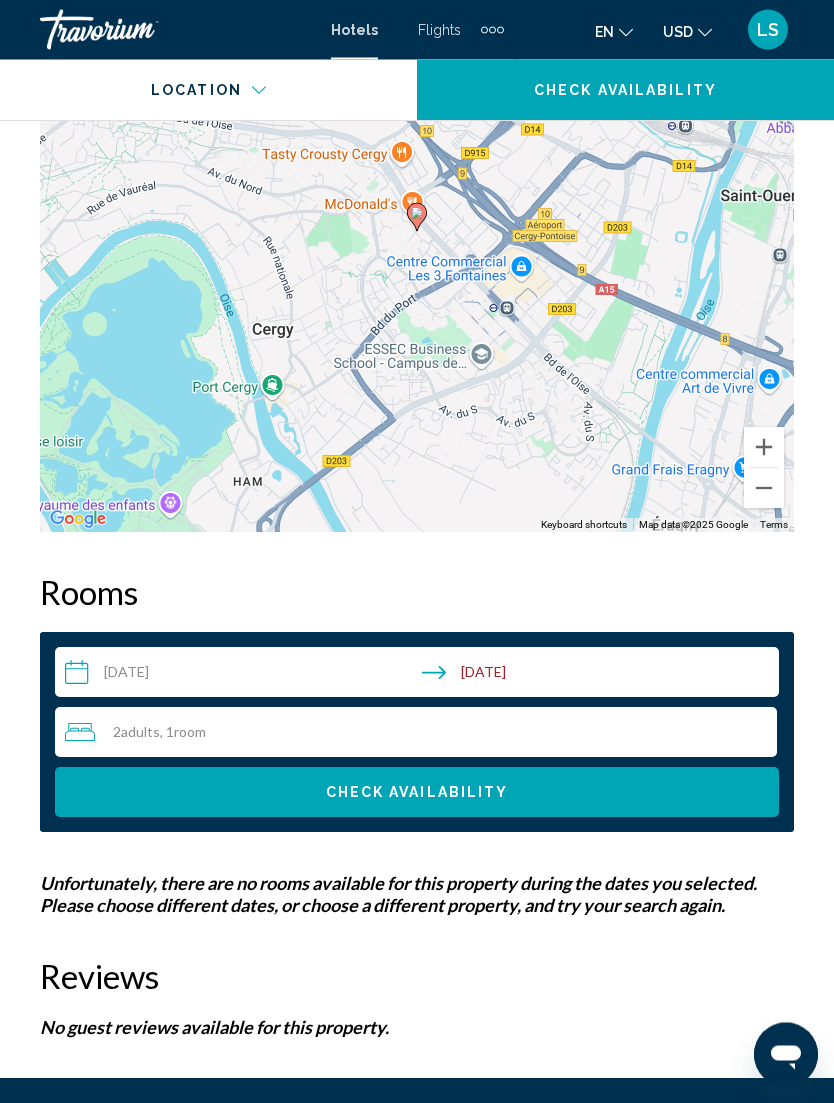 scroll, scrollTop: 2791, scrollLeft: 0, axis: vertical 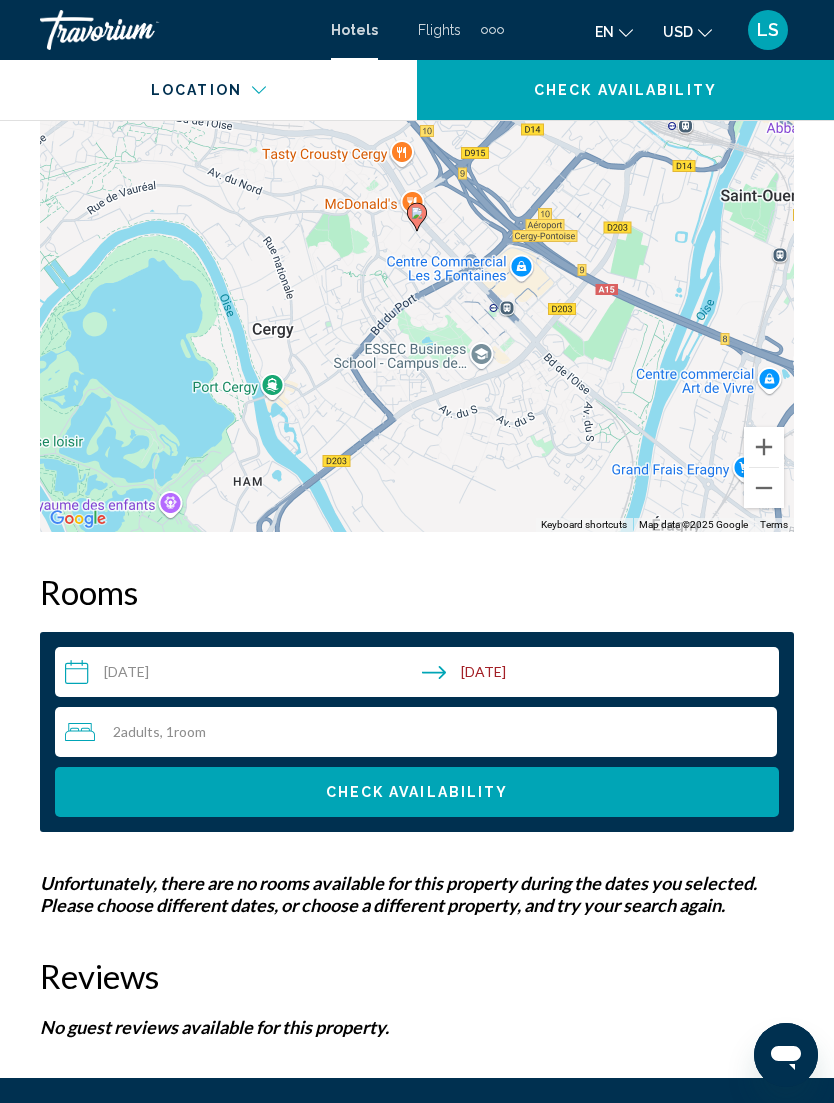 click on "Check Availability" at bounding box center [417, 792] 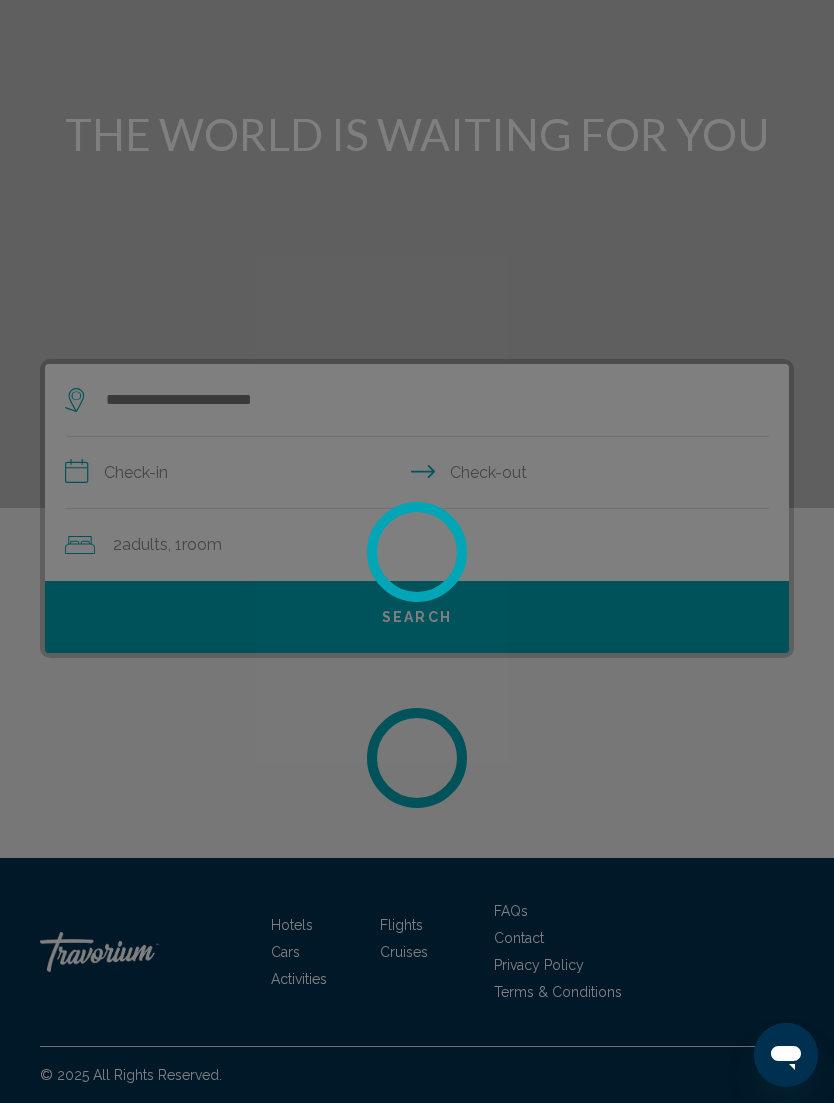 scroll, scrollTop: 28, scrollLeft: 0, axis: vertical 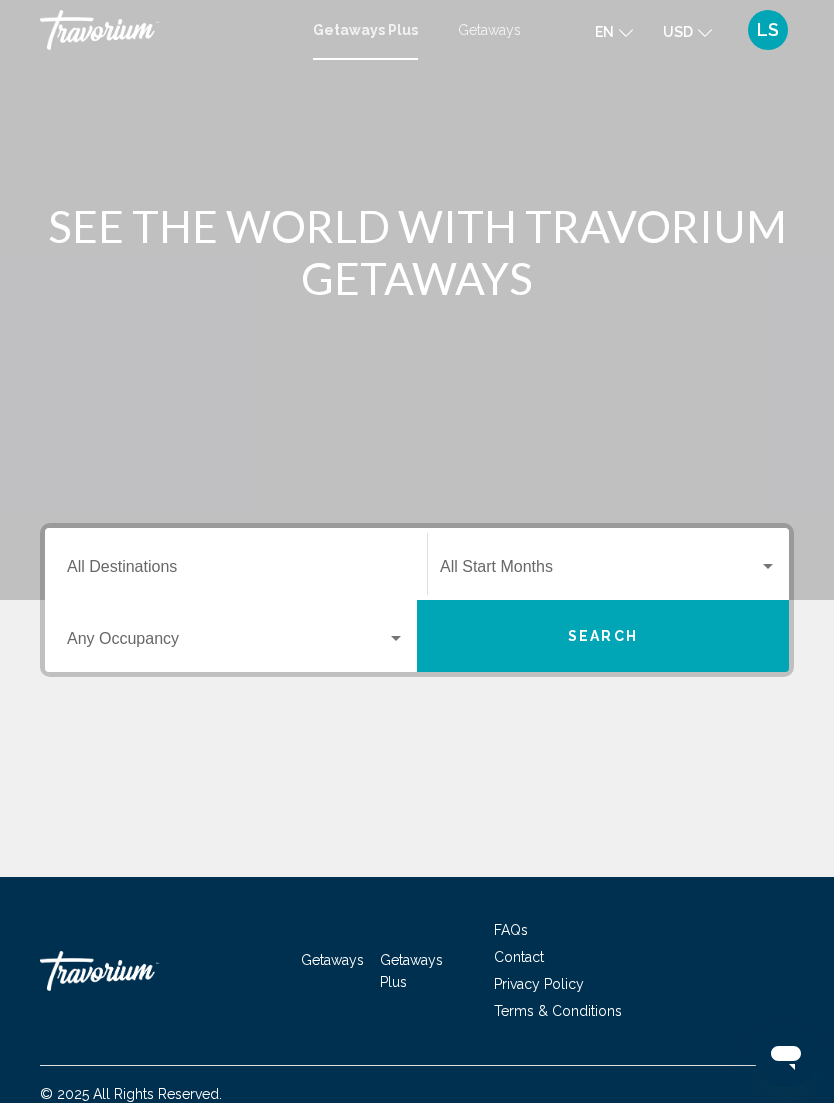 click at bounding box center [396, 639] 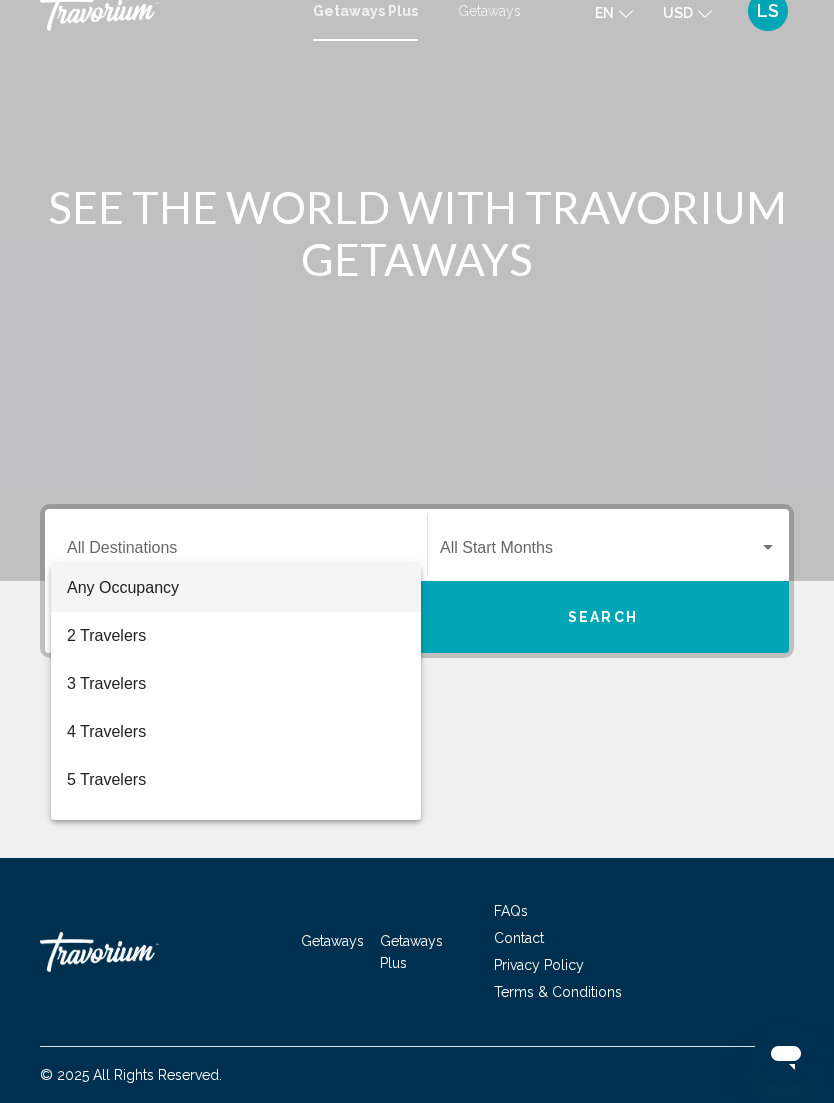 scroll, scrollTop: 64, scrollLeft: 0, axis: vertical 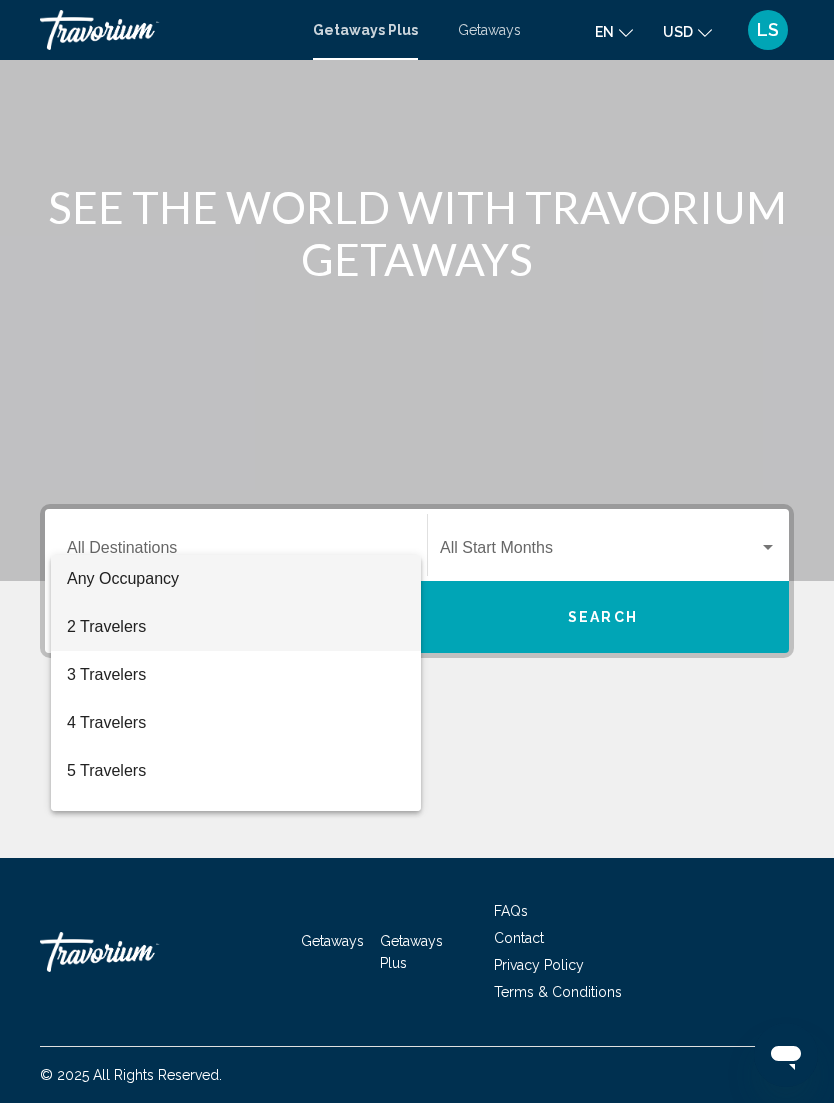 click on "2 Travelers" at bounding box center (236, 627) 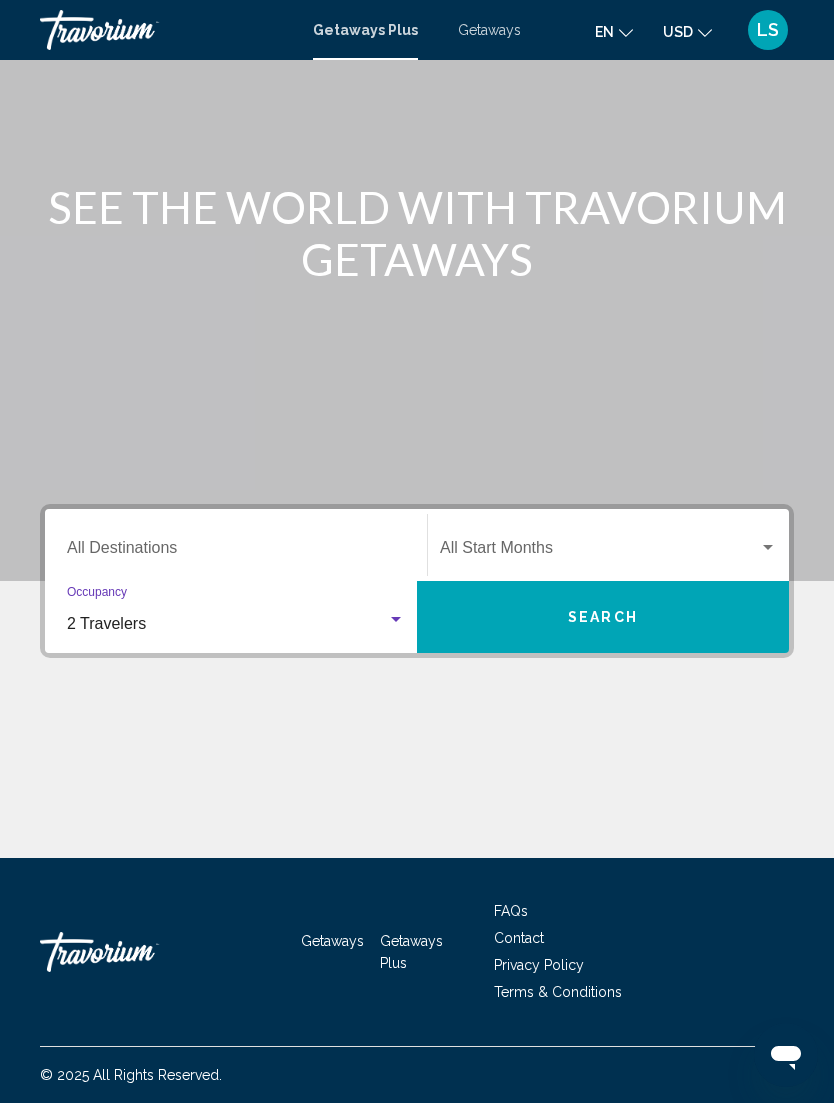 click at bounding box center [768, 548] 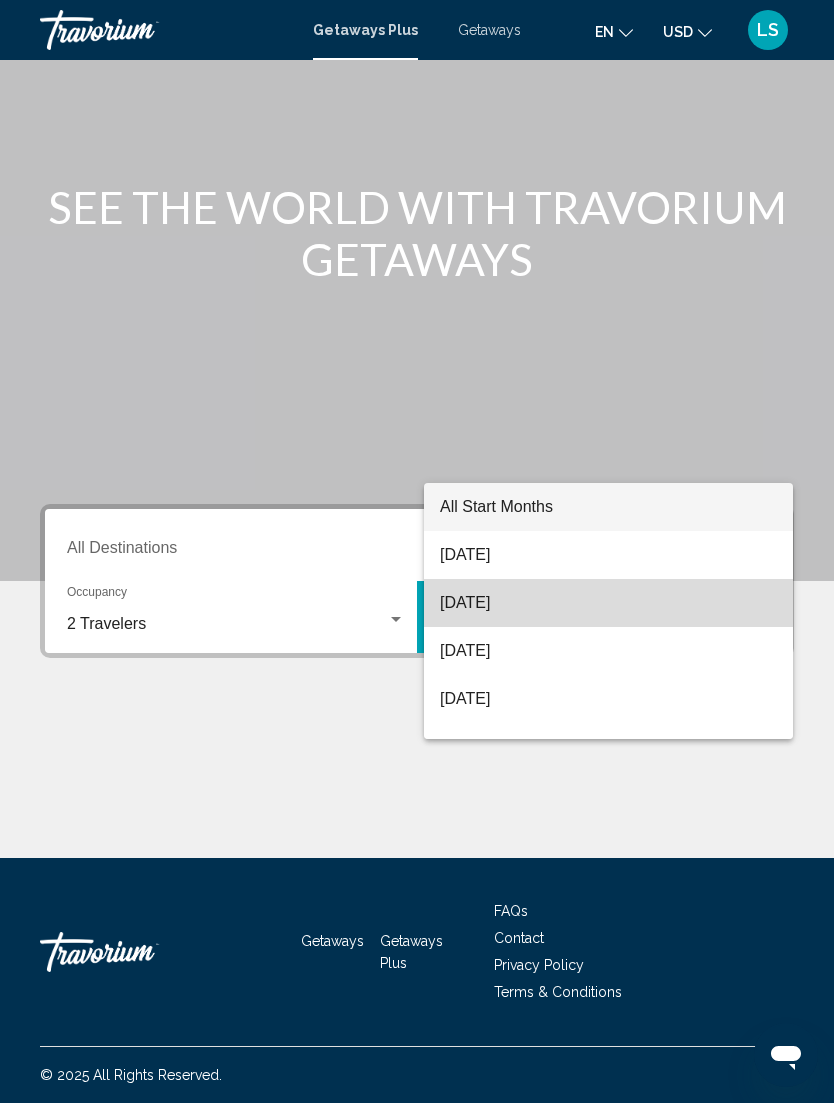 click on "[DATE]" at bounding box center [608, 603] 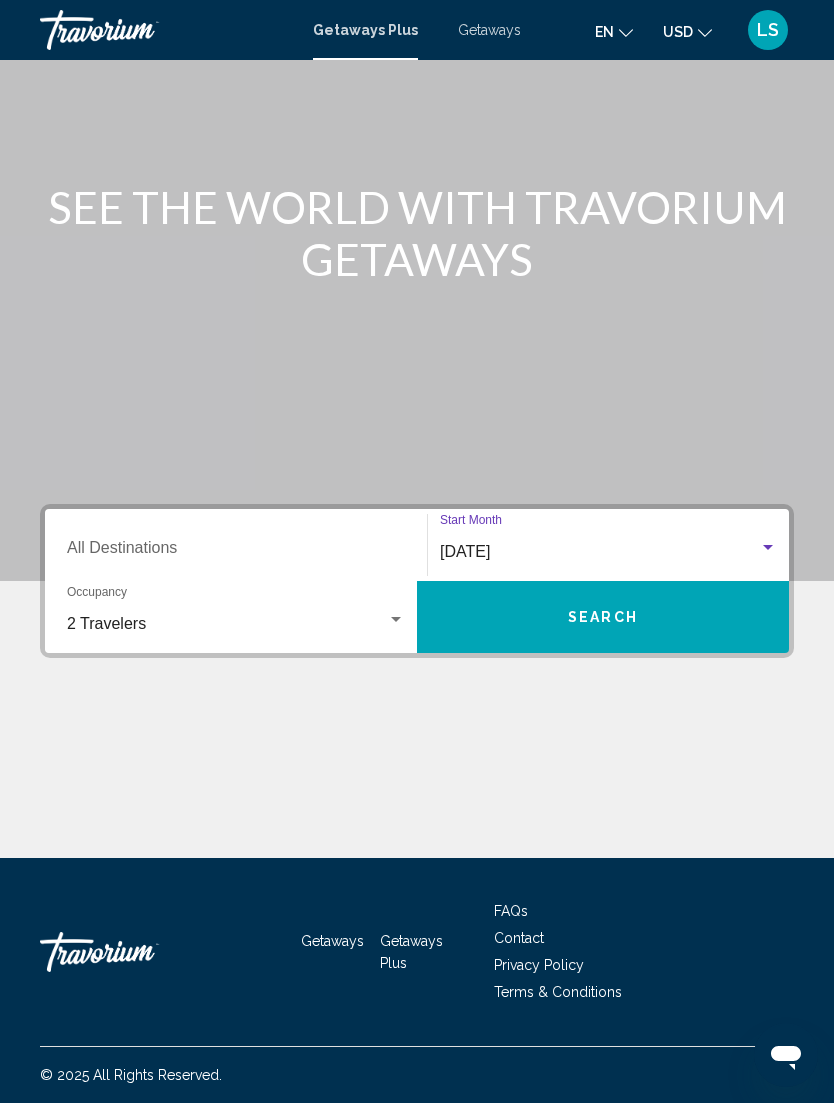 click on "Search" at bounding box center (603, 617) 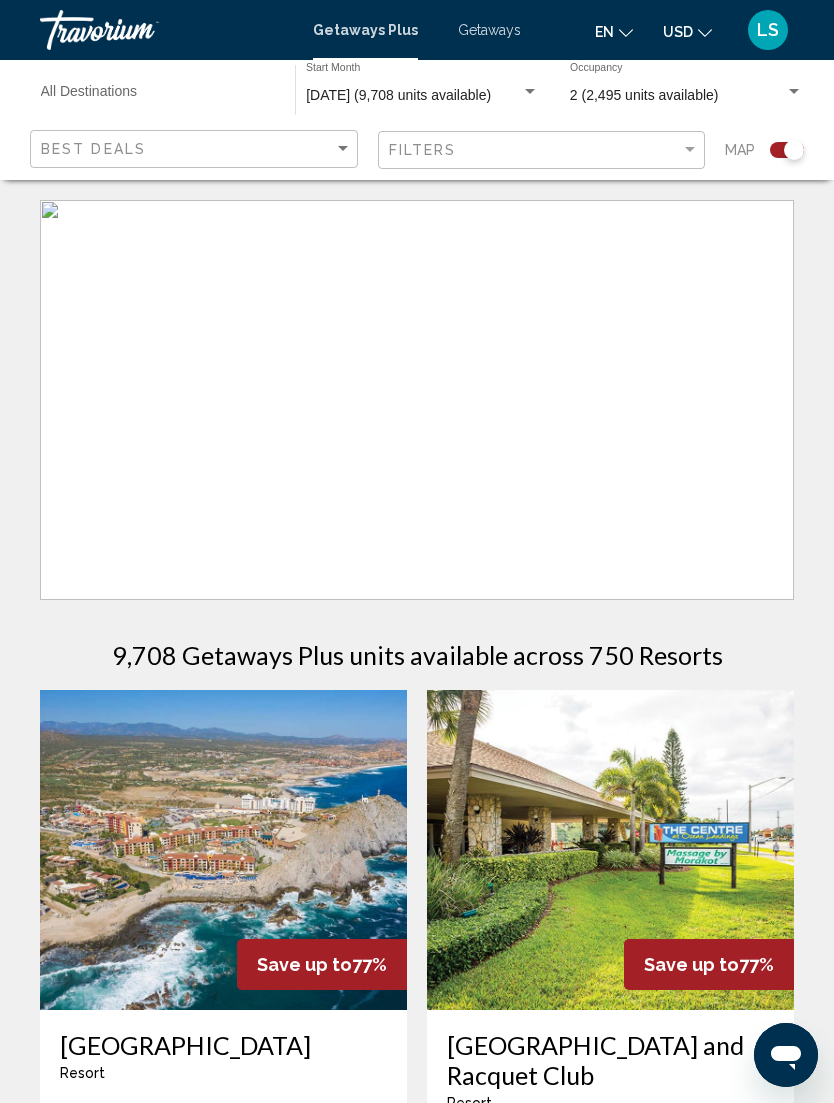 scroll, scrollTop: 64, scrollLeft: 0, axis: vertical 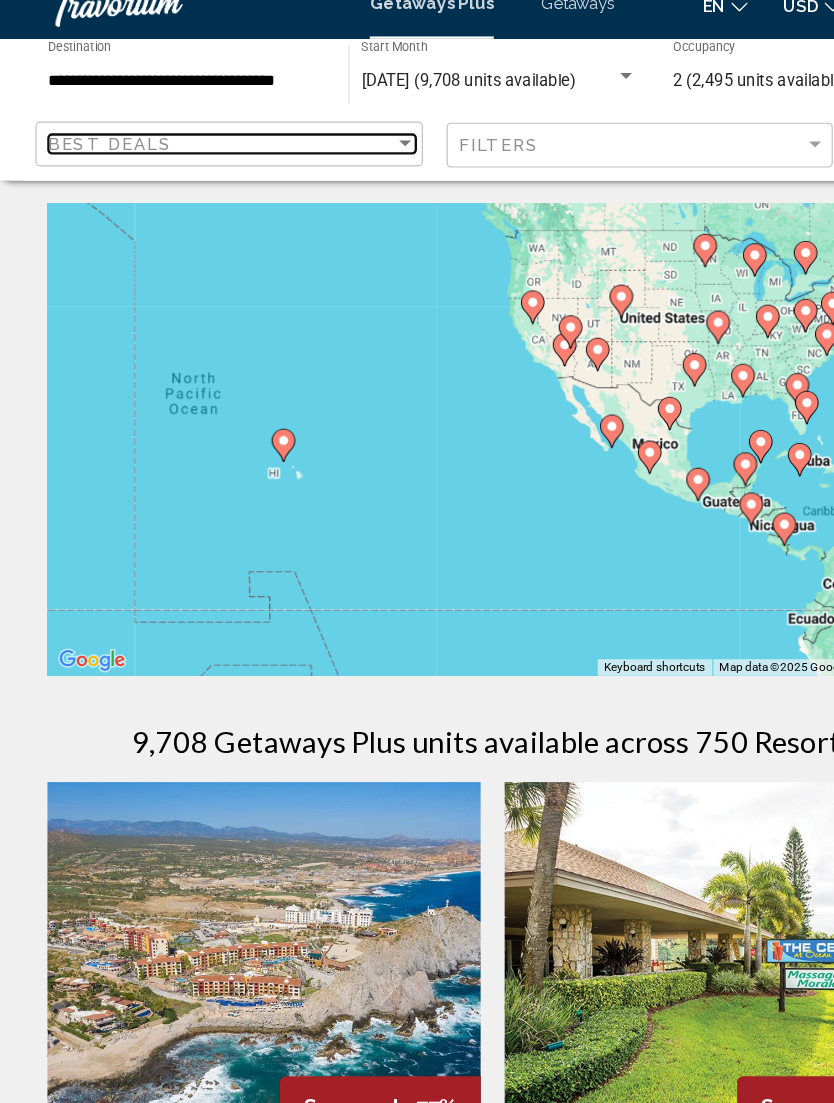click at bounding box center [343, 149] 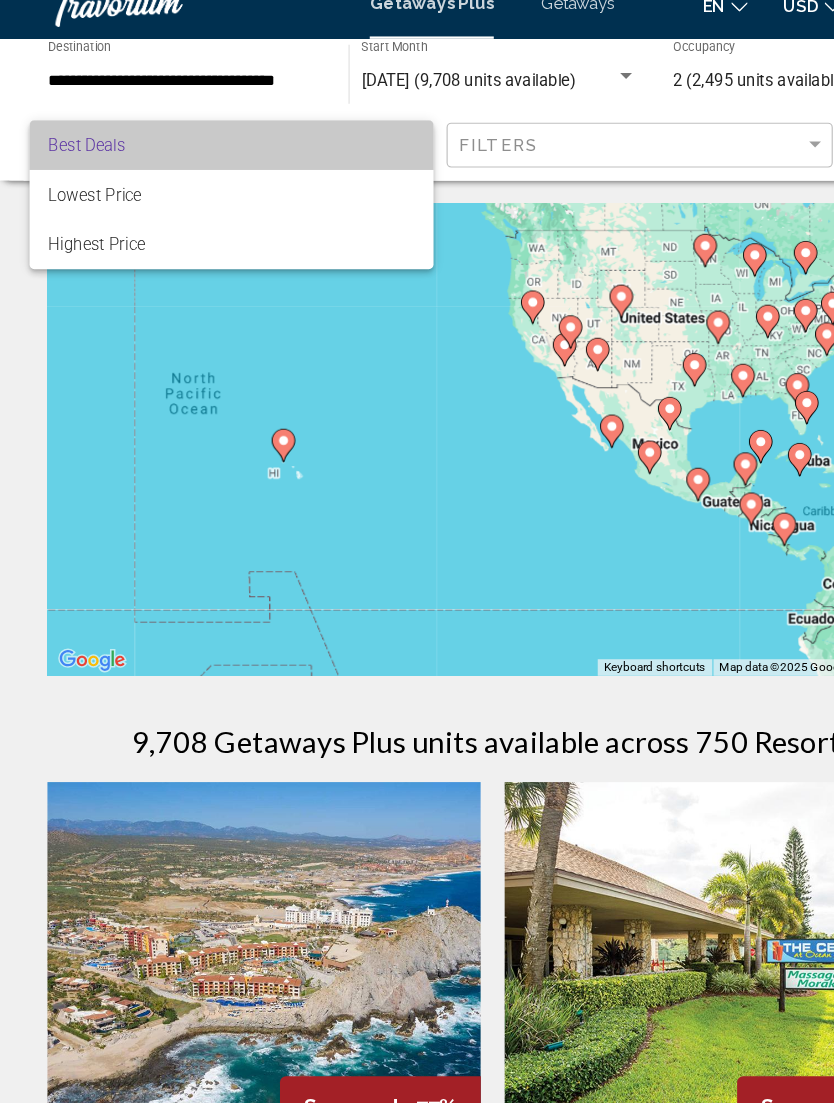 click on "Best Deals" at bounding box center (196, 150) 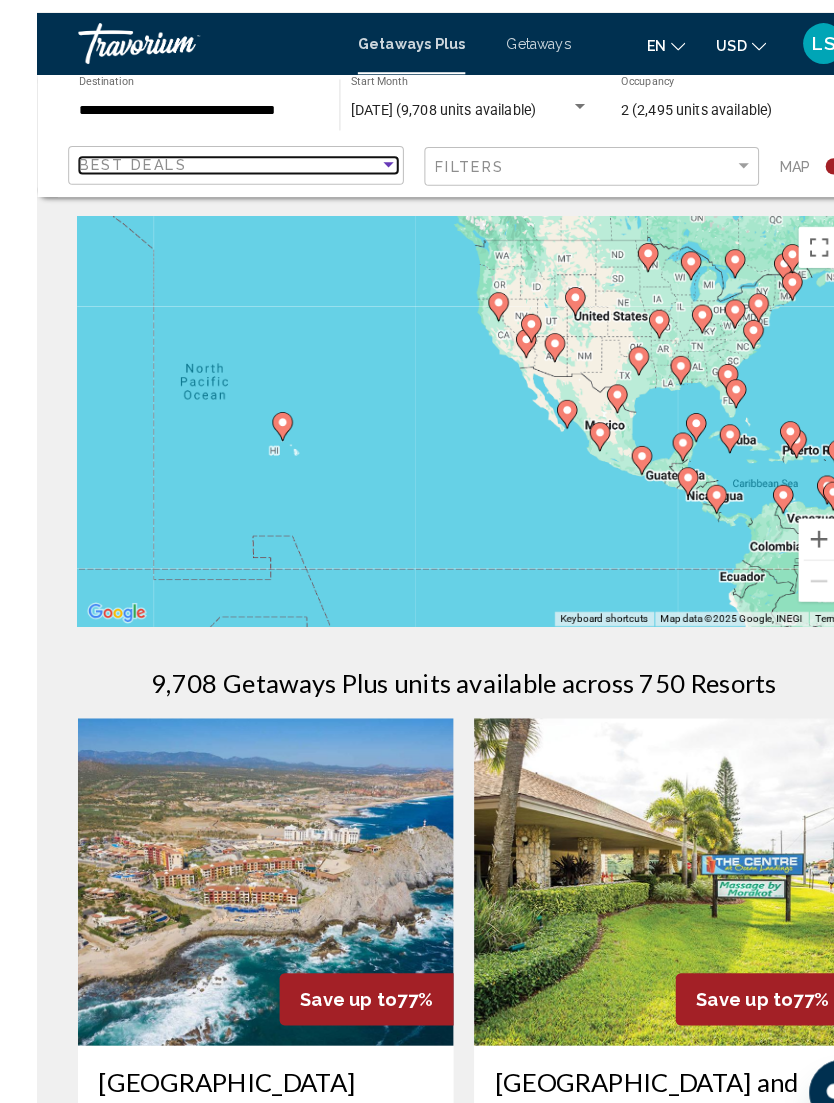 scroll, scrollTop: 0, scrollLeft: 0, axis: both 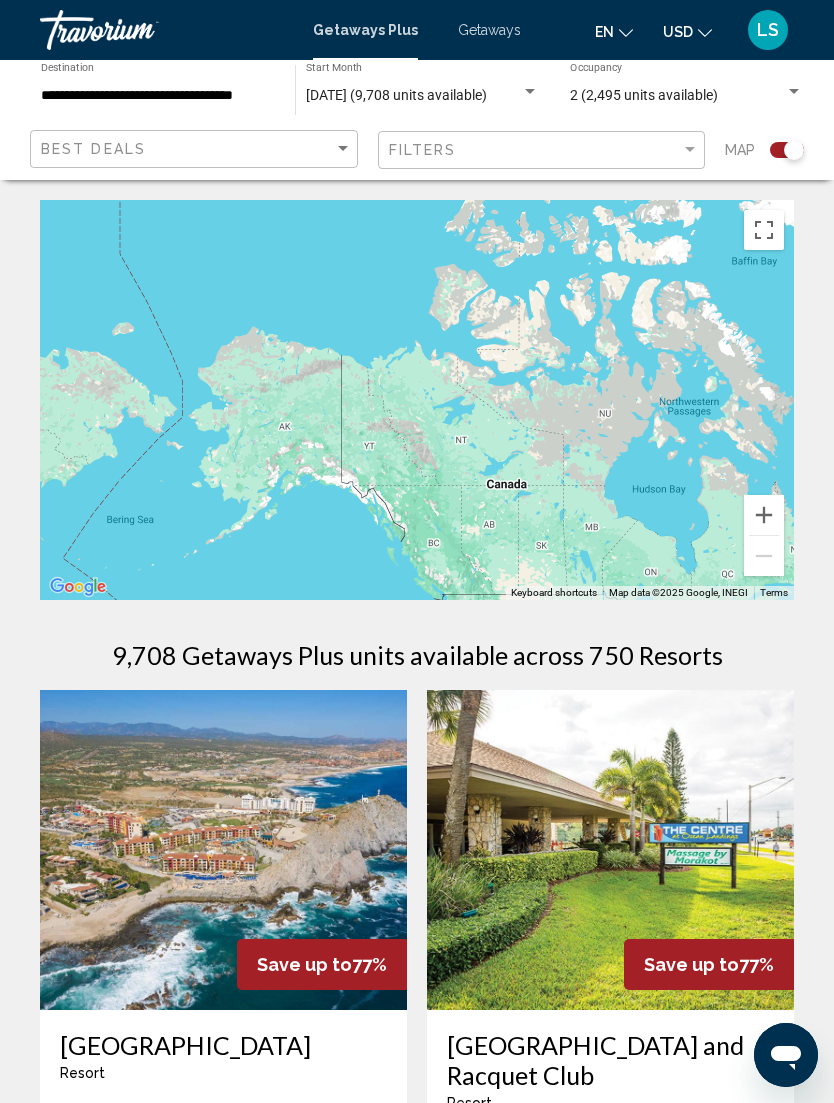 click on "**********" at bounding box center (158, 96) 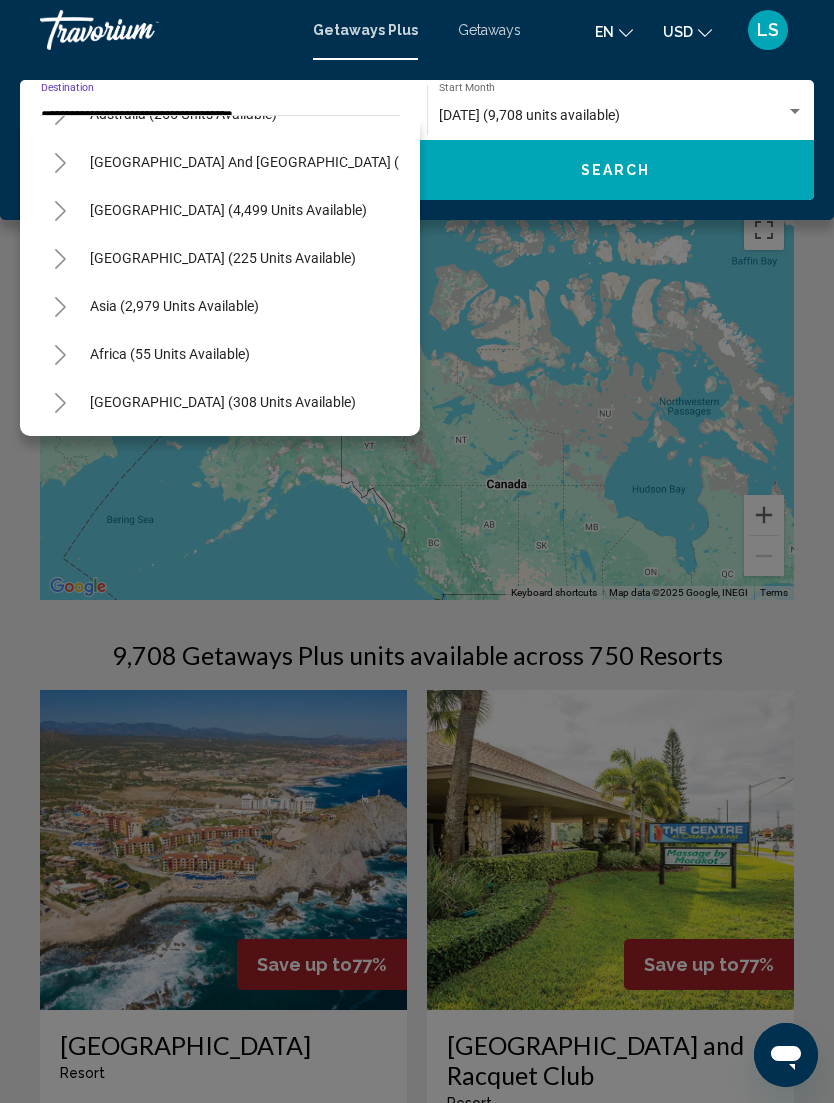 scroll, scrollTop: 2100, scrollLeft: 0, axis: vertical 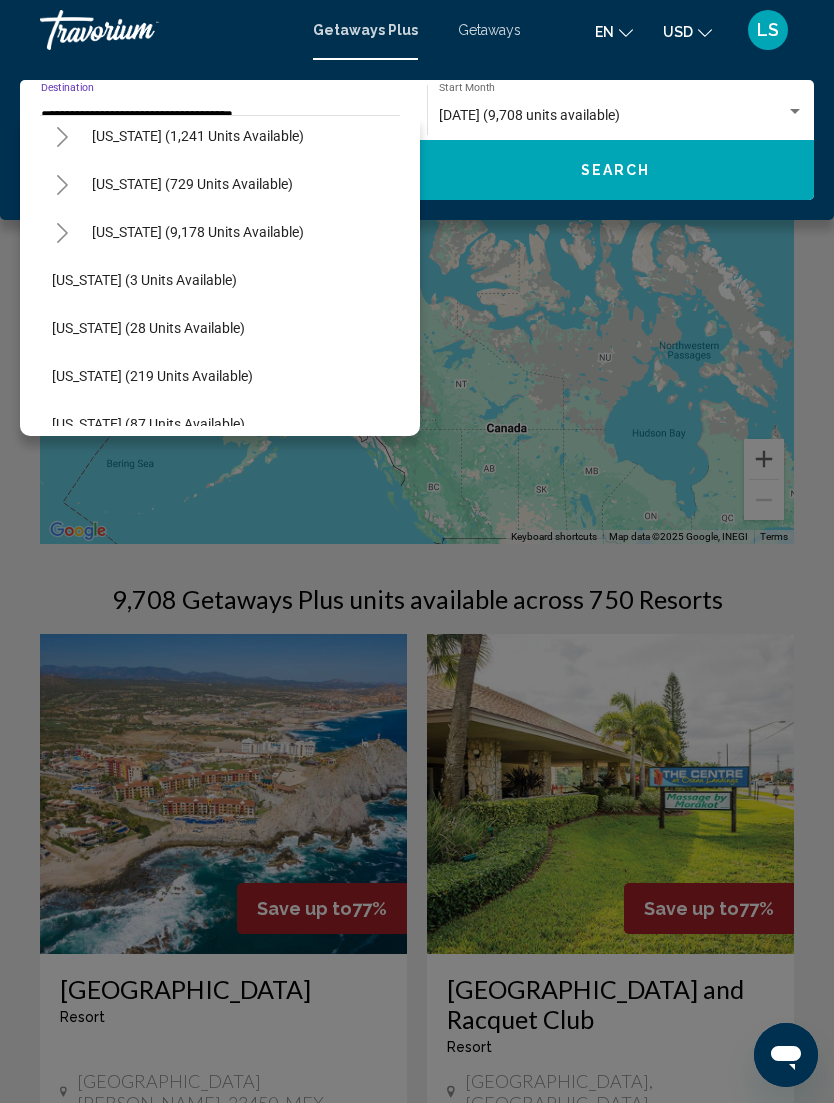 click on "[US_STATE] (9,178 units available)" 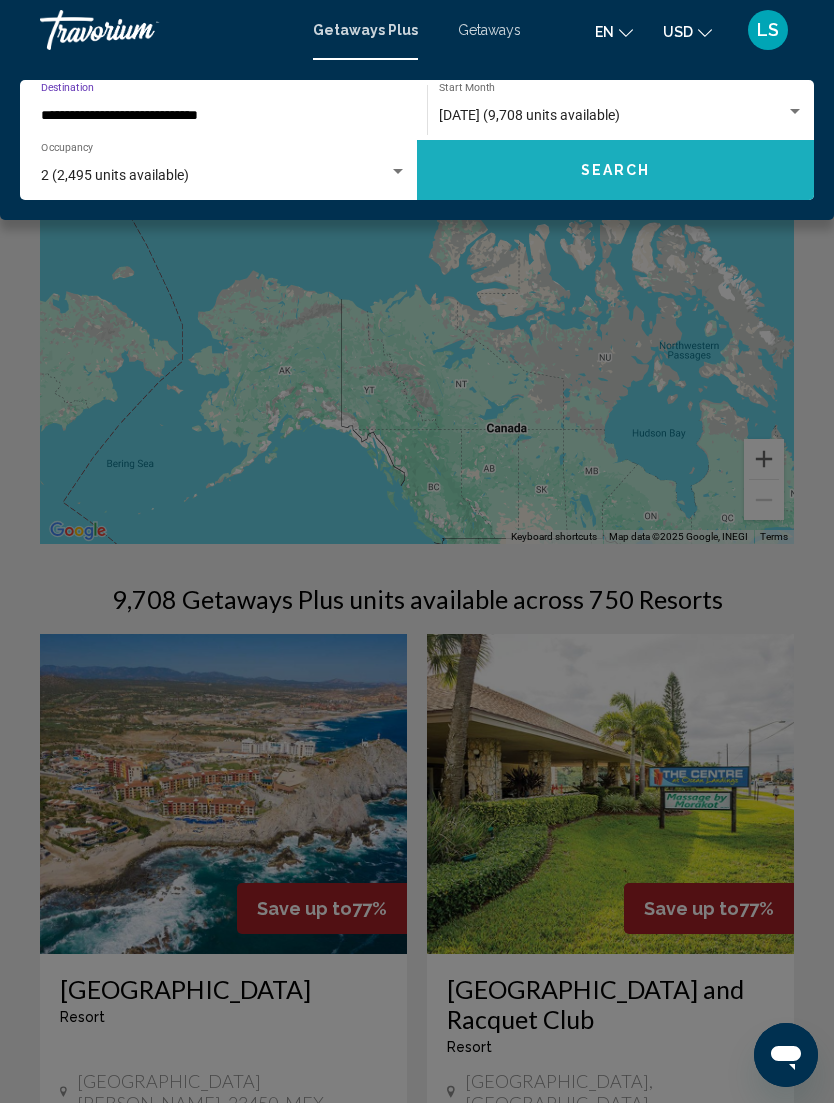 click on "Search" 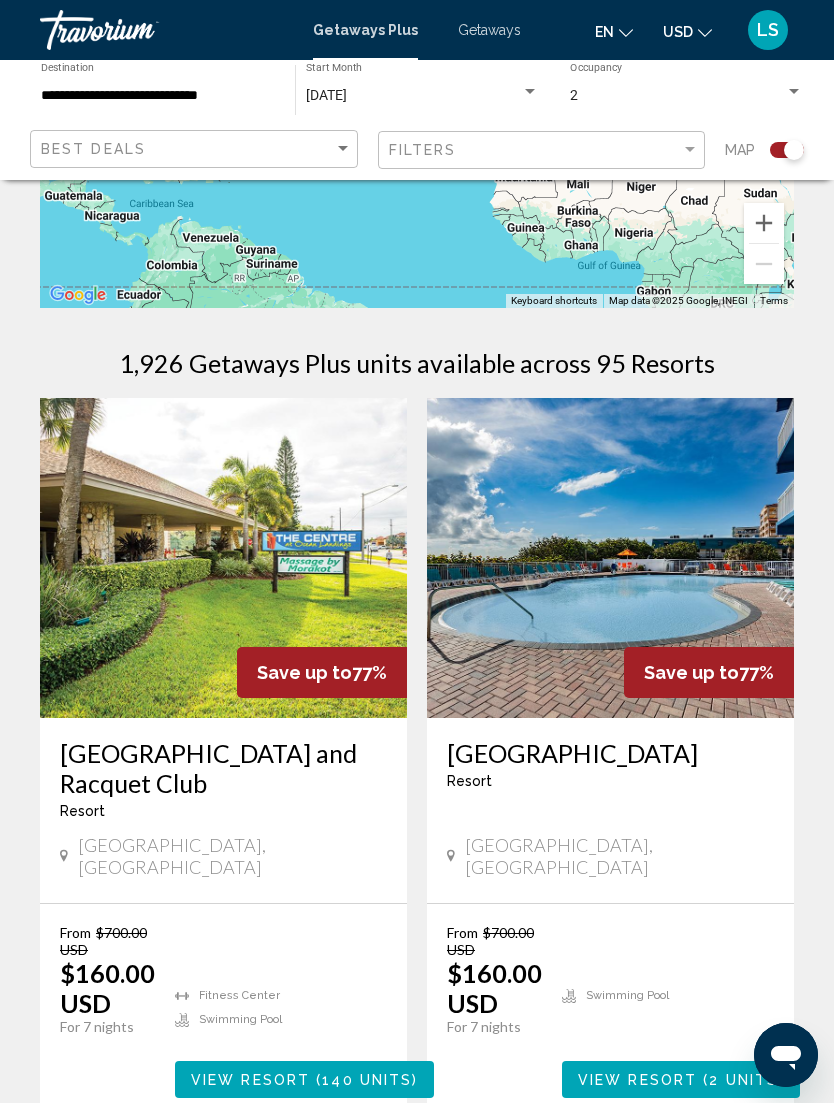 scroll, scrollTop: 0, scrollLeft: 0, axis: both 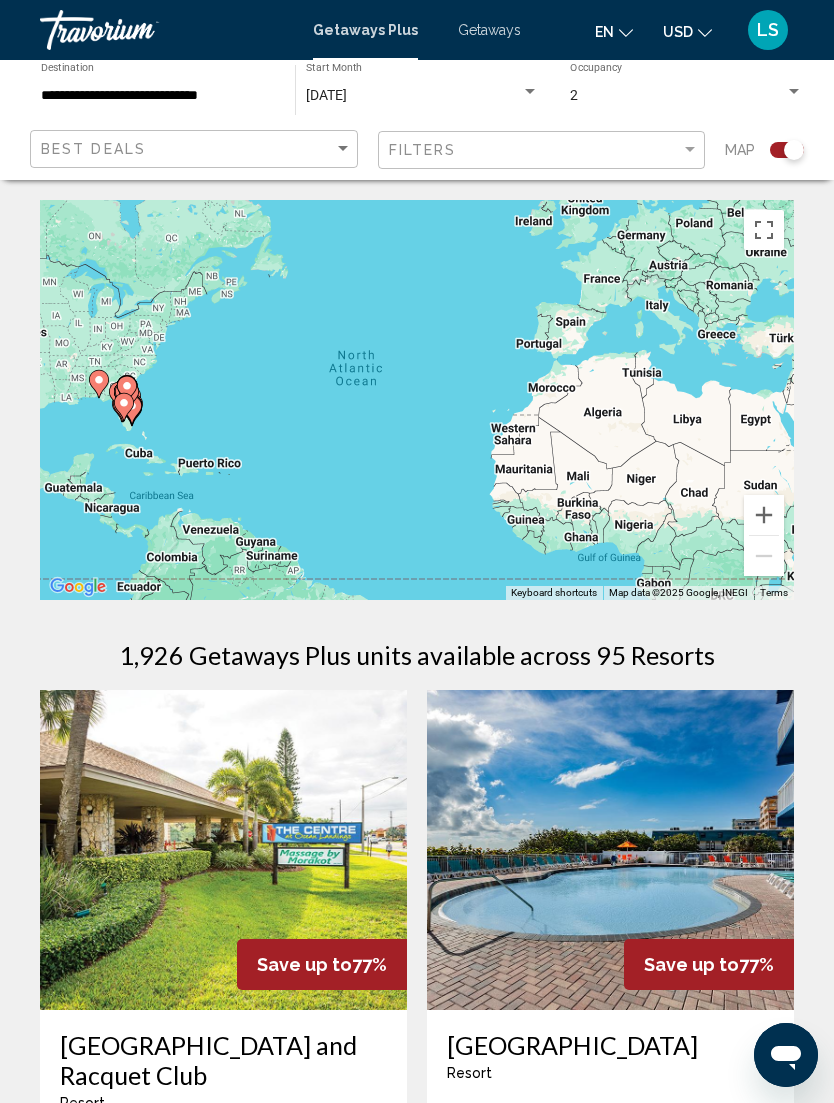 click 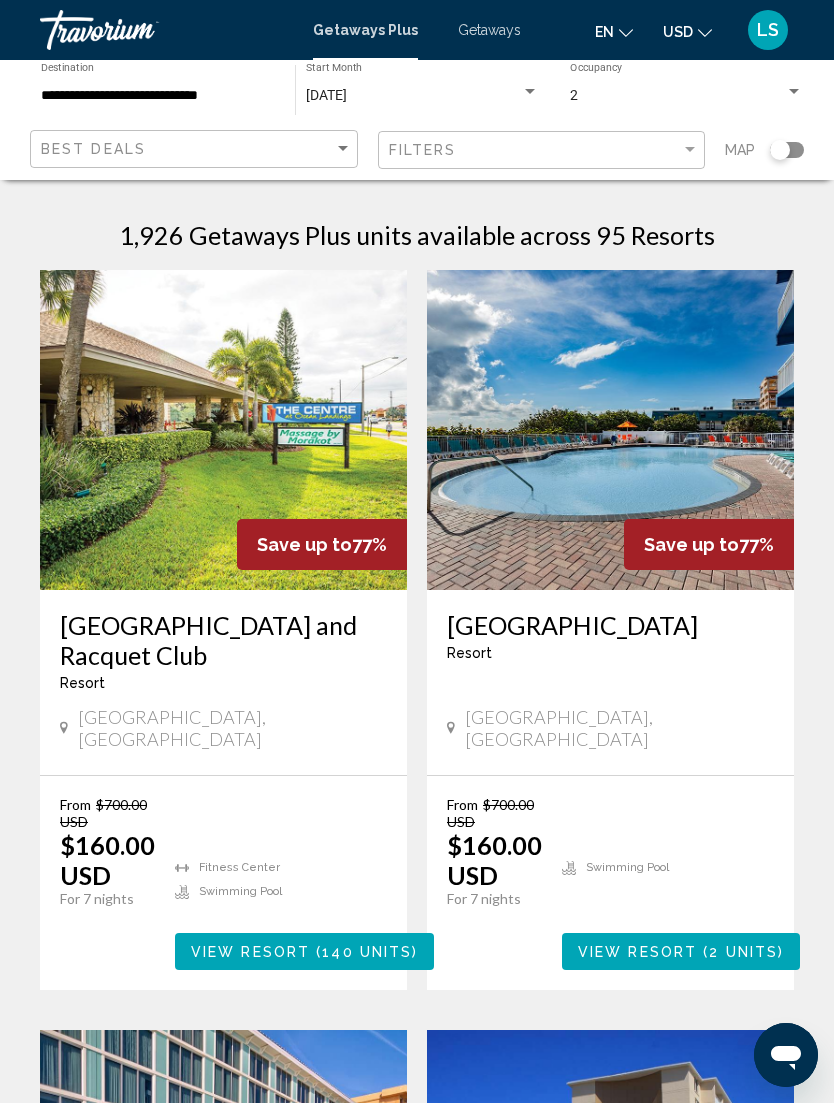 click 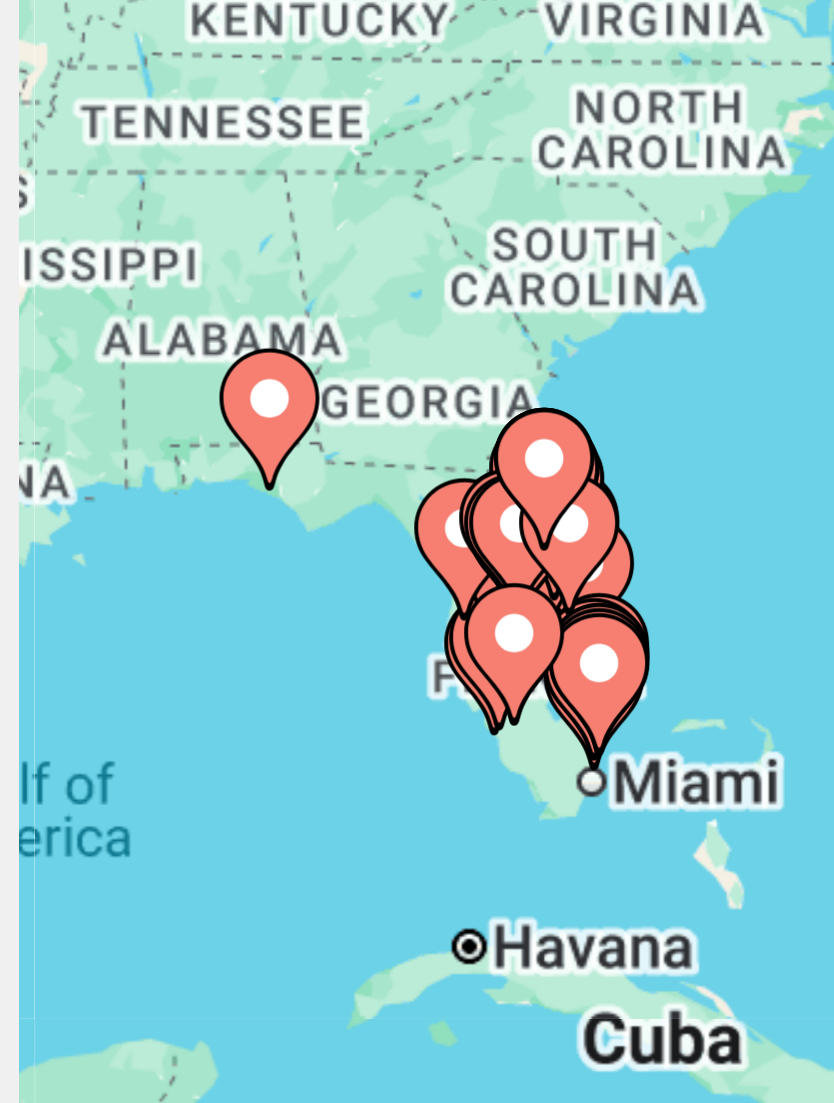 type on "**********" 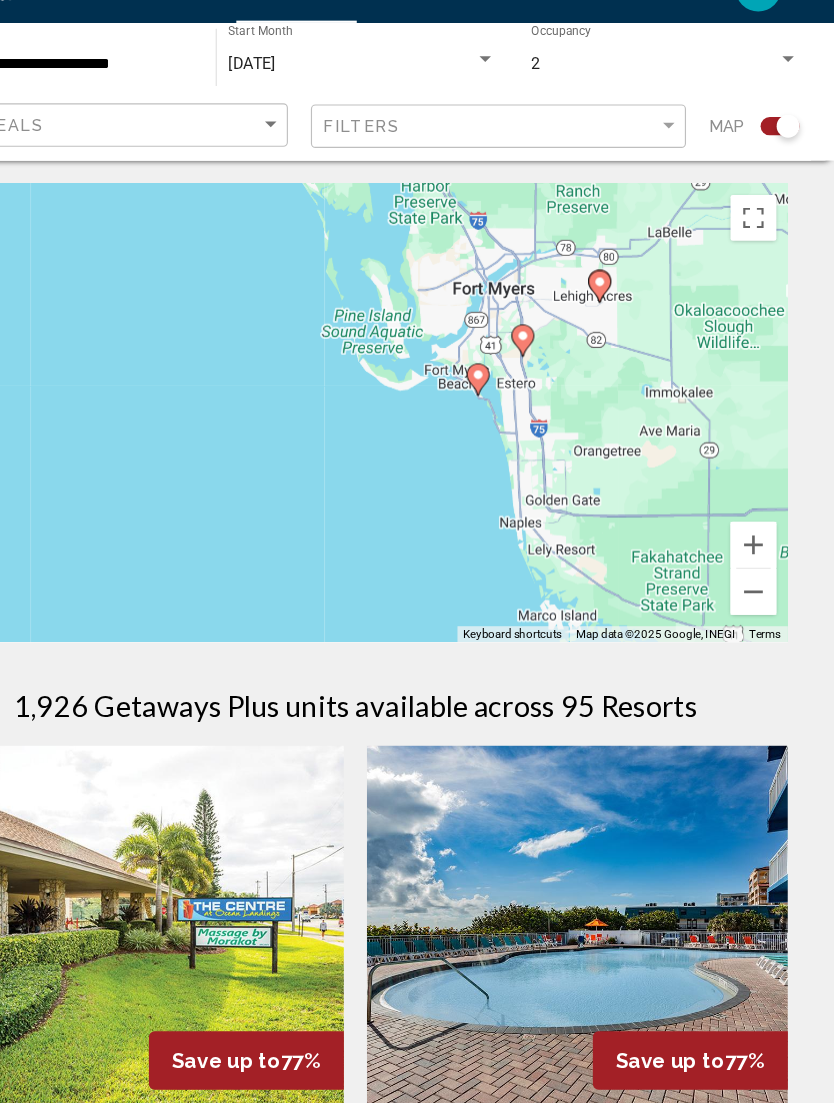 click 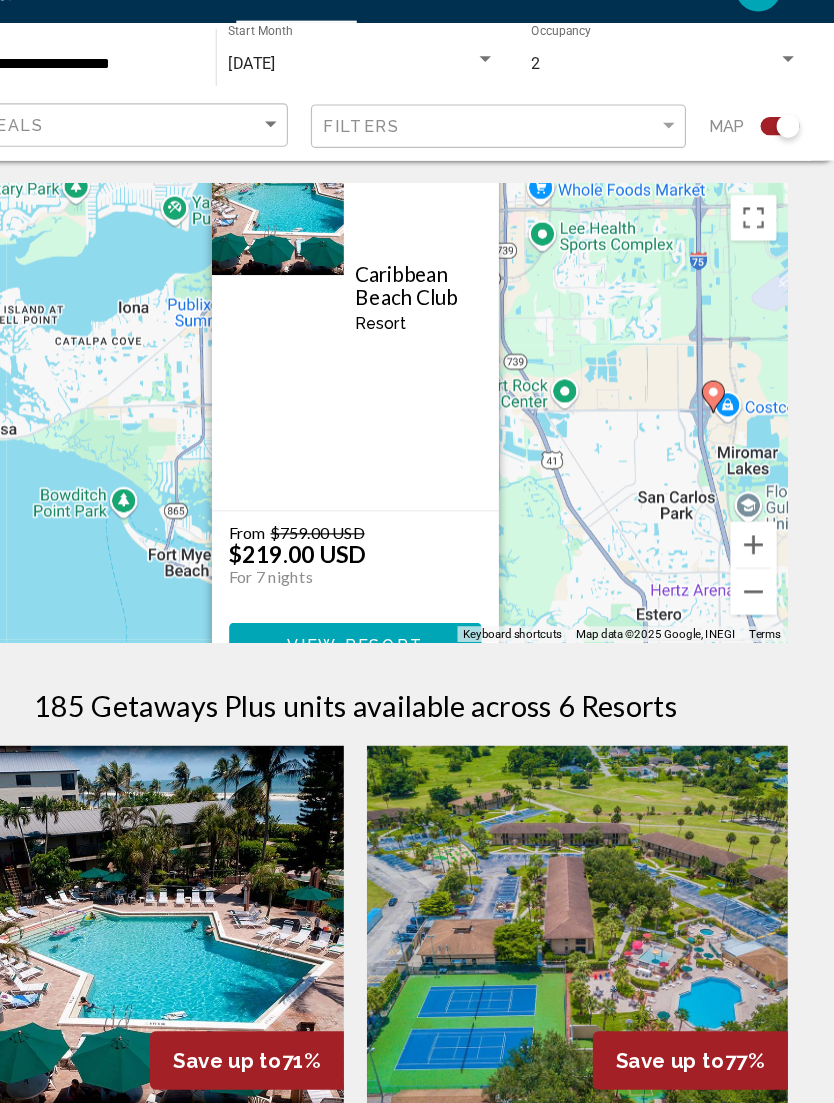 click on "[GEOGRAPHIC_DATA]  -  This is an adults only resort
[GEOGRAPHIC_DATA][PERSON_NAME], [GEOGRAPHIC_DATA]" at bounding box center (474, 307) 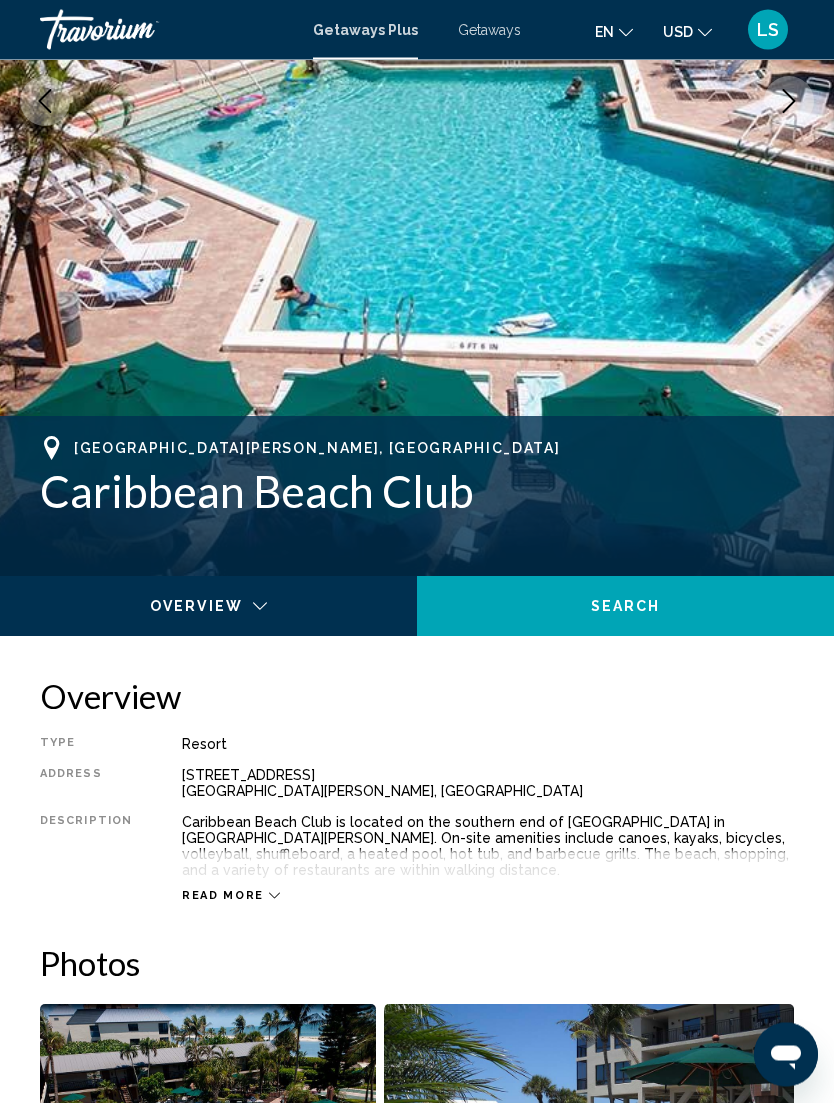 click on "Read more" at bounding box center [223, 896] 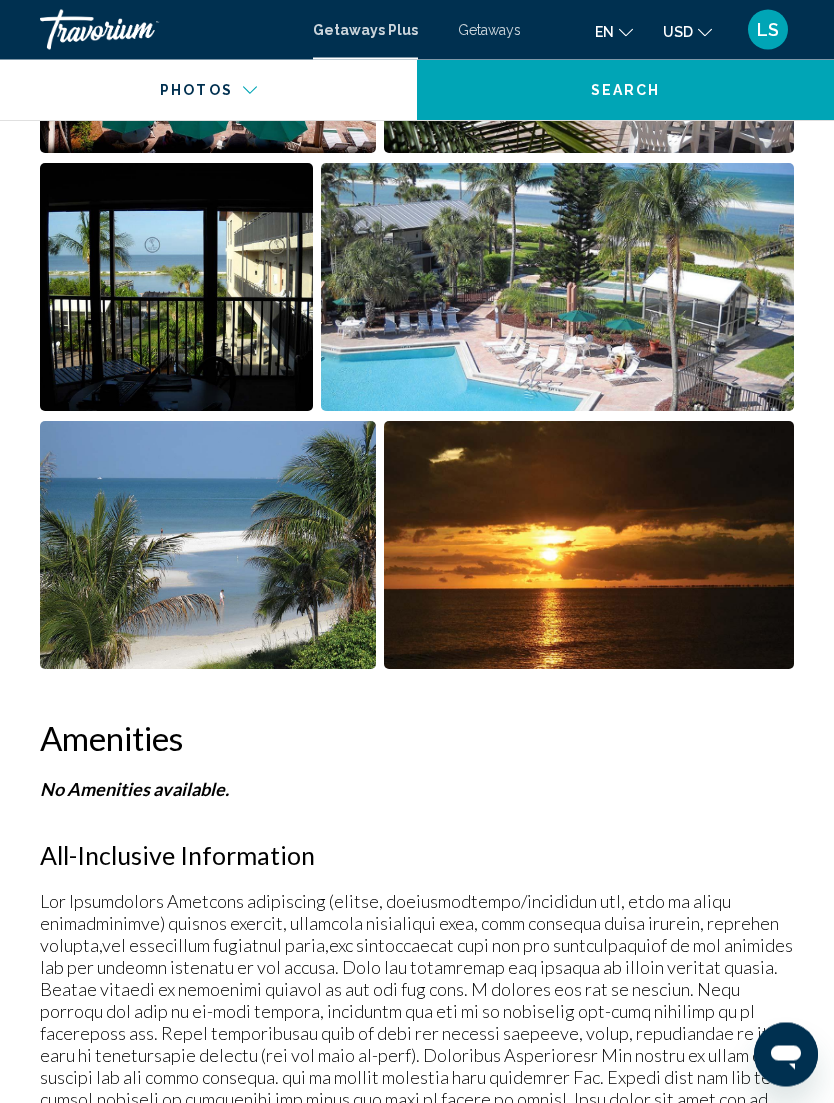 scroll, scrollTop: 1535, scrollLeft: 0, axis: vertical 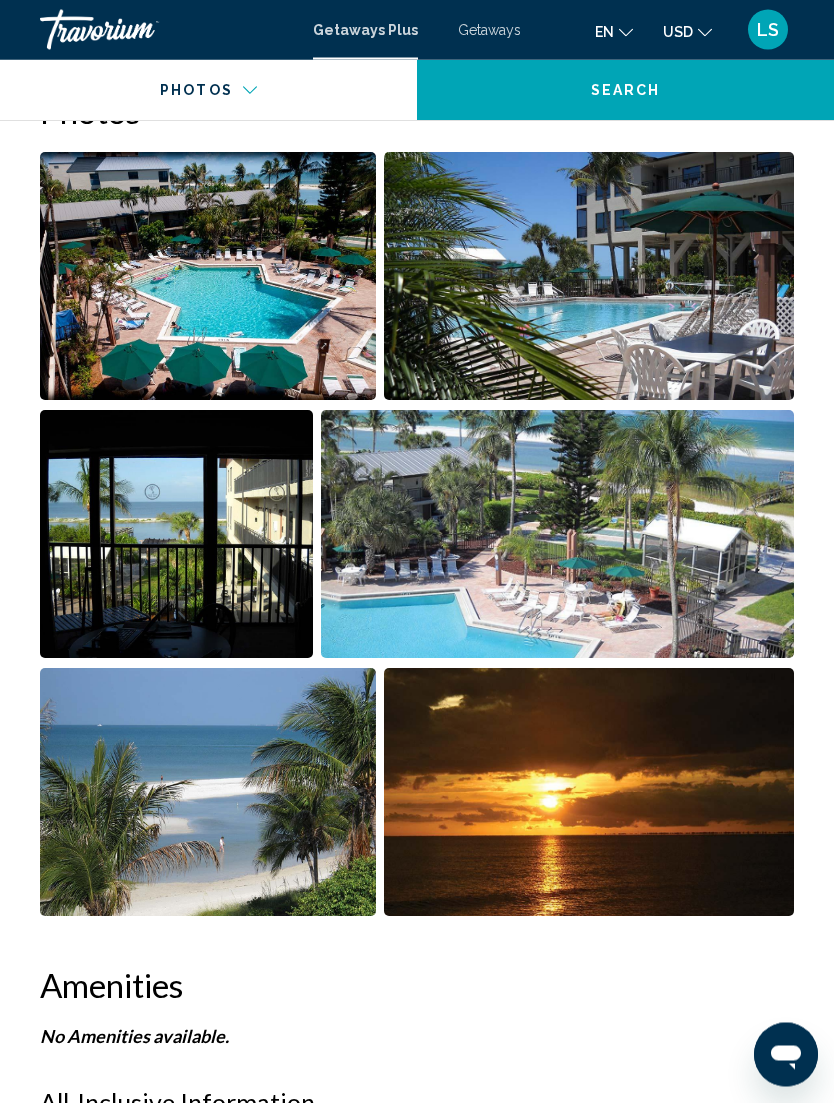 click at bounding box center (208, 277) 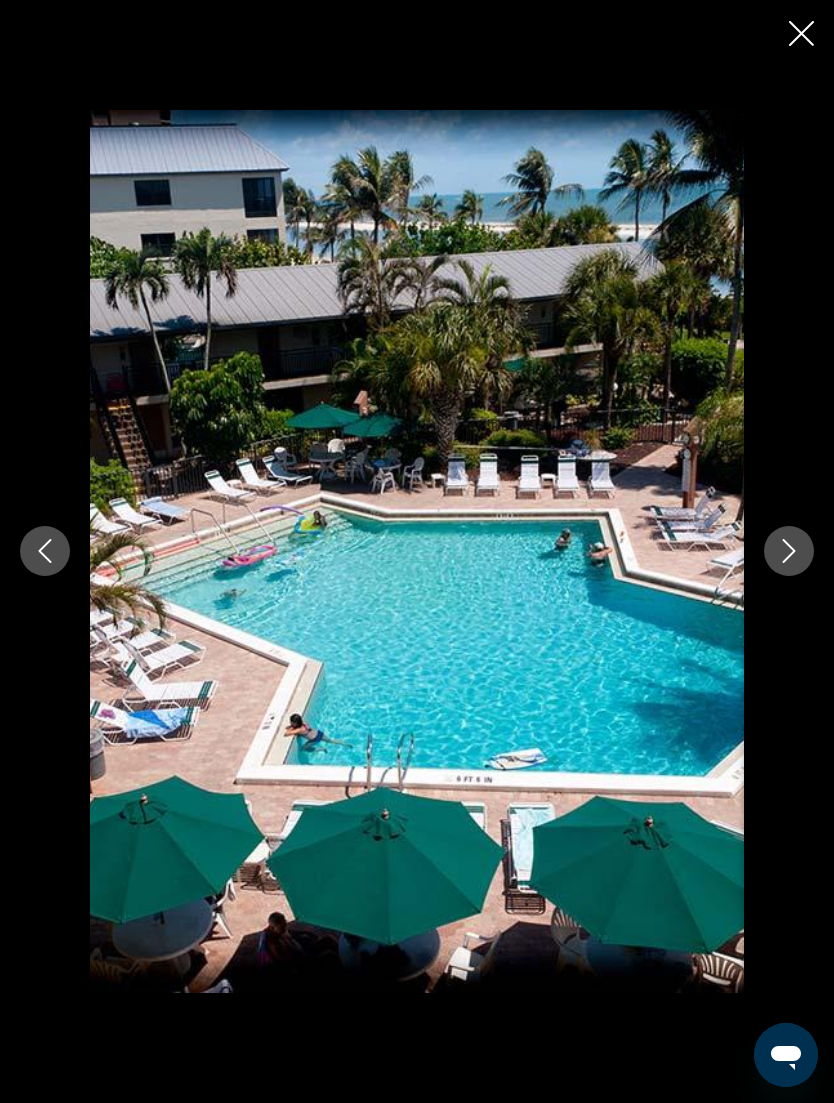 click 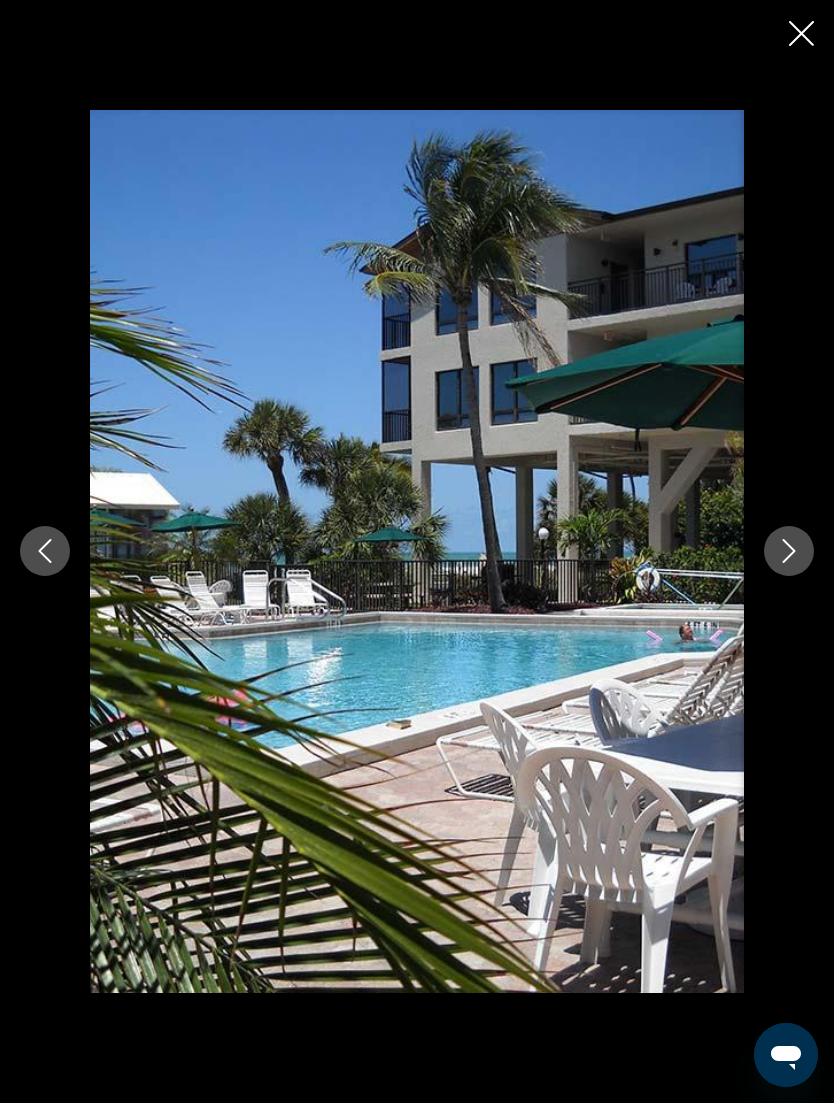 click 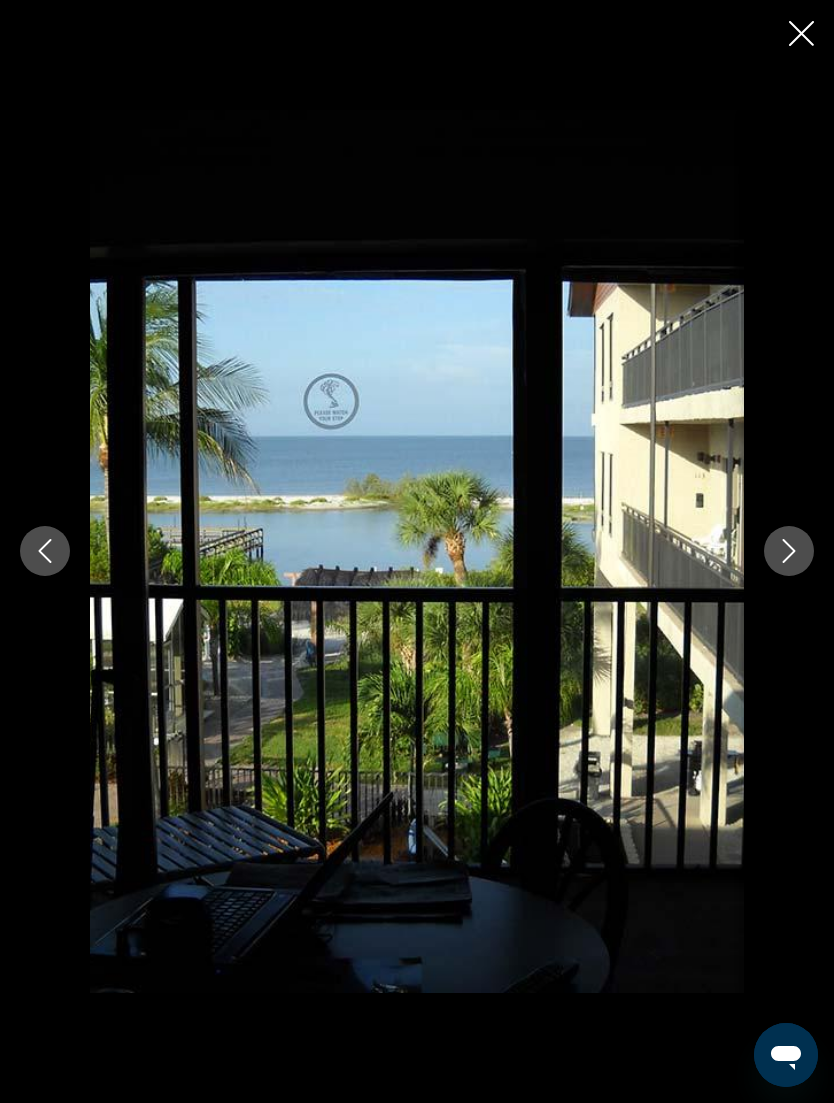 click at bounding box center (789, 551) 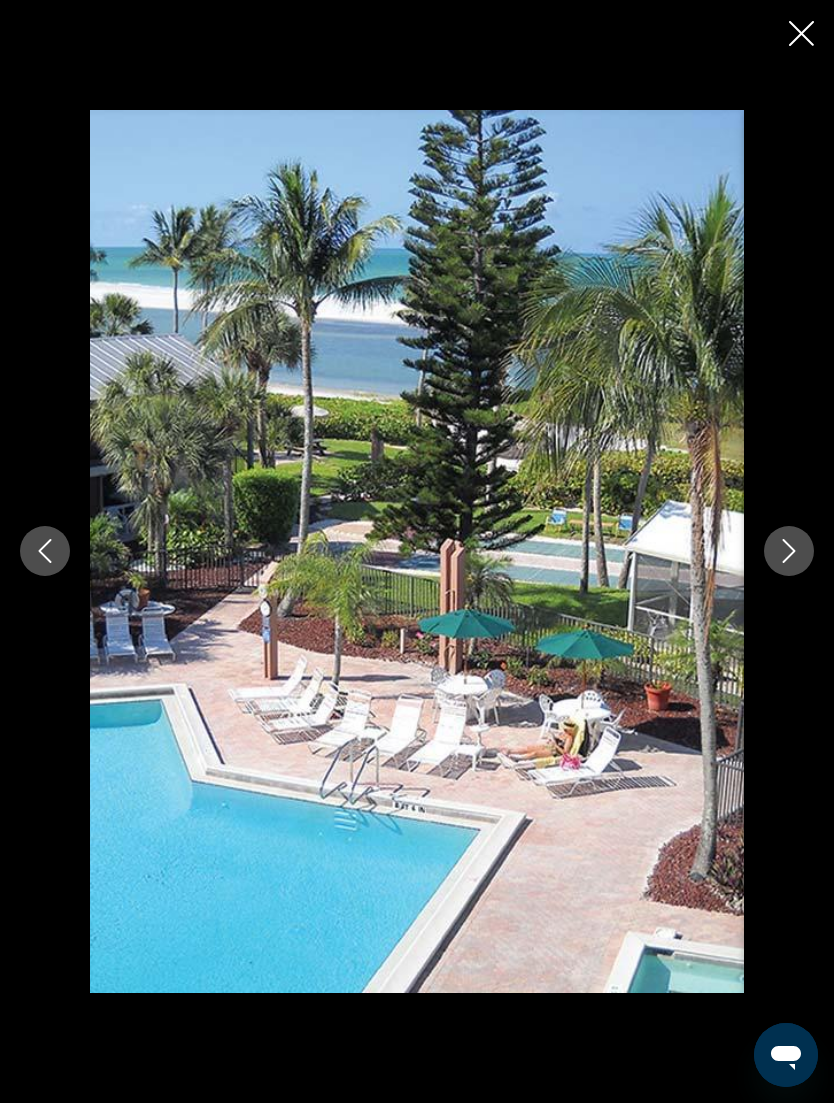 click 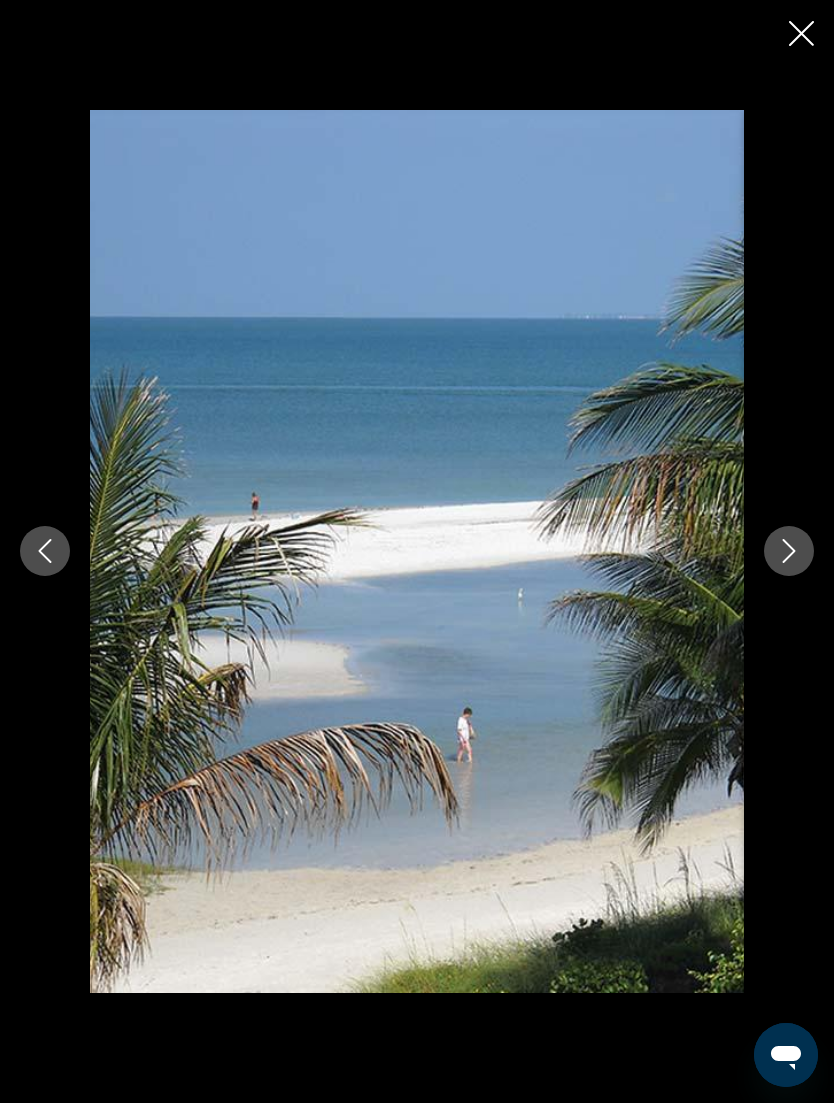 click at bounding box center [789, 551] 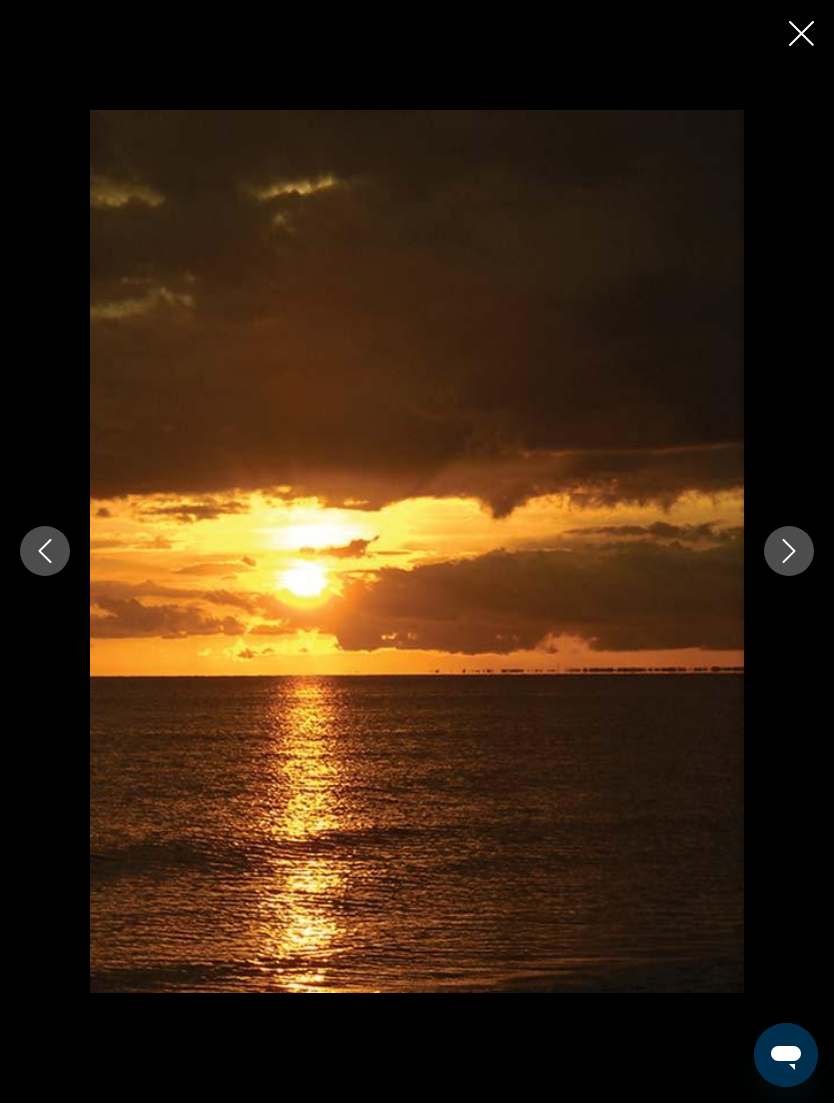 click 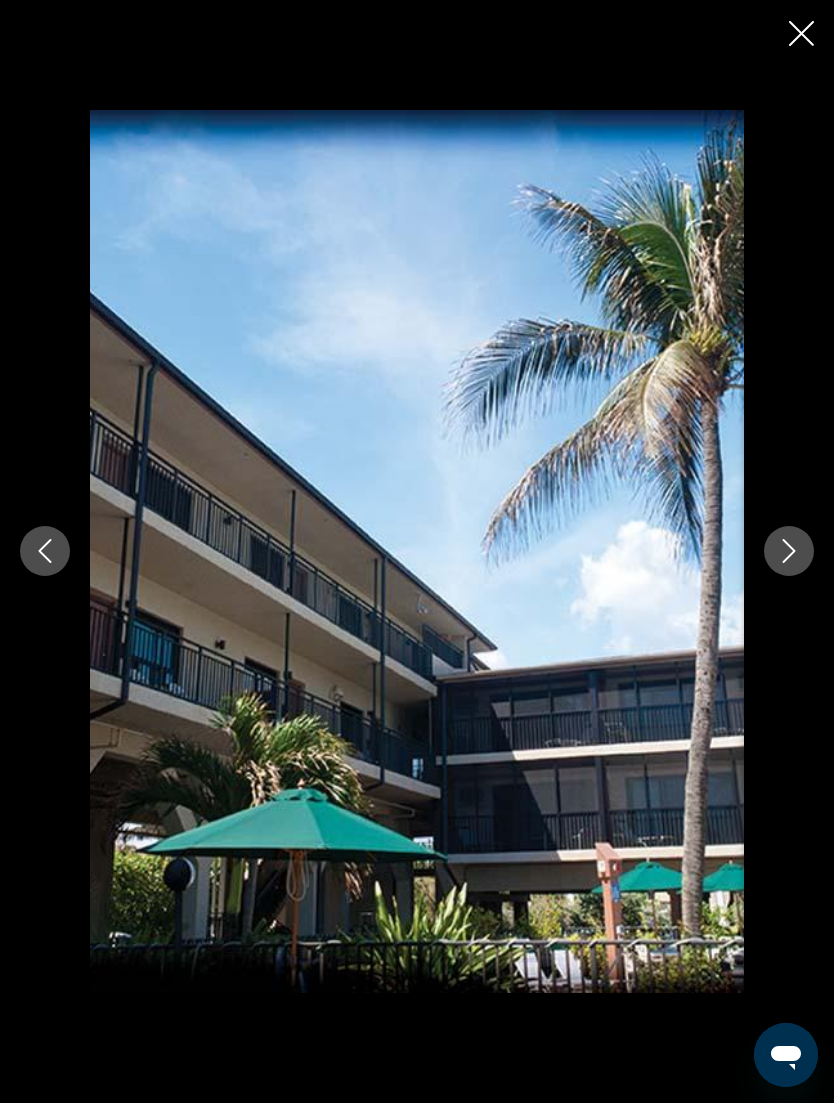click 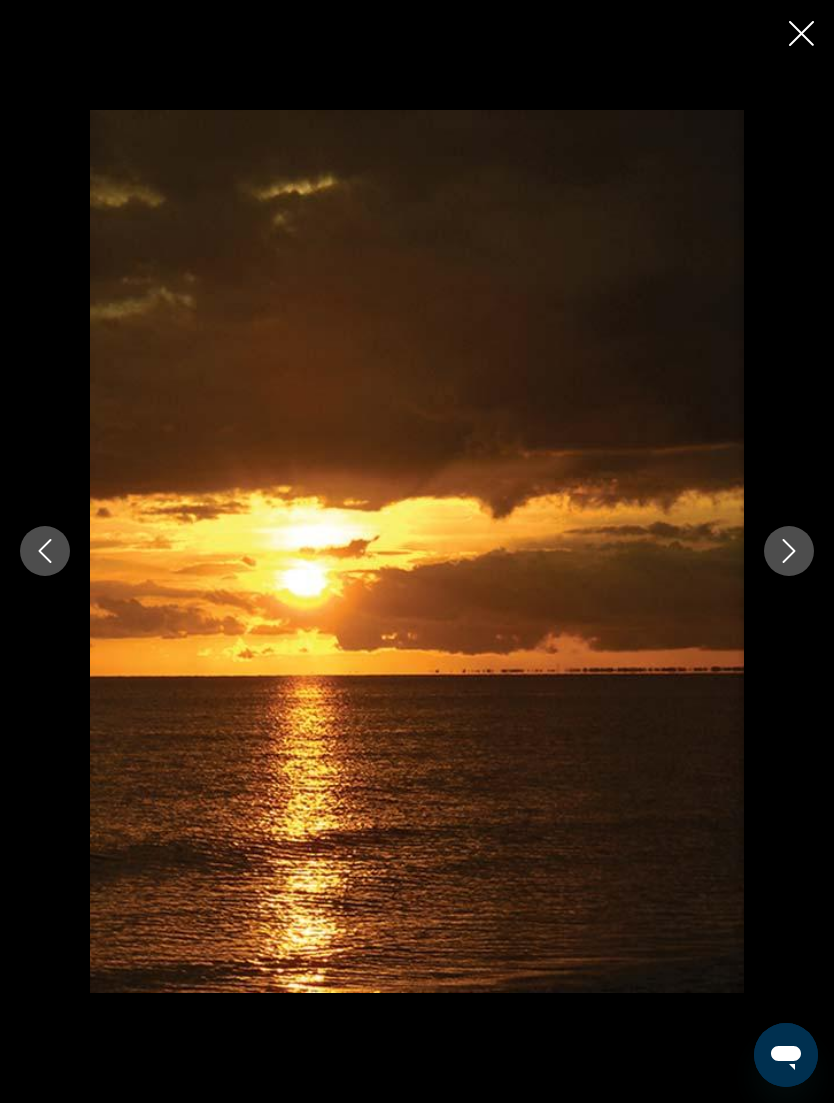 click at bounding box center (789, 551) 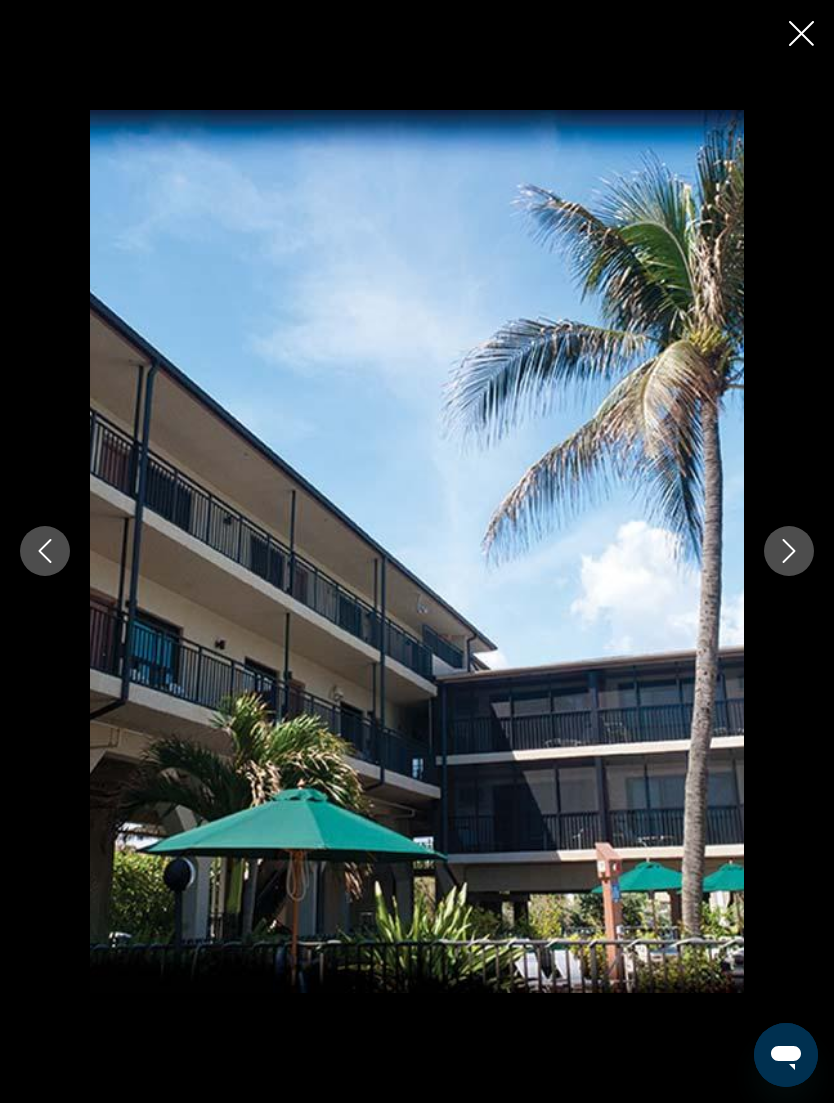 click 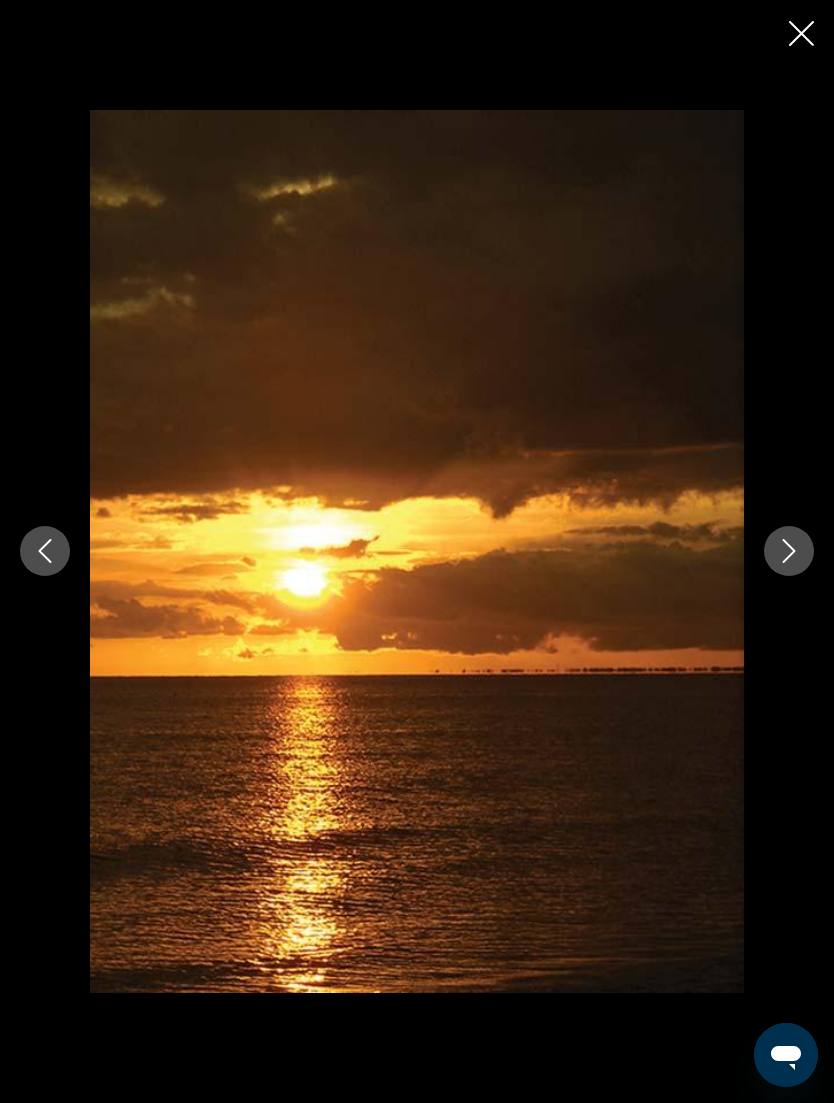 click at bounding box center (789, 551) 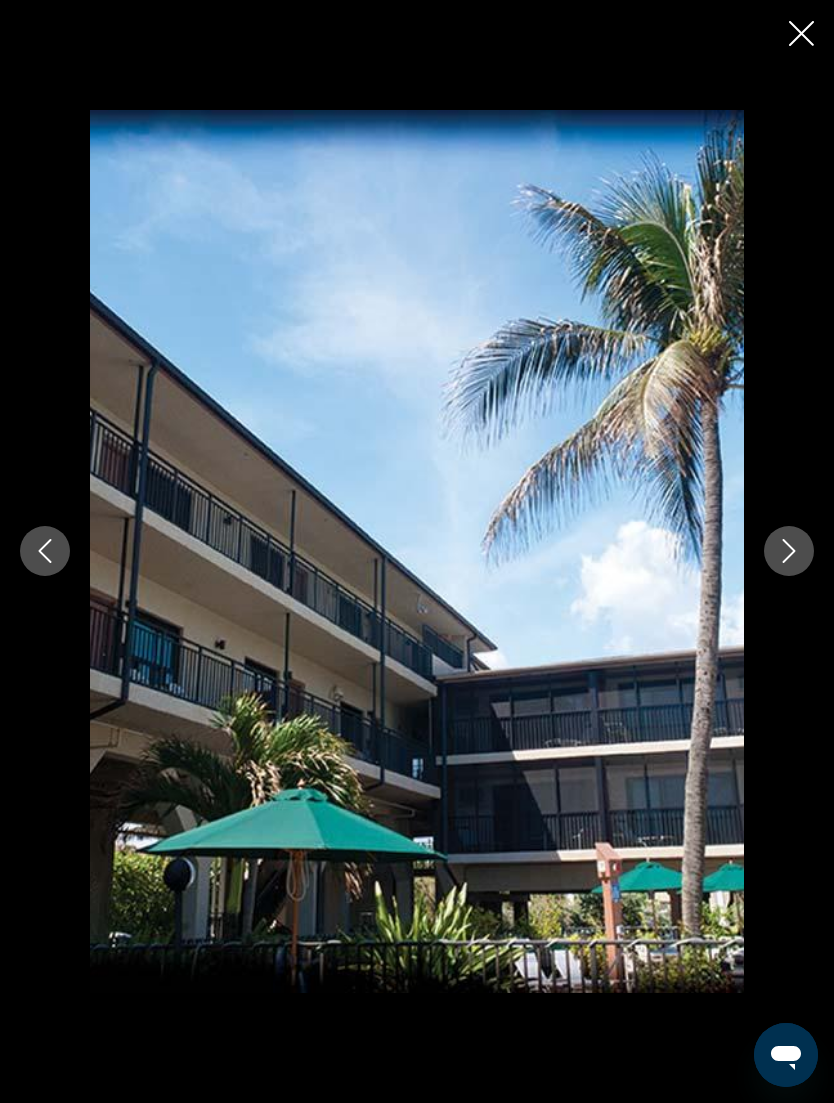 click at bounding box center [789, 551] 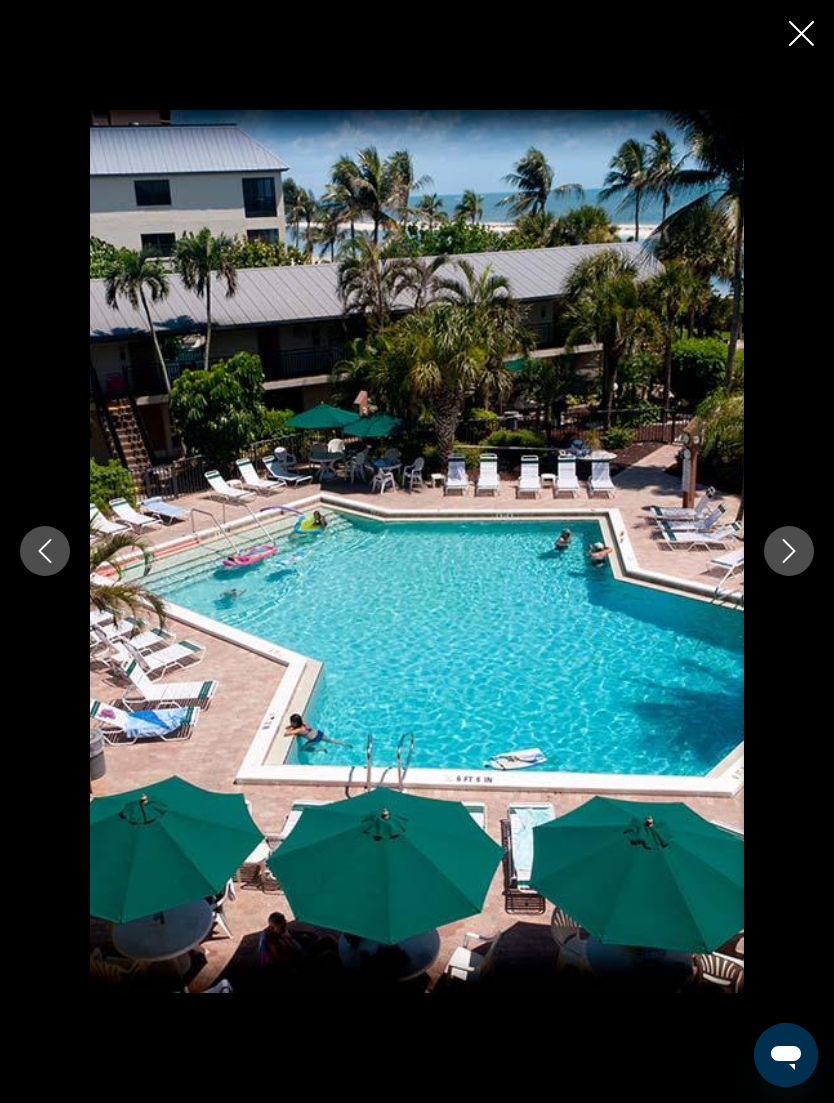 scroll, scrollTop: 1847, scrollLeft: 0, axis: vertical 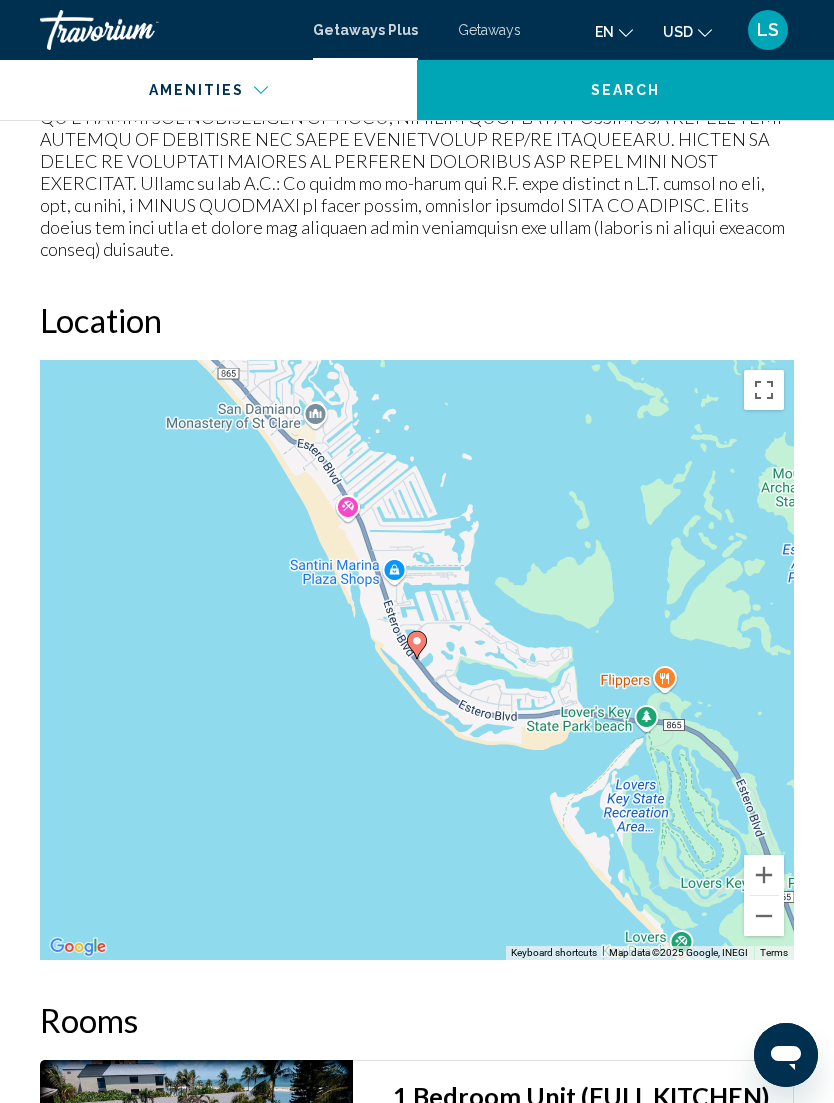 click at bounding box center (764, 916) 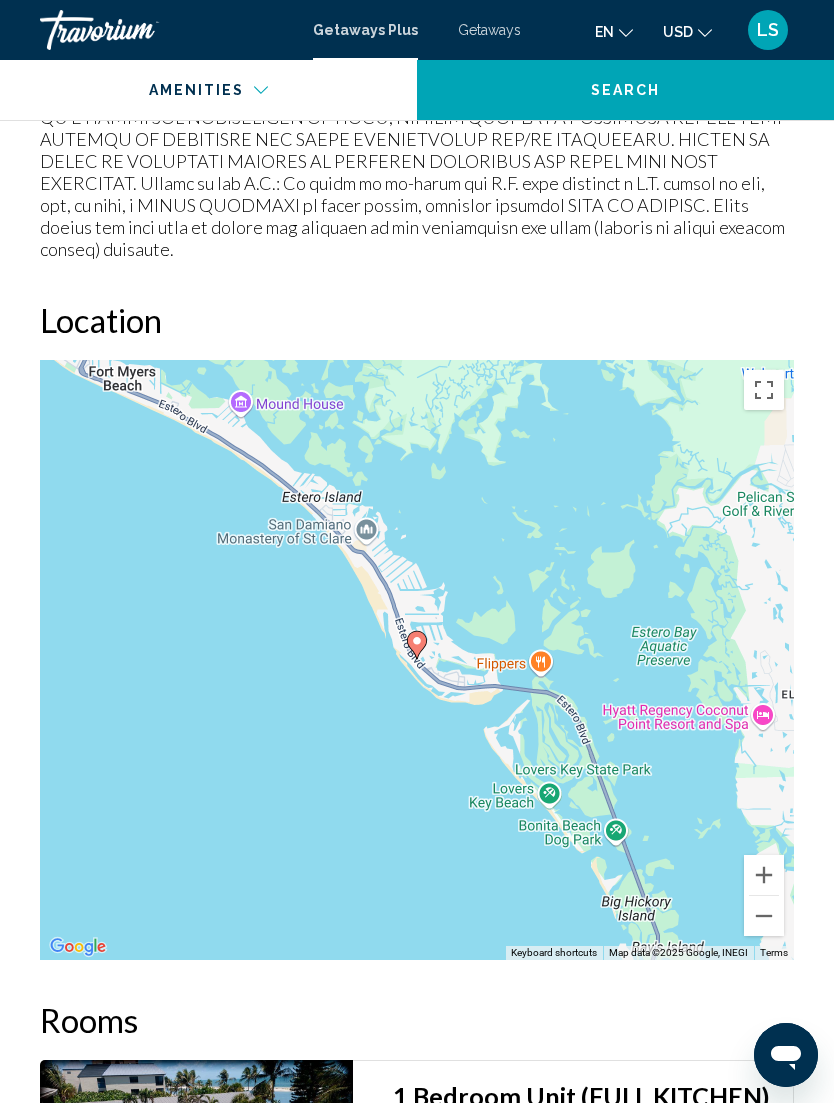 click at bounding box center [764, 916] 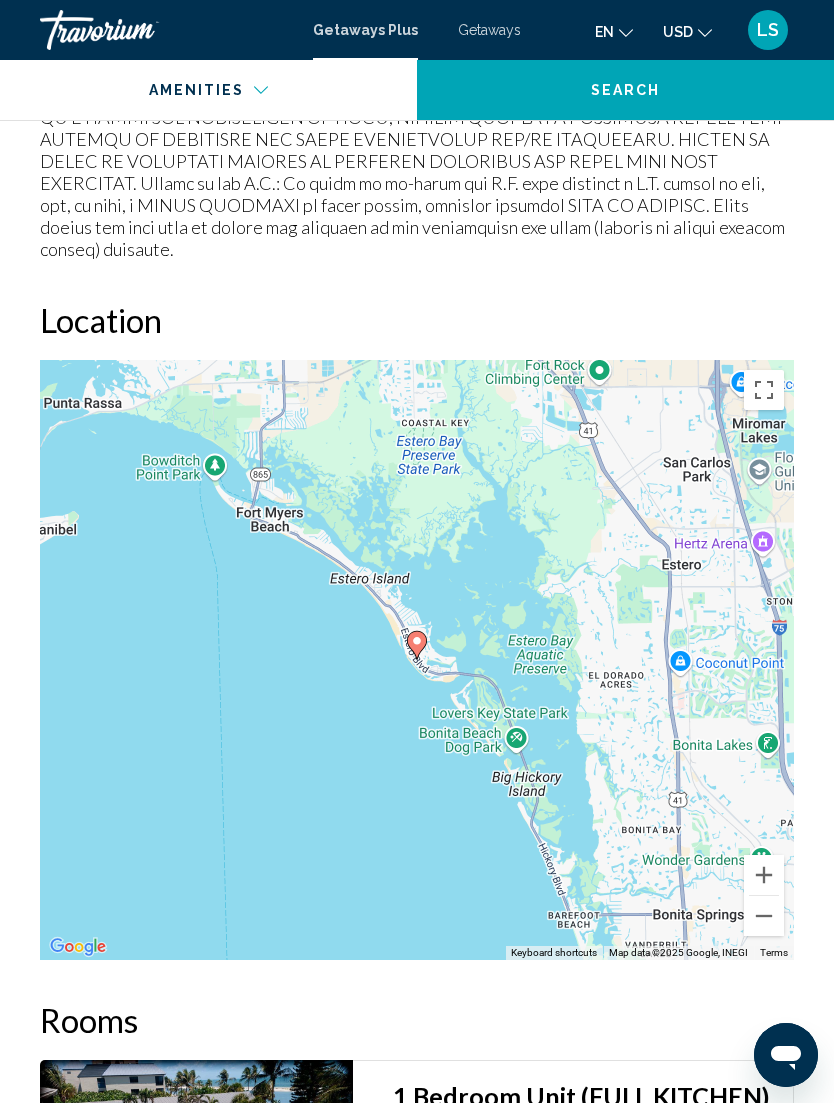 click at bounding box center (764, 916) 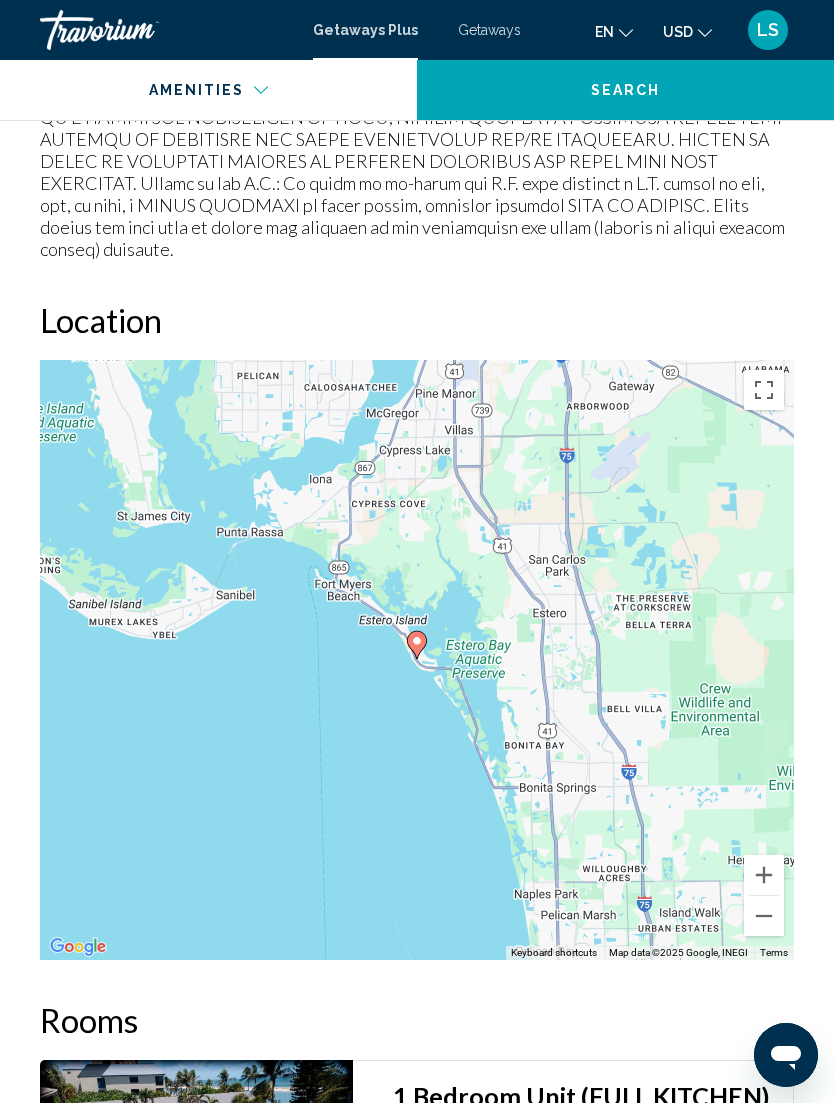 click at bounding box center [764, 916] 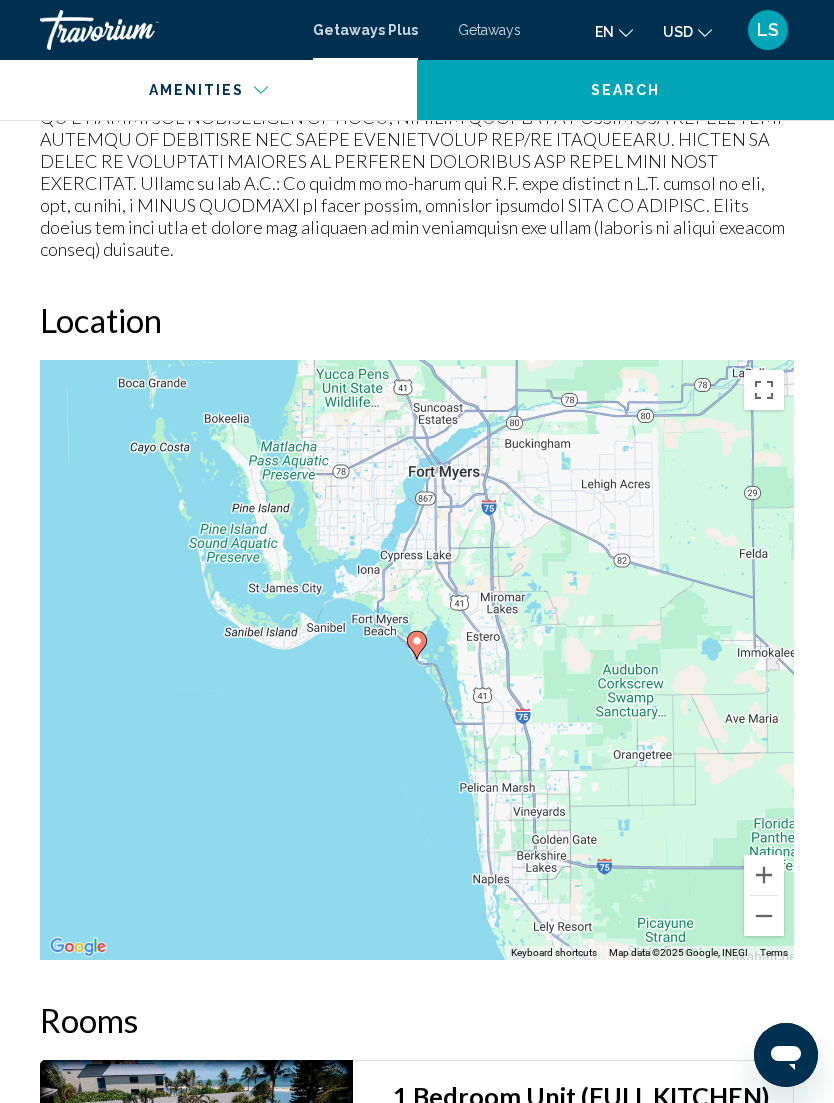 click at bounding box center [764, 916] 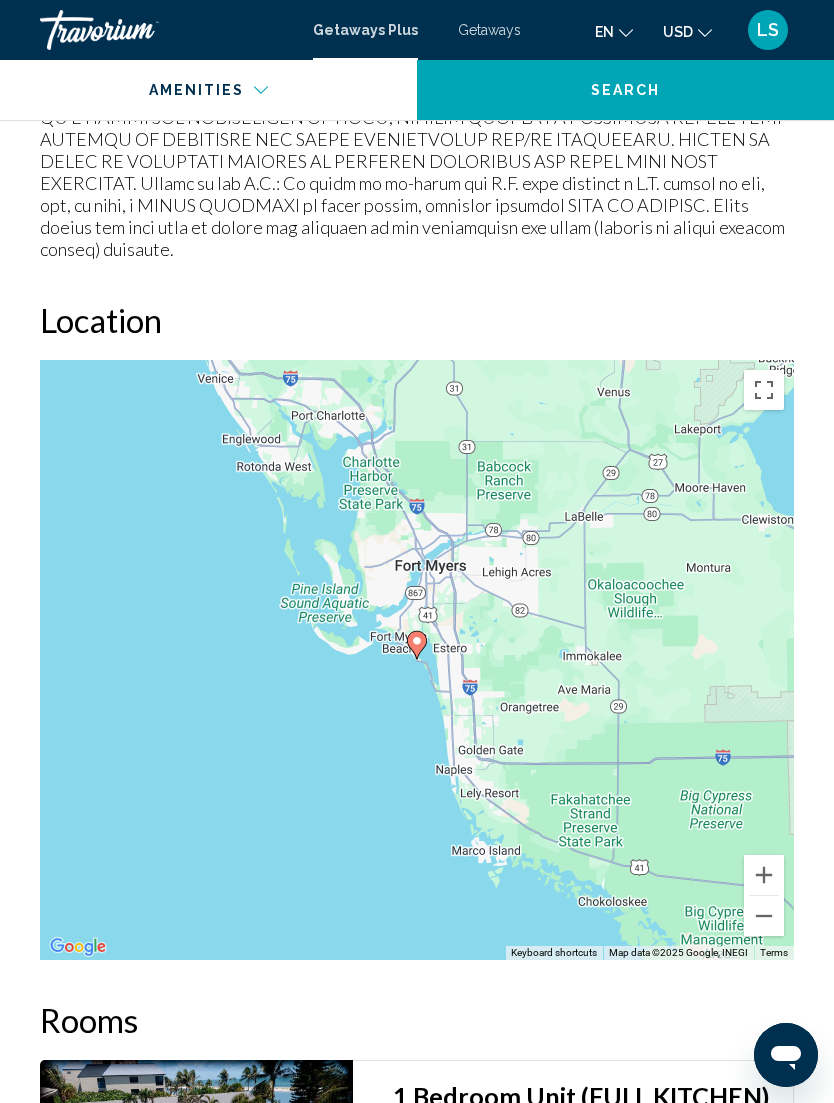 click at bounding box center [764, 916] 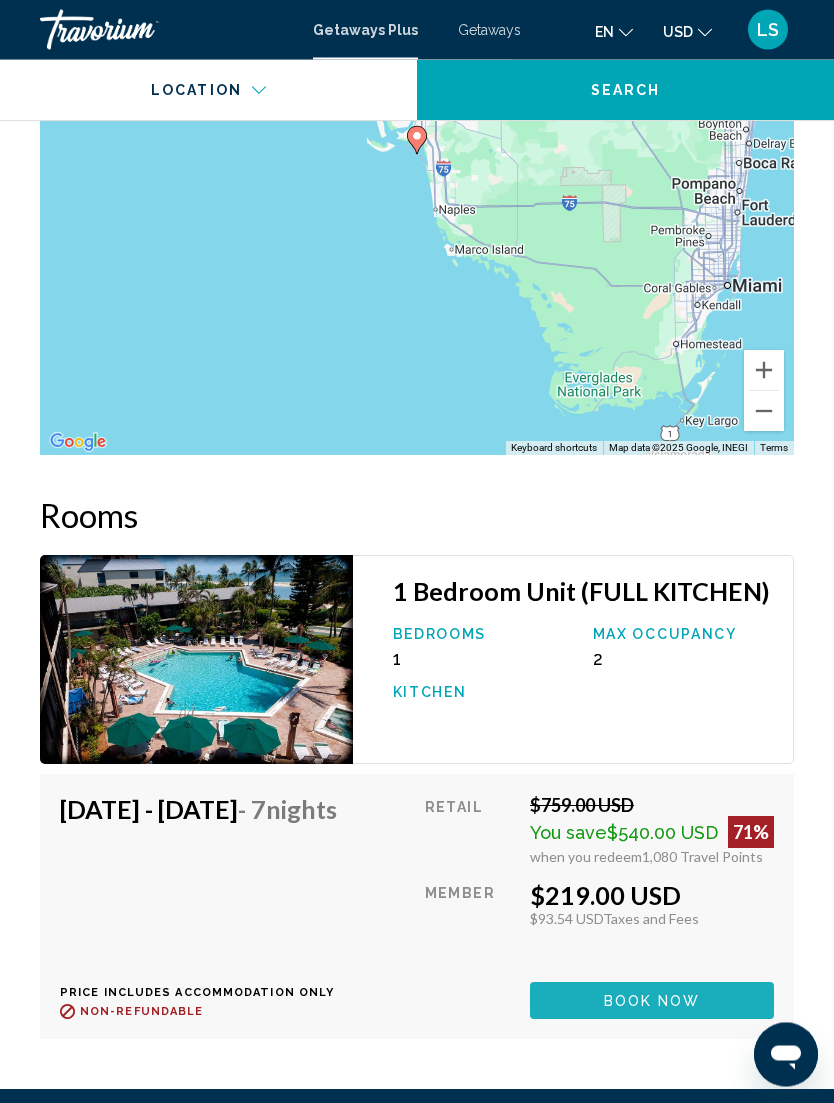 scroll, scrollTop: 3373, scrollLeft: 0, axis: vertical 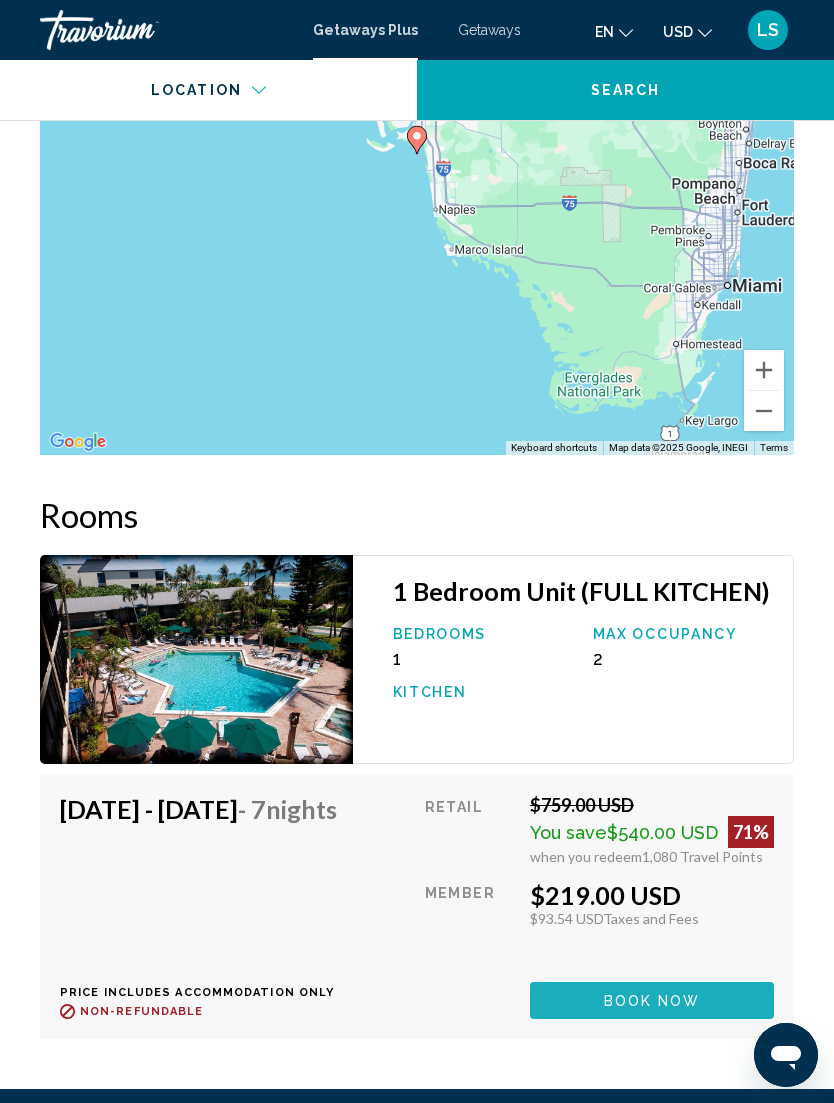 click on "Book now" at bounding box center (652, 1000) 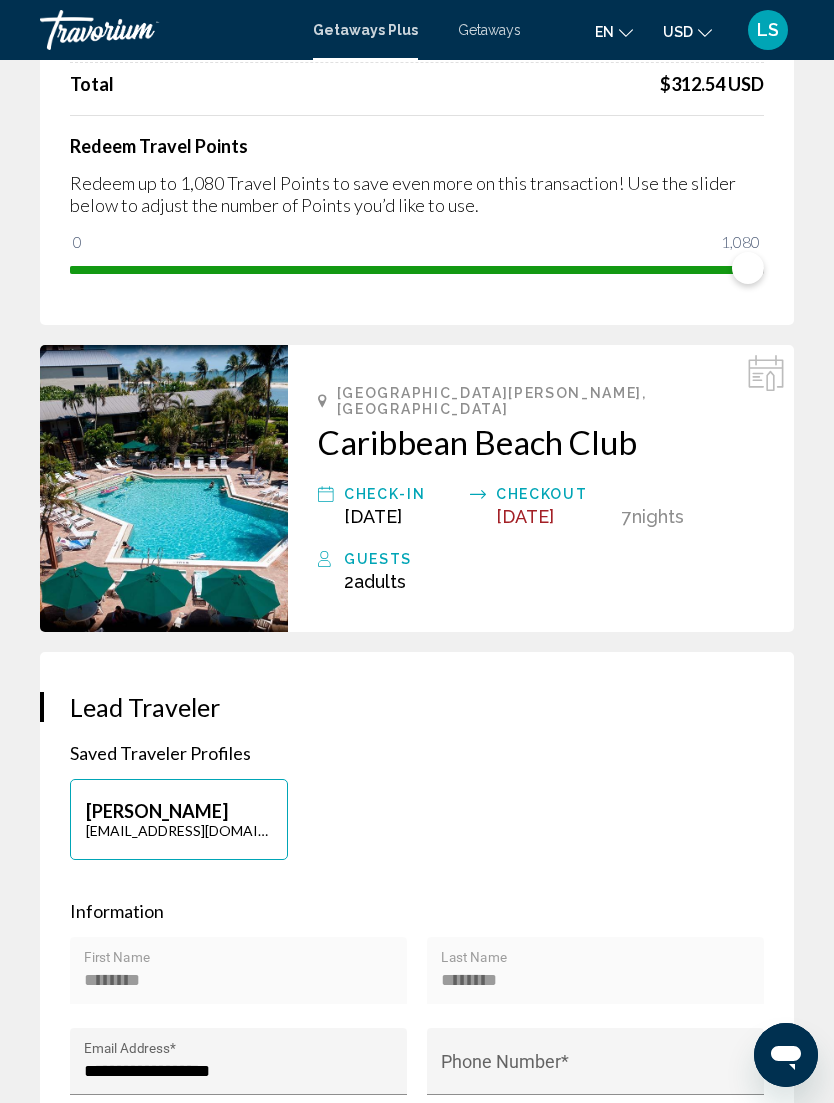 scroll, scrollTop: 292, scrollLeft: 0, axis: vertical 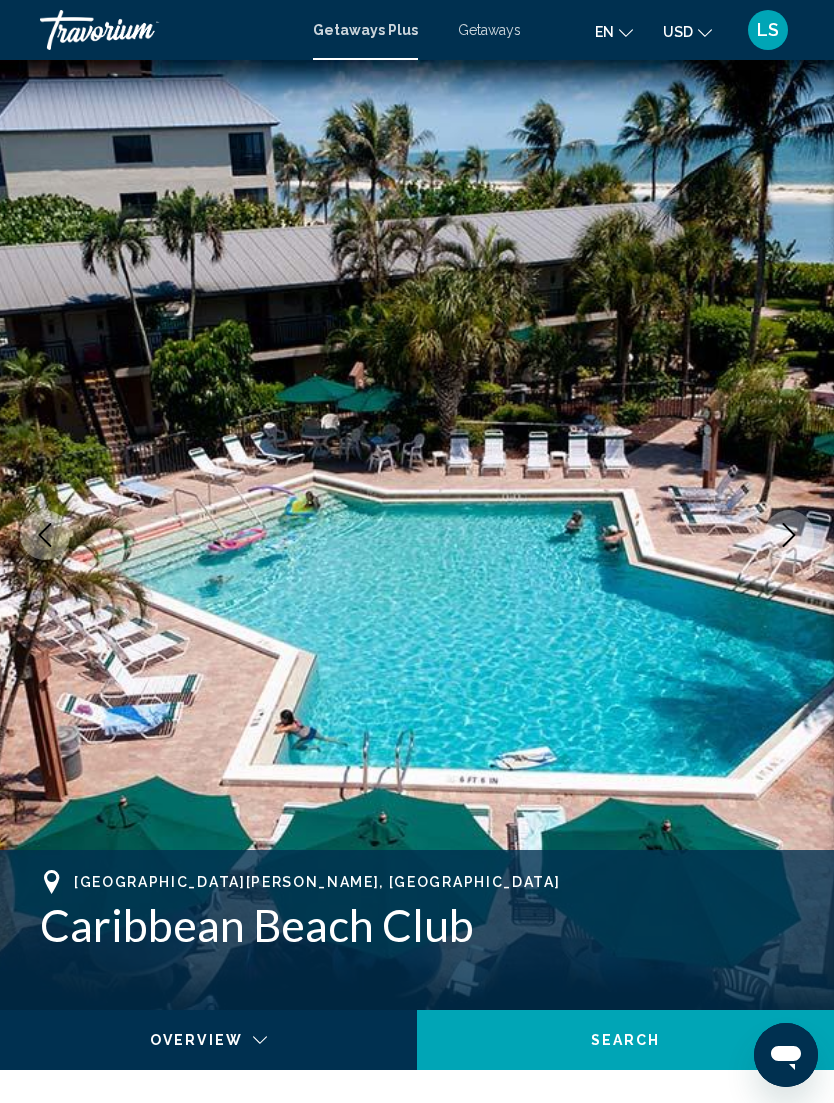 click at bounding box center (417, 535) 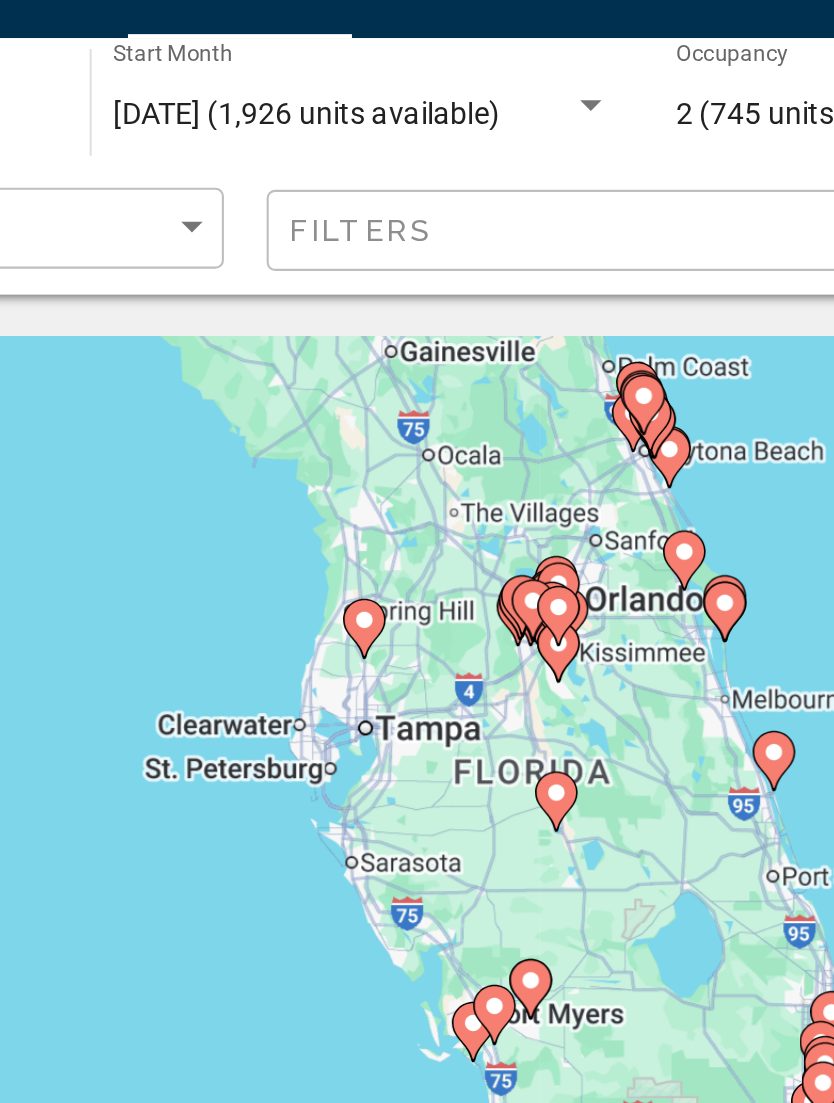 click 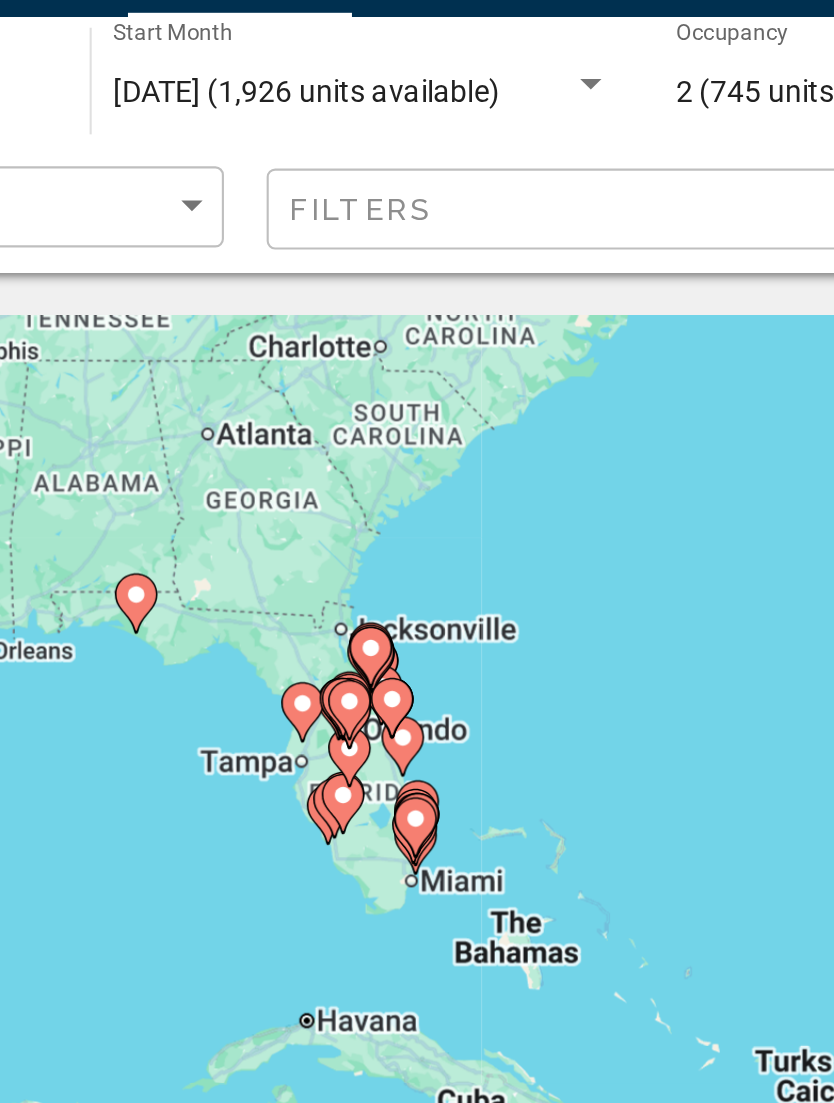 click 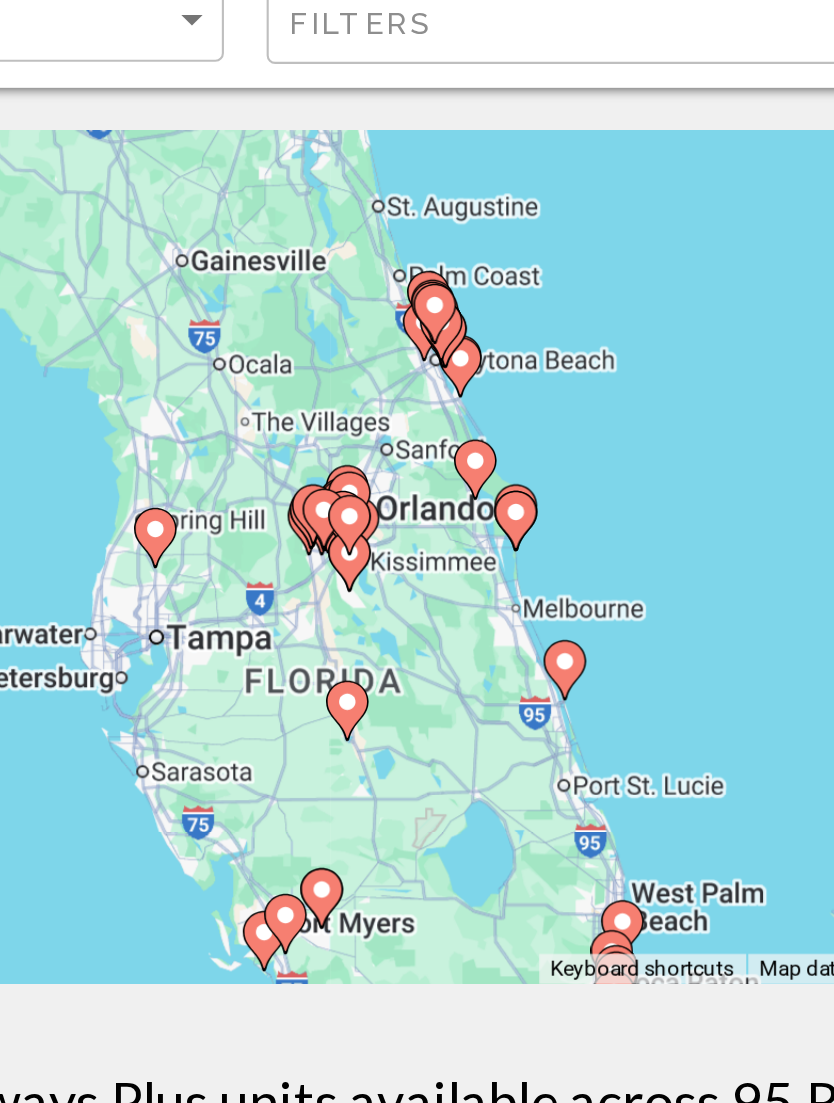 type on "**********" 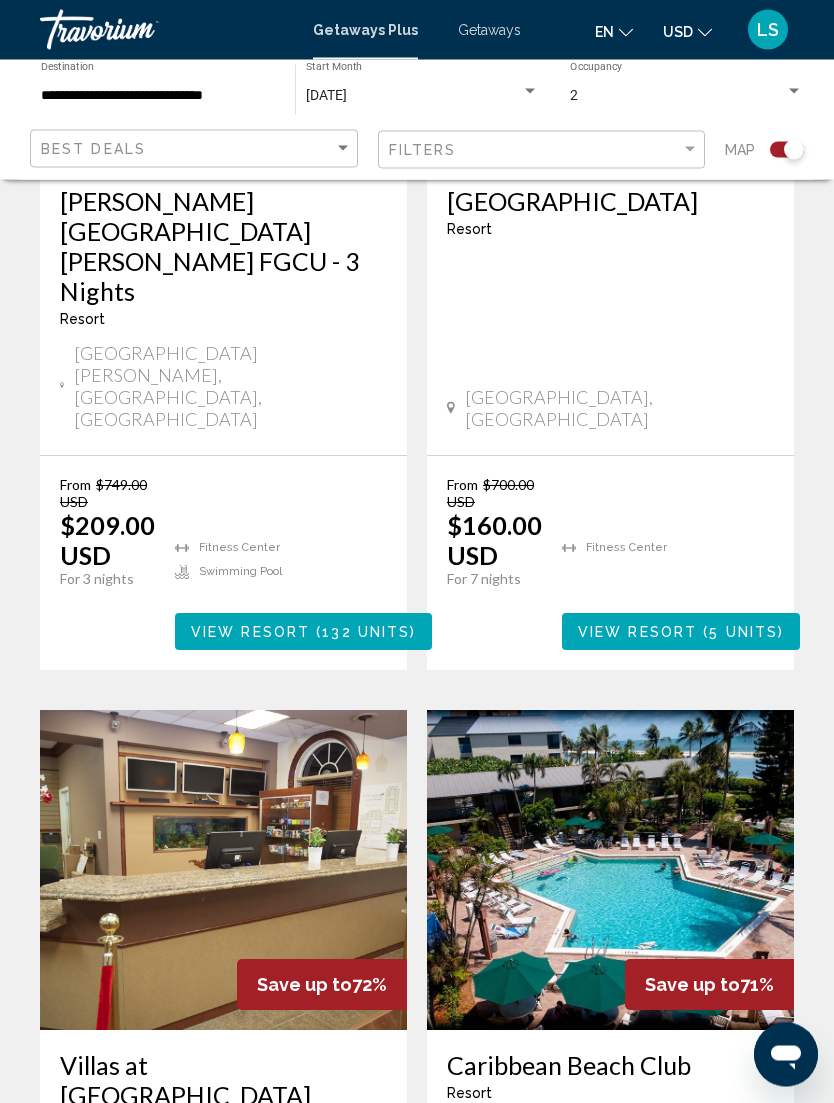 scroll, scrollTop: 844, scrollLeft: 0, axis: vertical 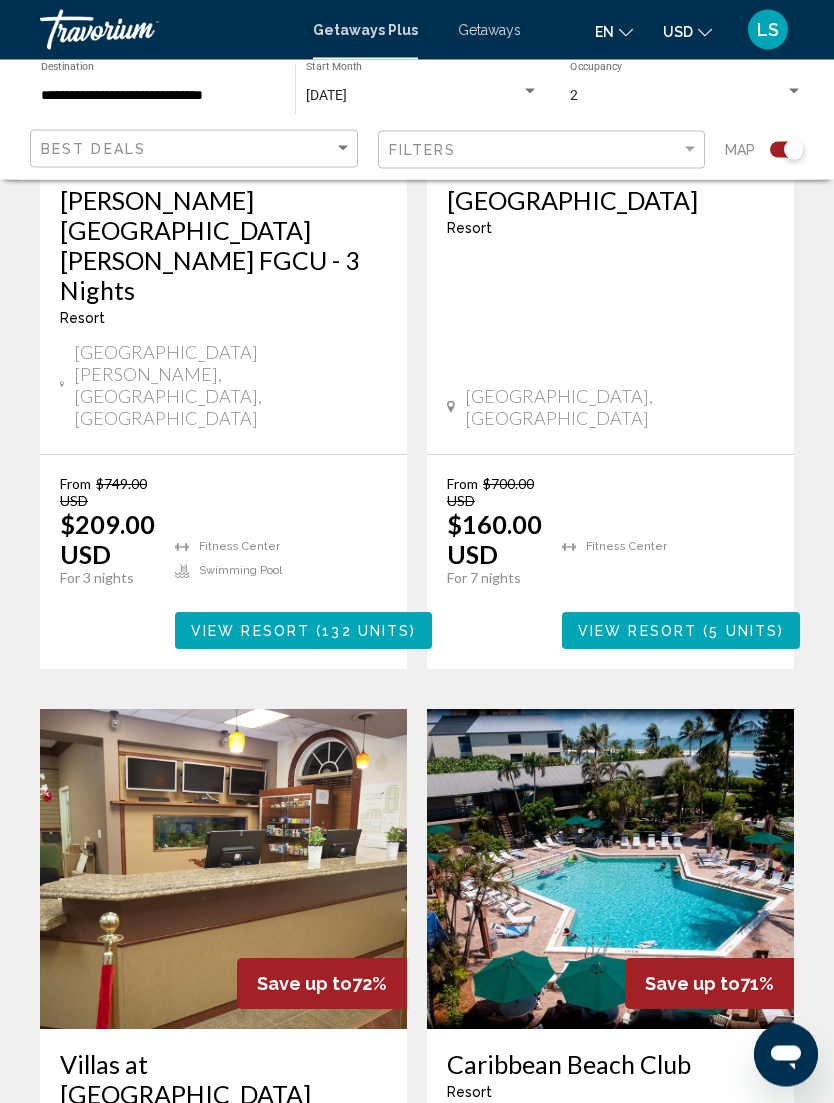 click on "[GEOGRAPHIC_DATA]  -  This is an adults only resort
[GEOGRAPHIC_DATA][PERSON_NAME], [GEOGRAPHIC_DATA]" at bounding box center [610, 1133] 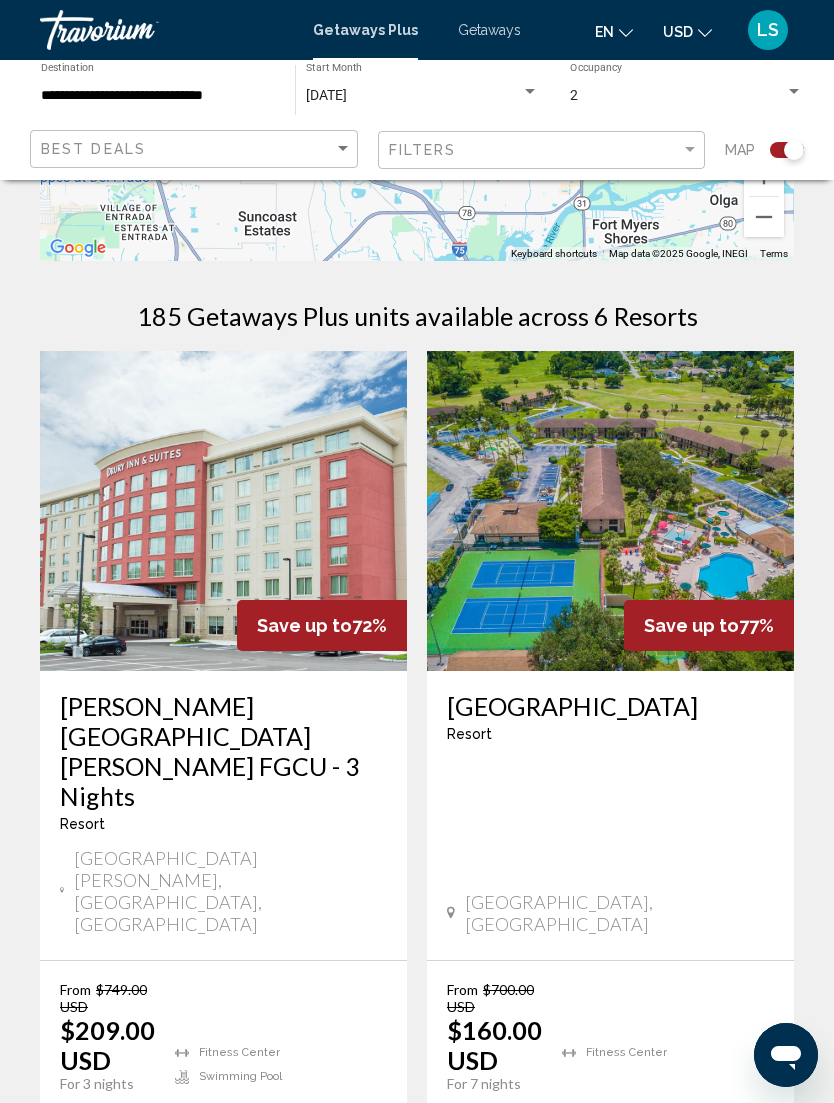 scroll, scrollTop: 336, scrollLeft: 0, axis: vertical 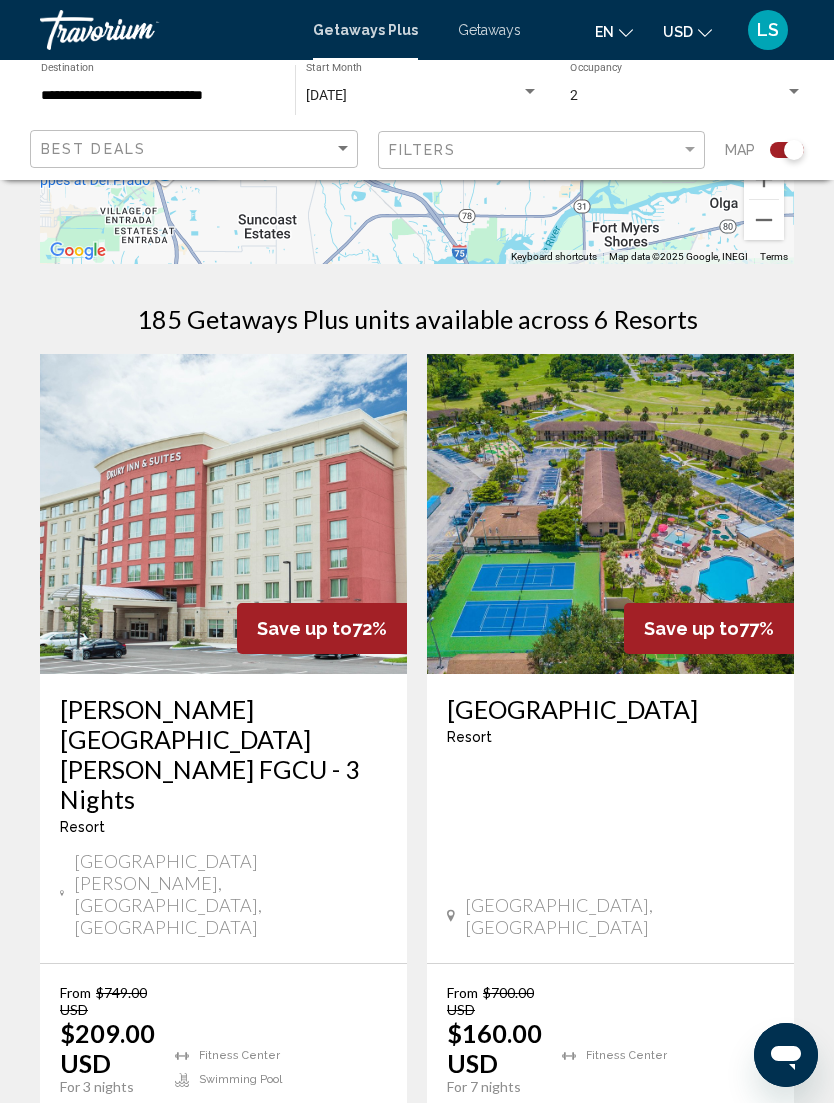 click at bounding box center (610, 514) 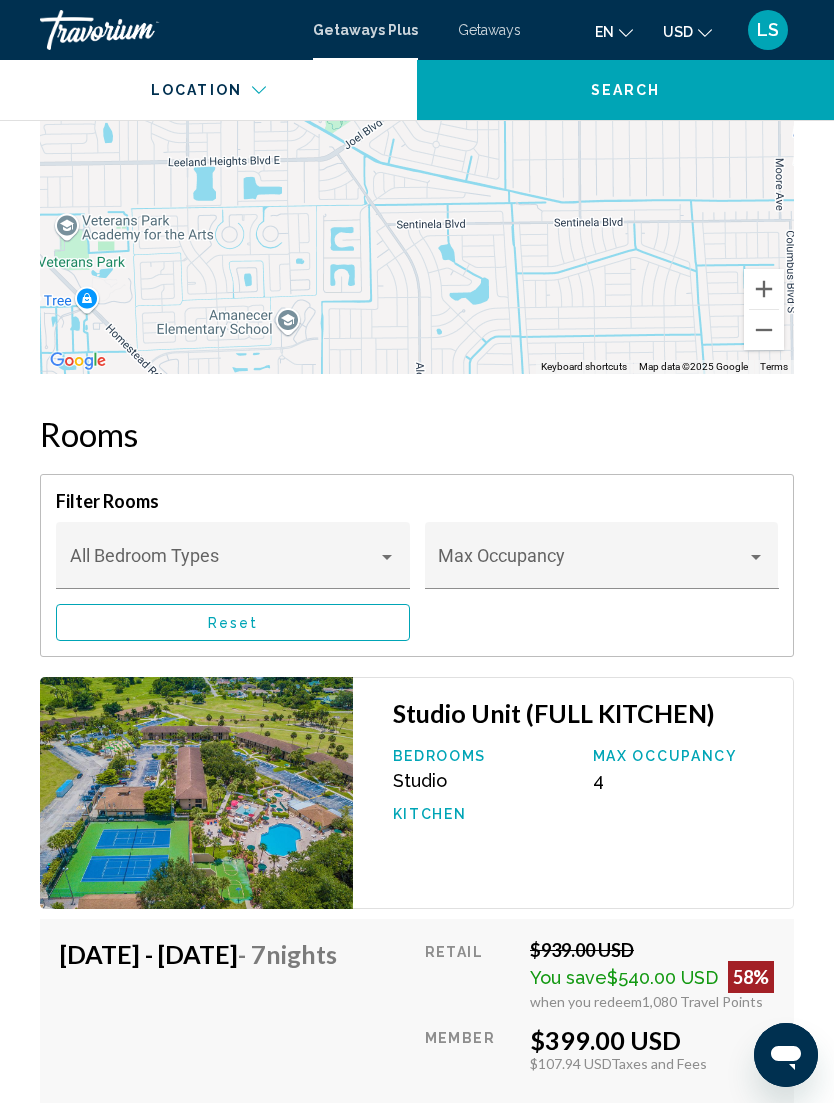 scroll, scrollTop: 3456, scrollLeft: 0, axis: vertical 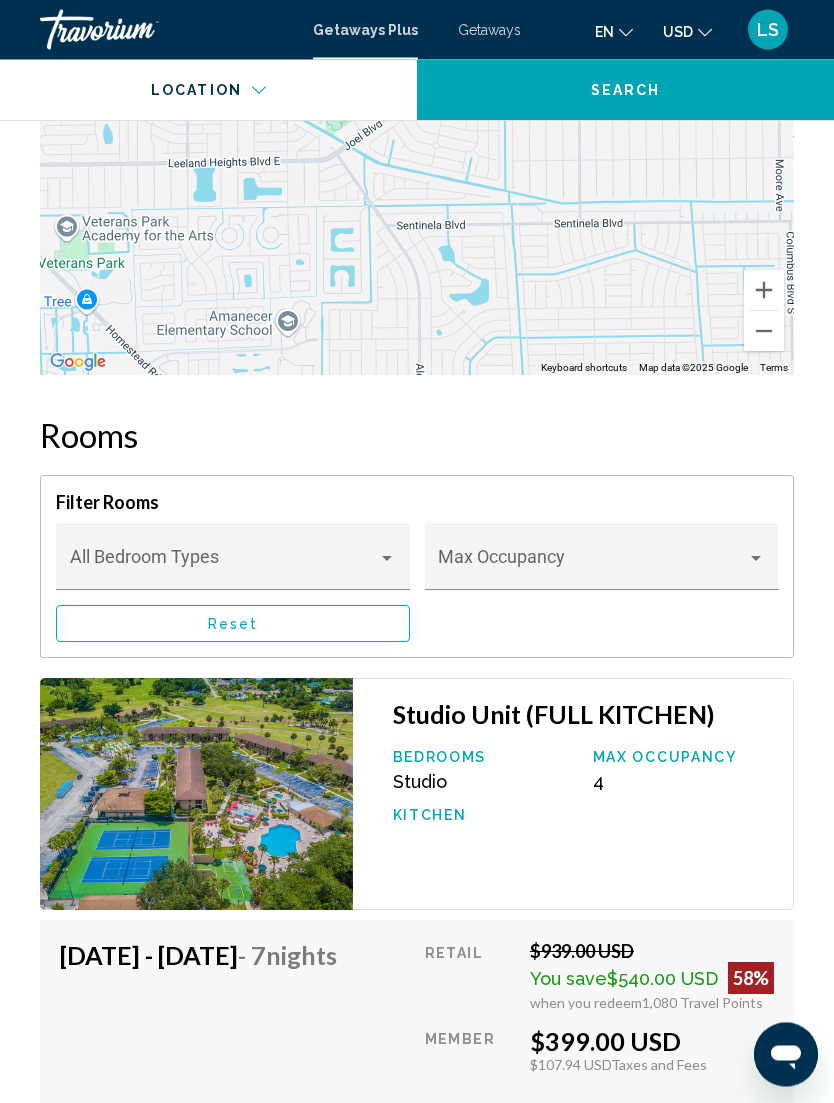click at bounding box center (196, 795) 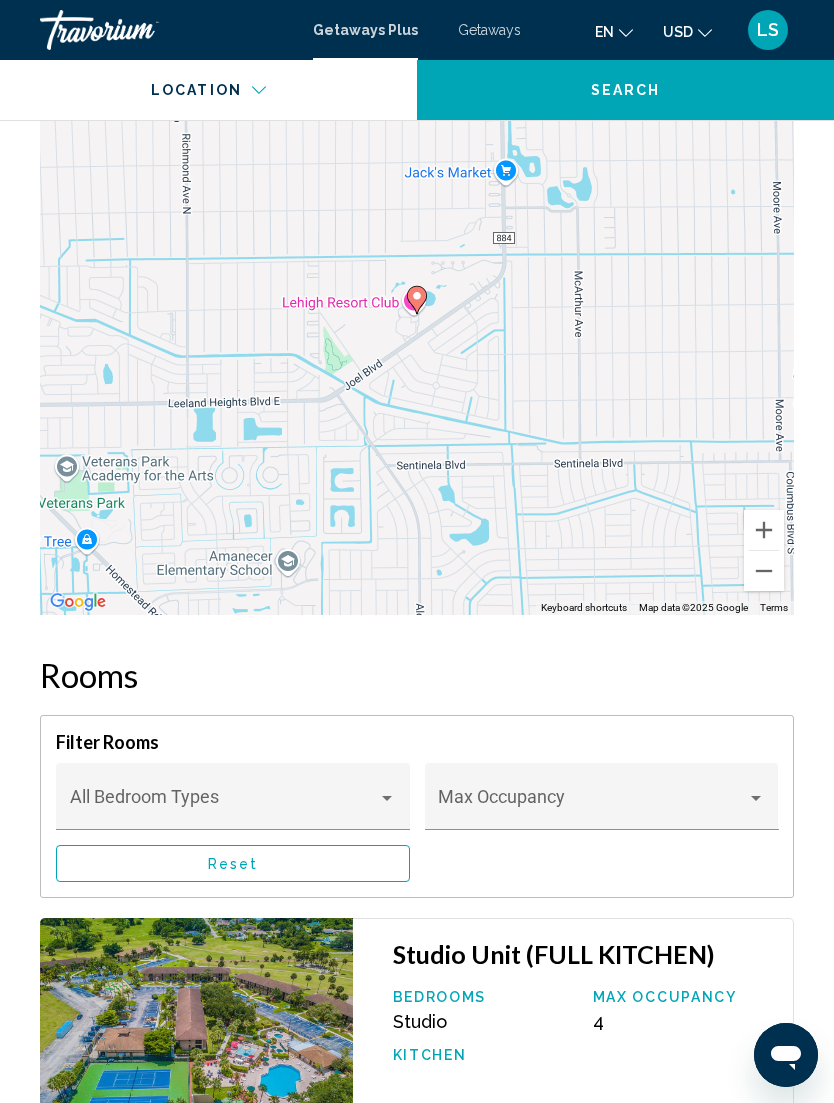 scroll, scrollTop: 3209, scrollLeft: 0, axis: vertical 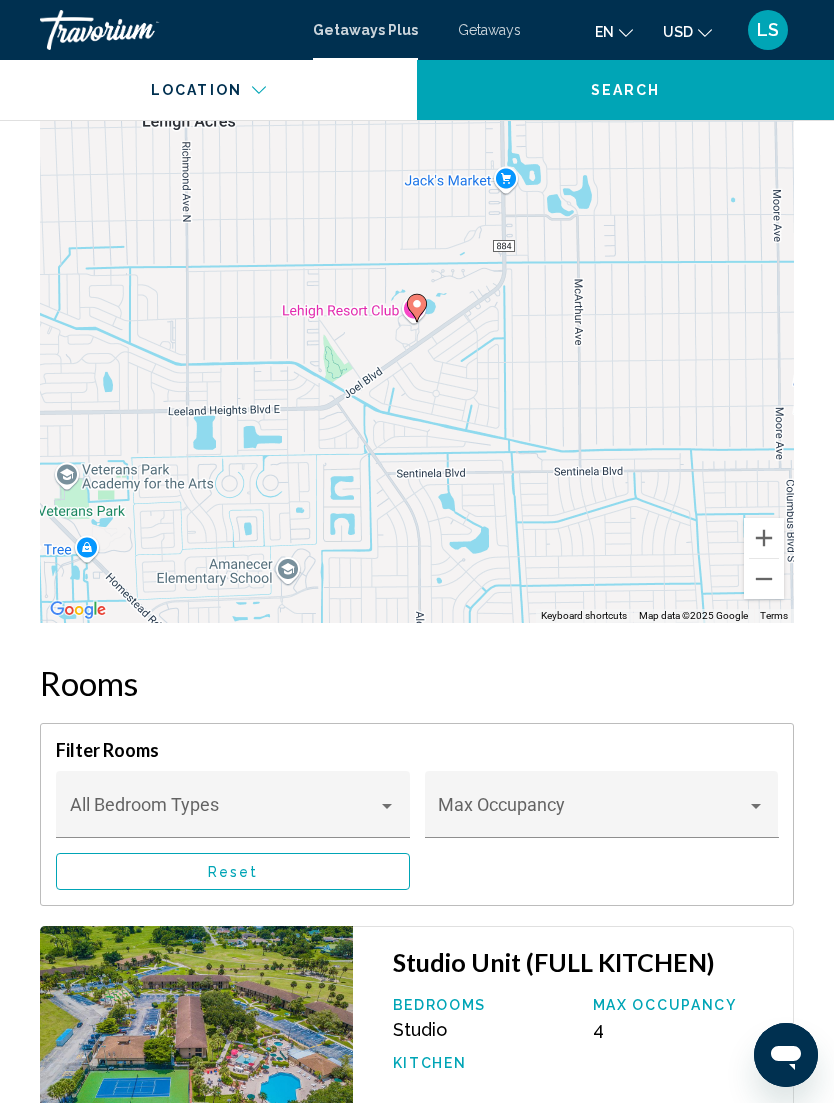 click at bounding box center (764, 579) 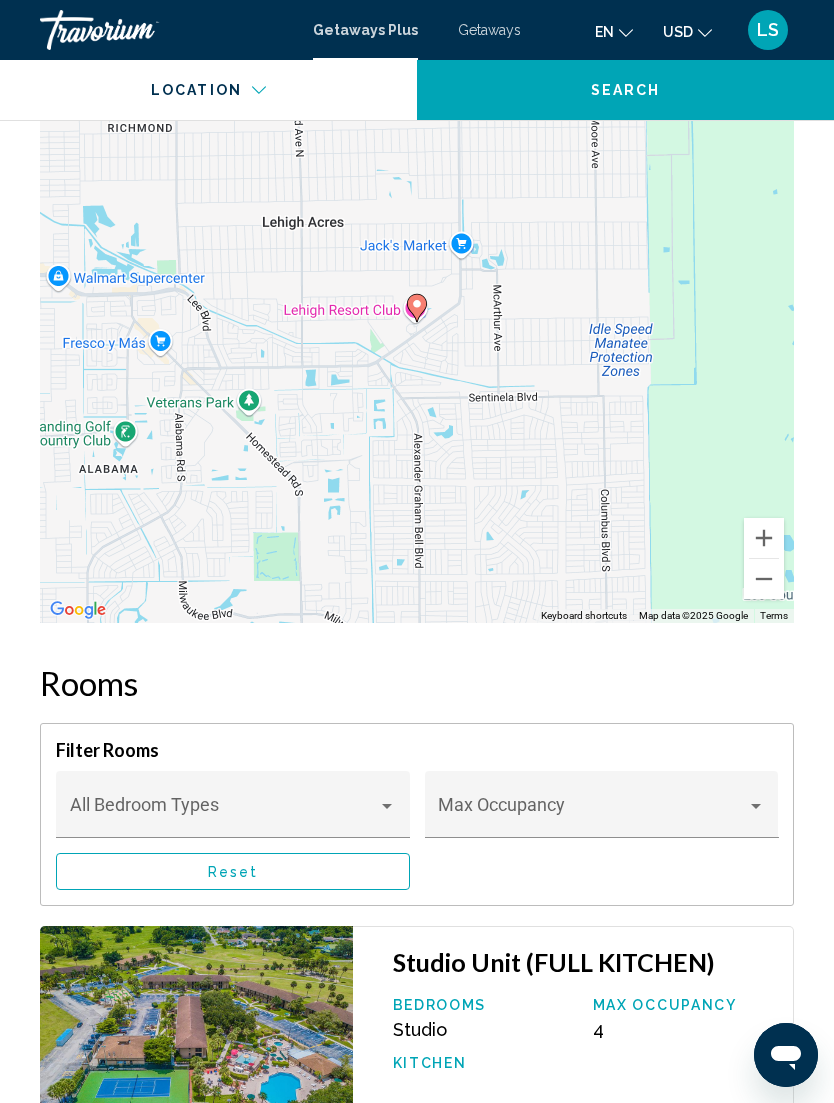 click at bounding box center (764, 579) 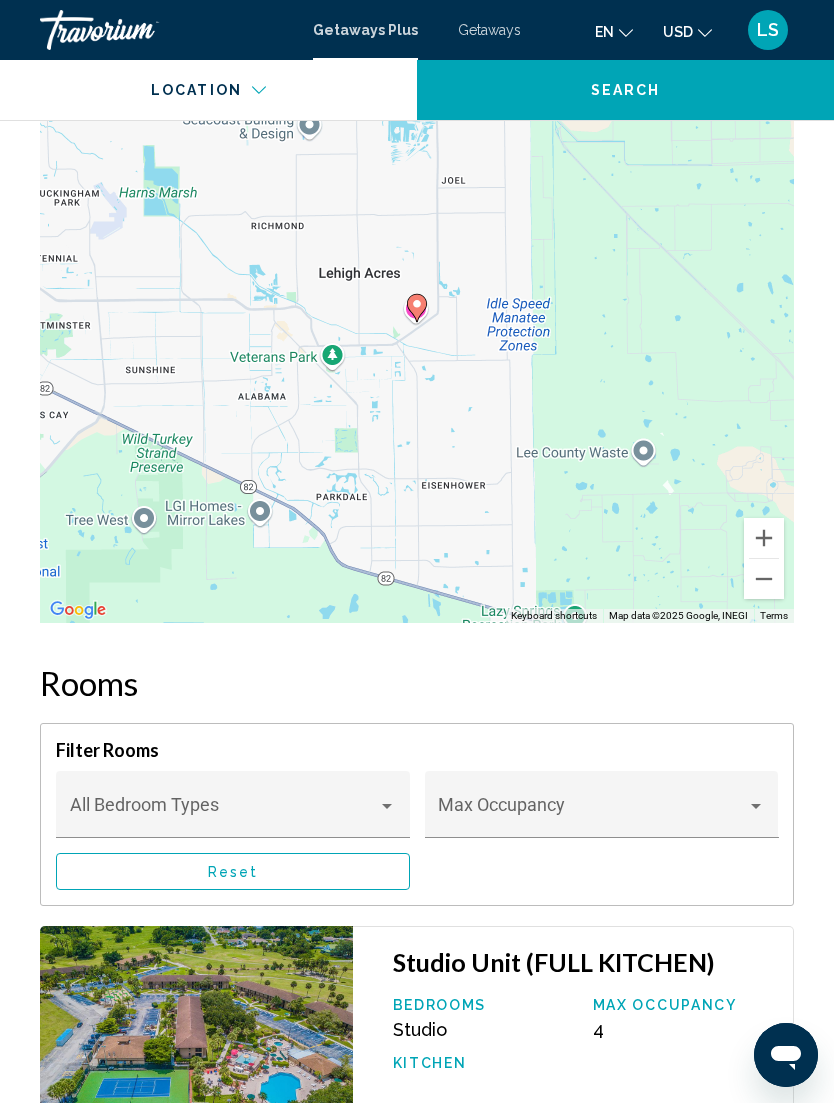 click at bounding box center (764, 579) 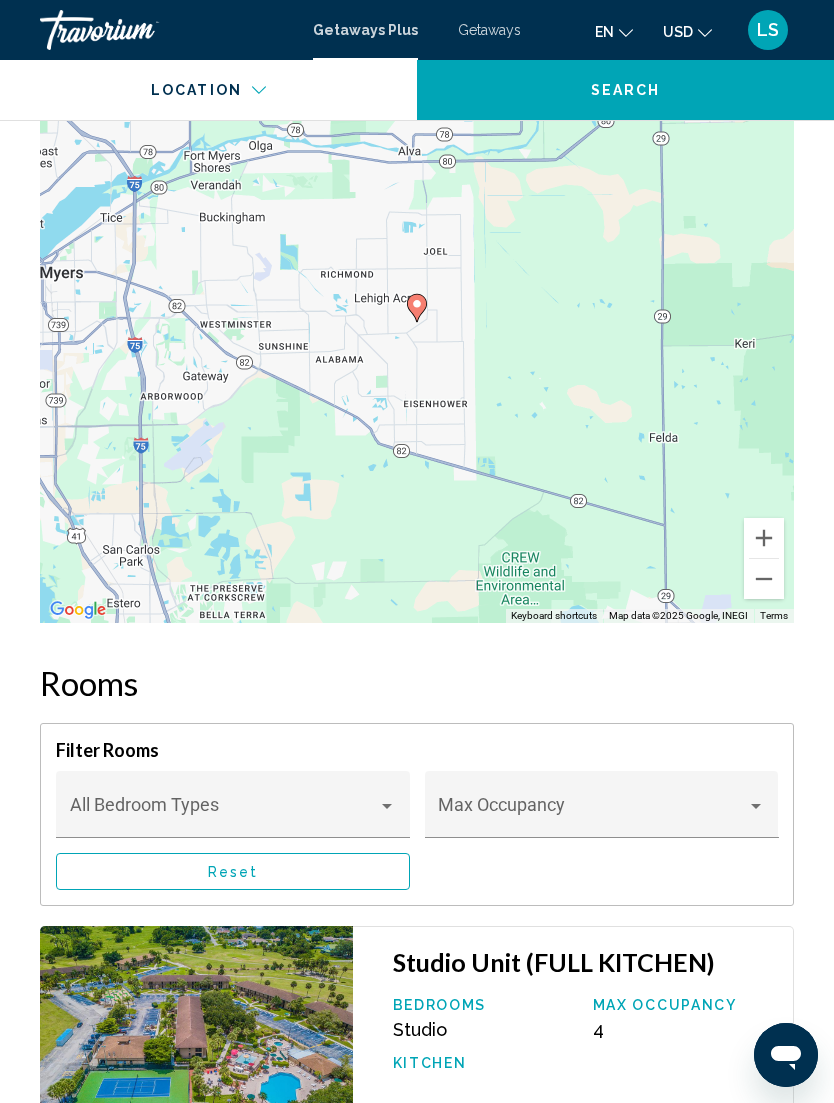 click at bounding box center [764, 579] 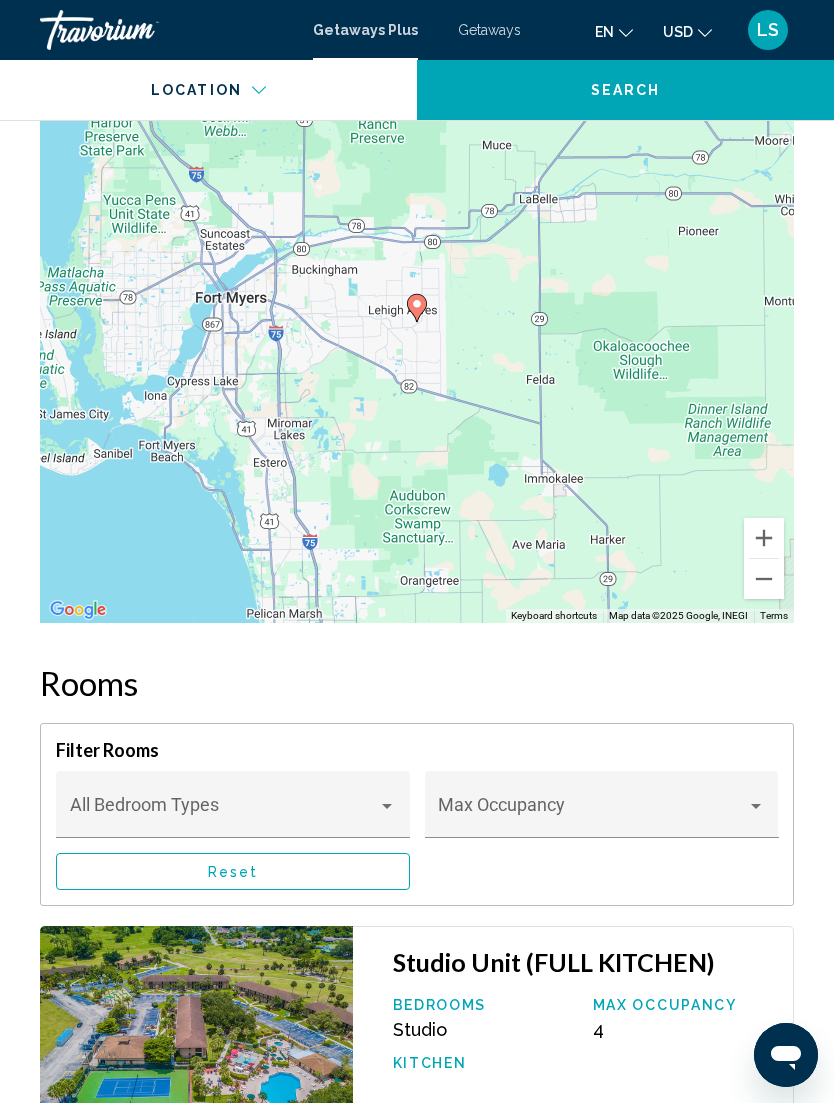 click at bounding box center [764, 579] 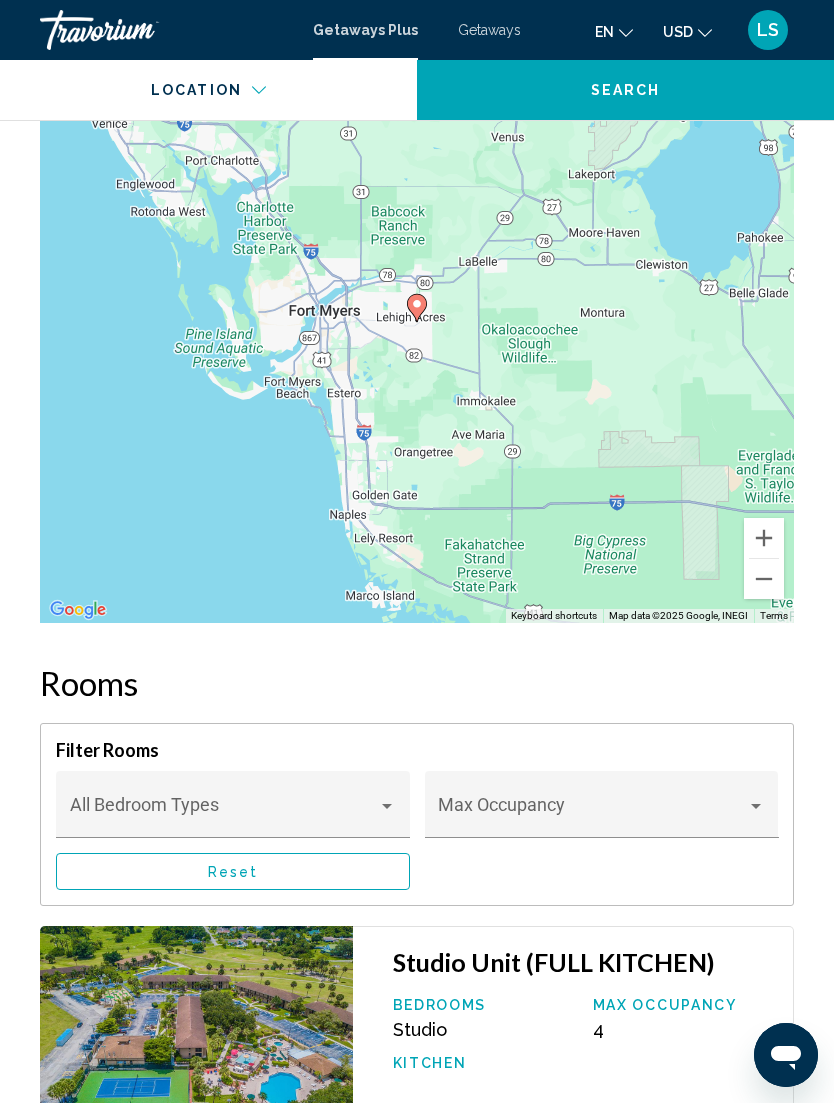 click at bounding box center [764, 579] 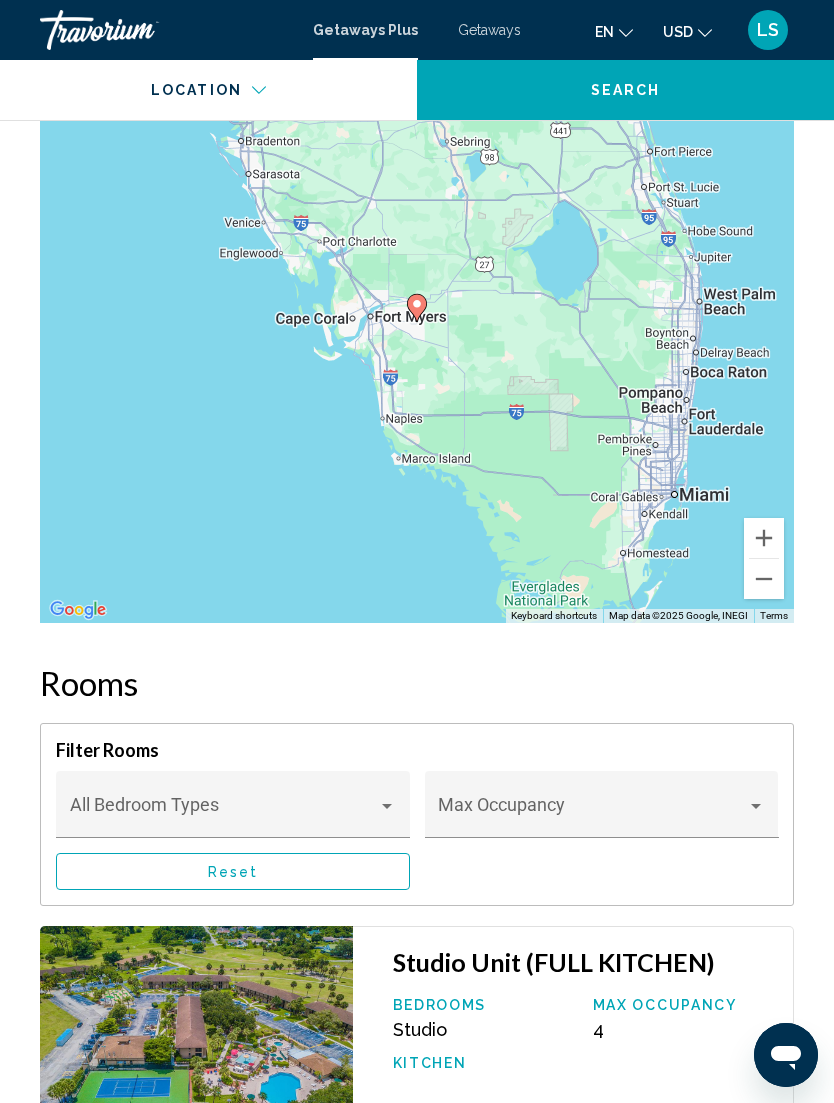 click at bounding box center [764, 579] 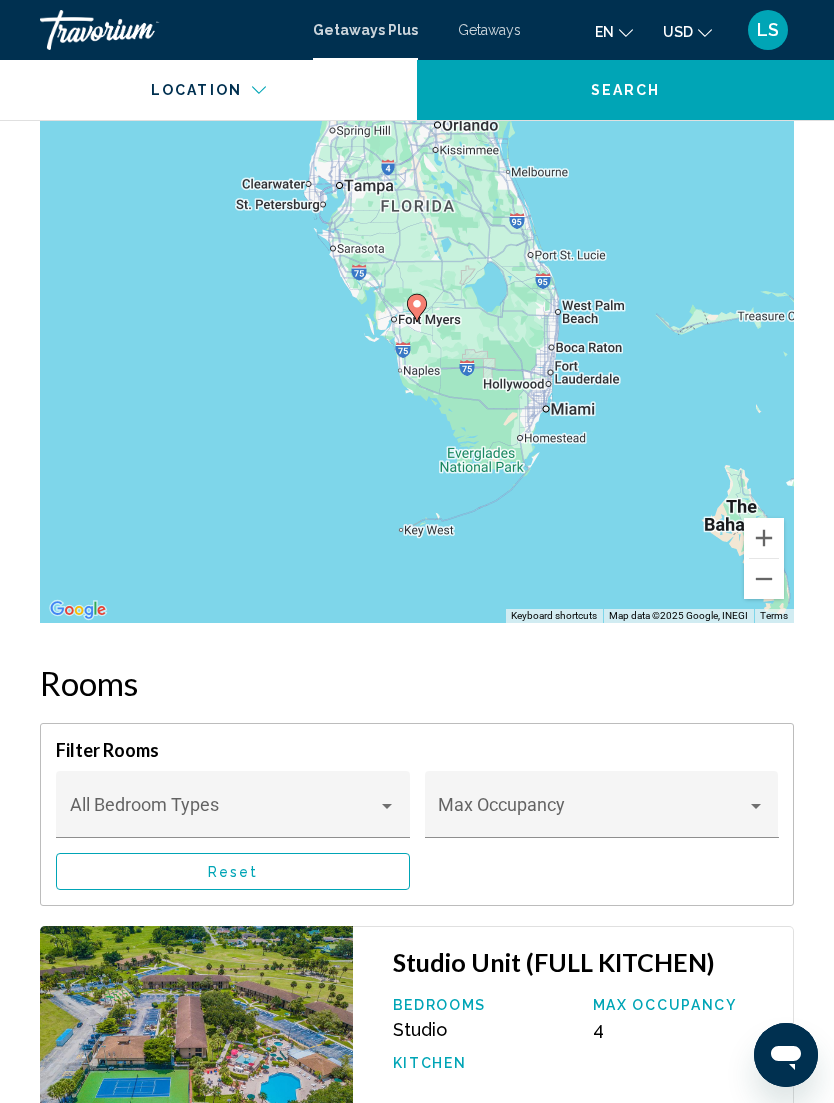 click at bounding box center [764, 579] 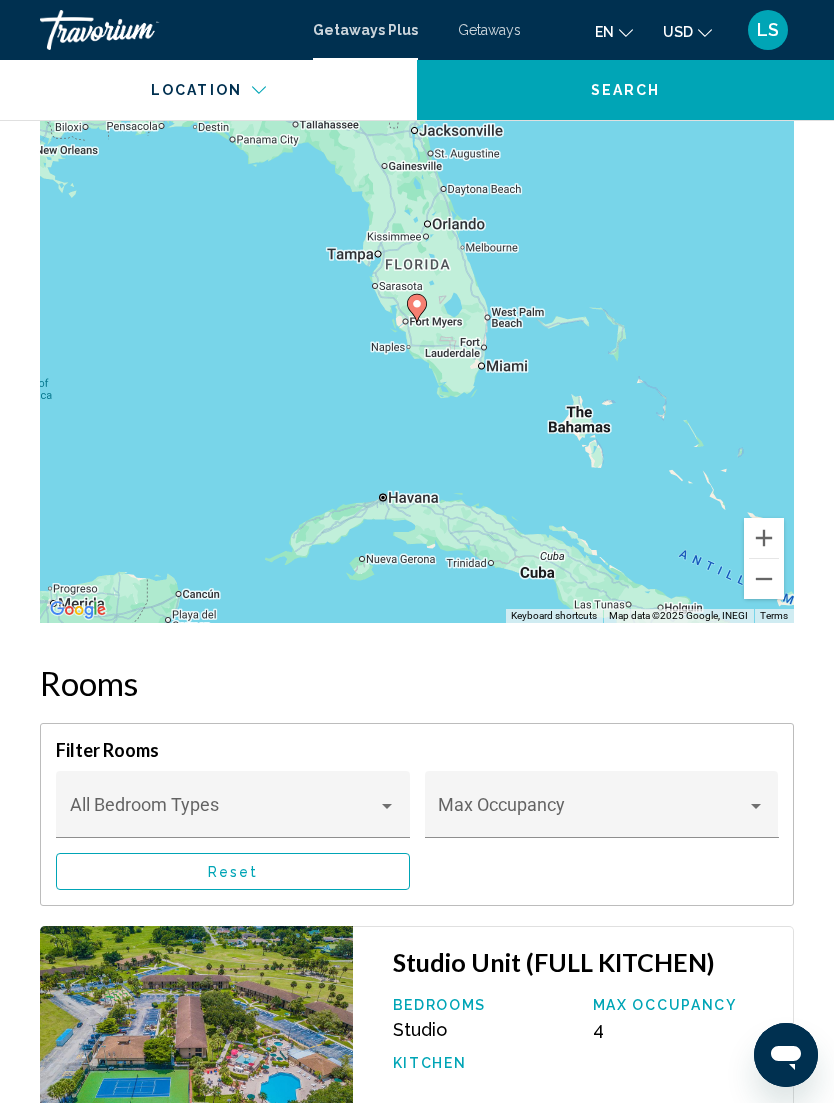 click at bounding box center [764, 538] 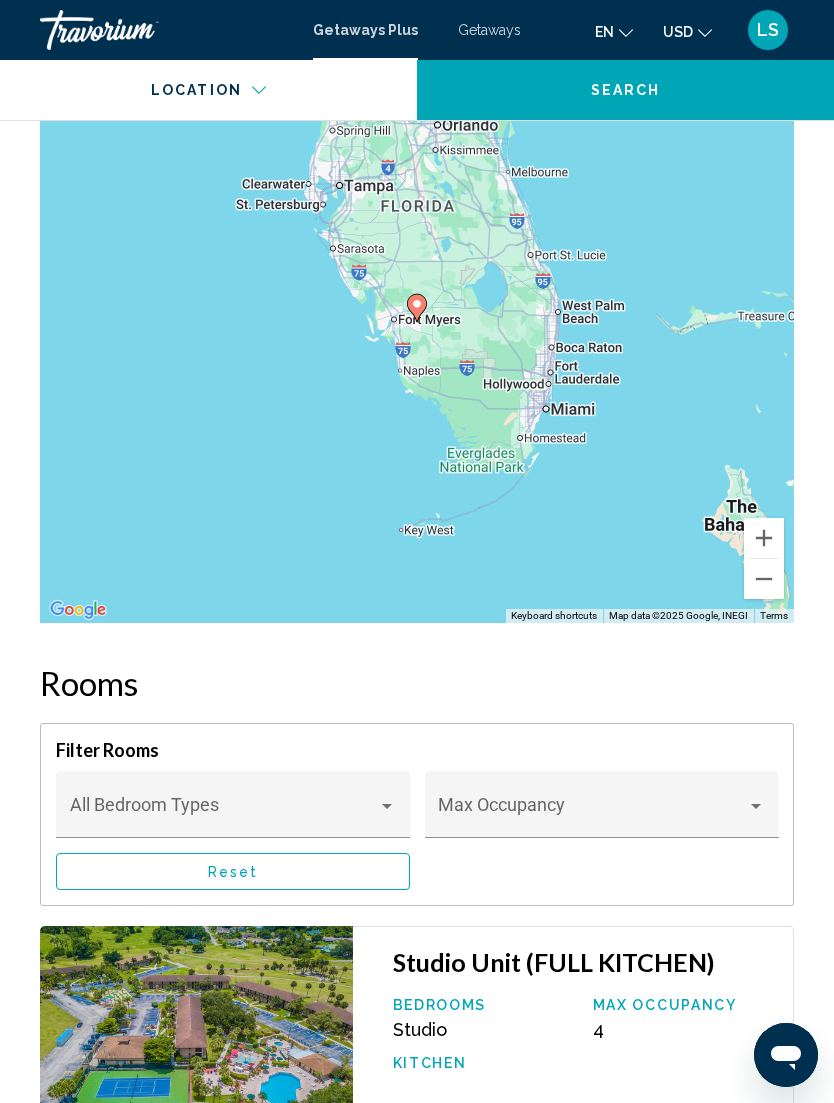 click at bounding box center [764, 538] 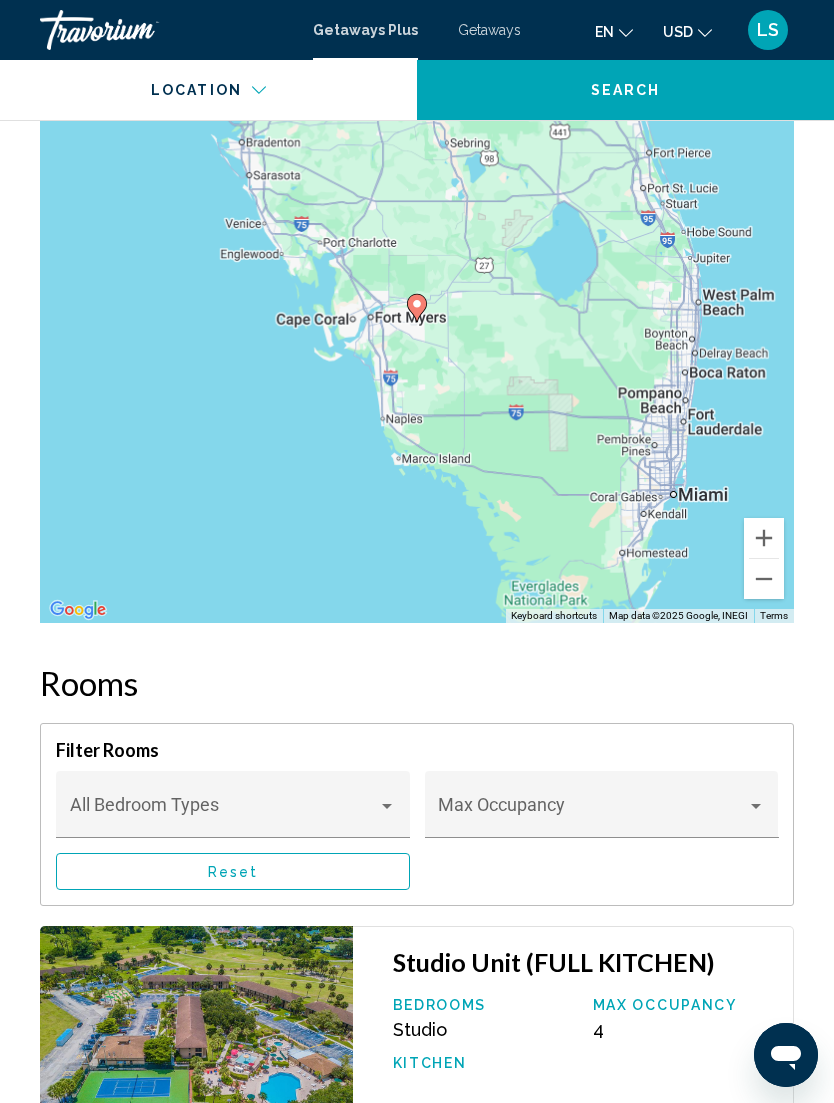 click on "To navigate, press the arrow keys. To activate drag with keyboard, press Alt + Enter. Once in keyboard drag state, use the arrow keys to move the marker. To complete the drag, press the Enter key. To cancel, press Escape." at bounding box center [417, 323] 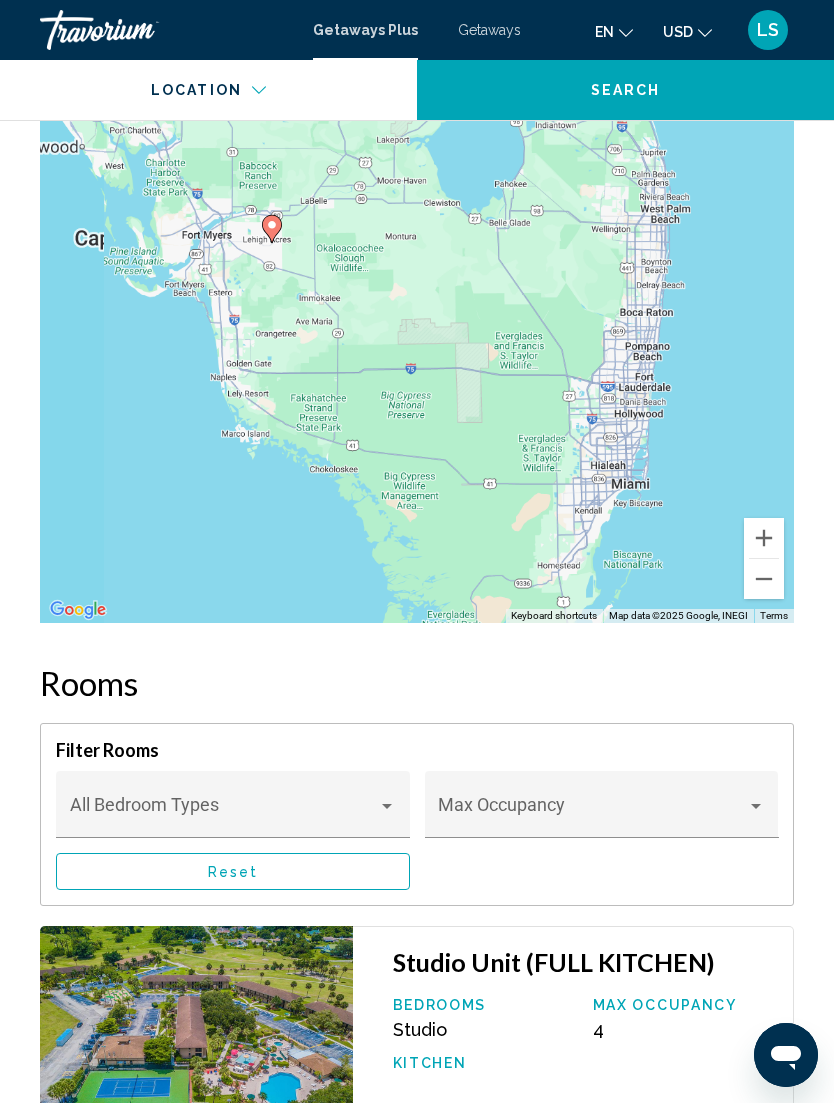 click at bounding box center [764, 538] 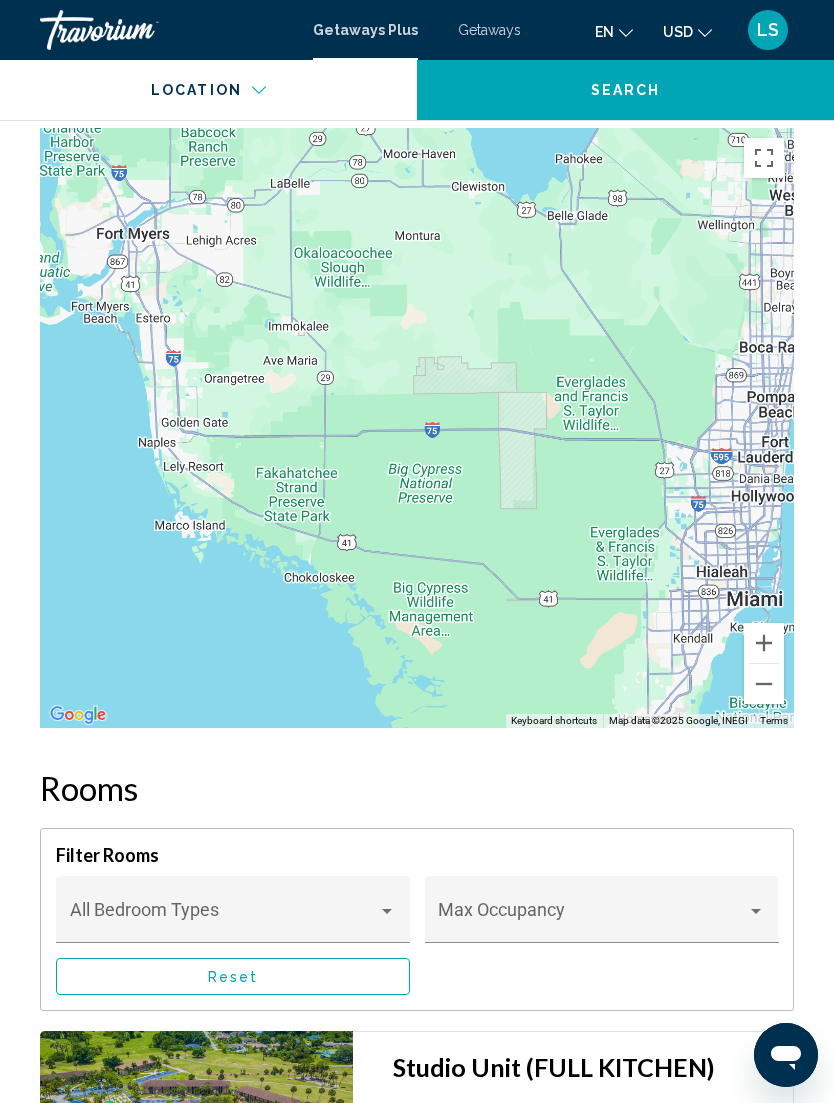 scroll, scrollTop: 3100, scrollLeft: 0, axis: vertical 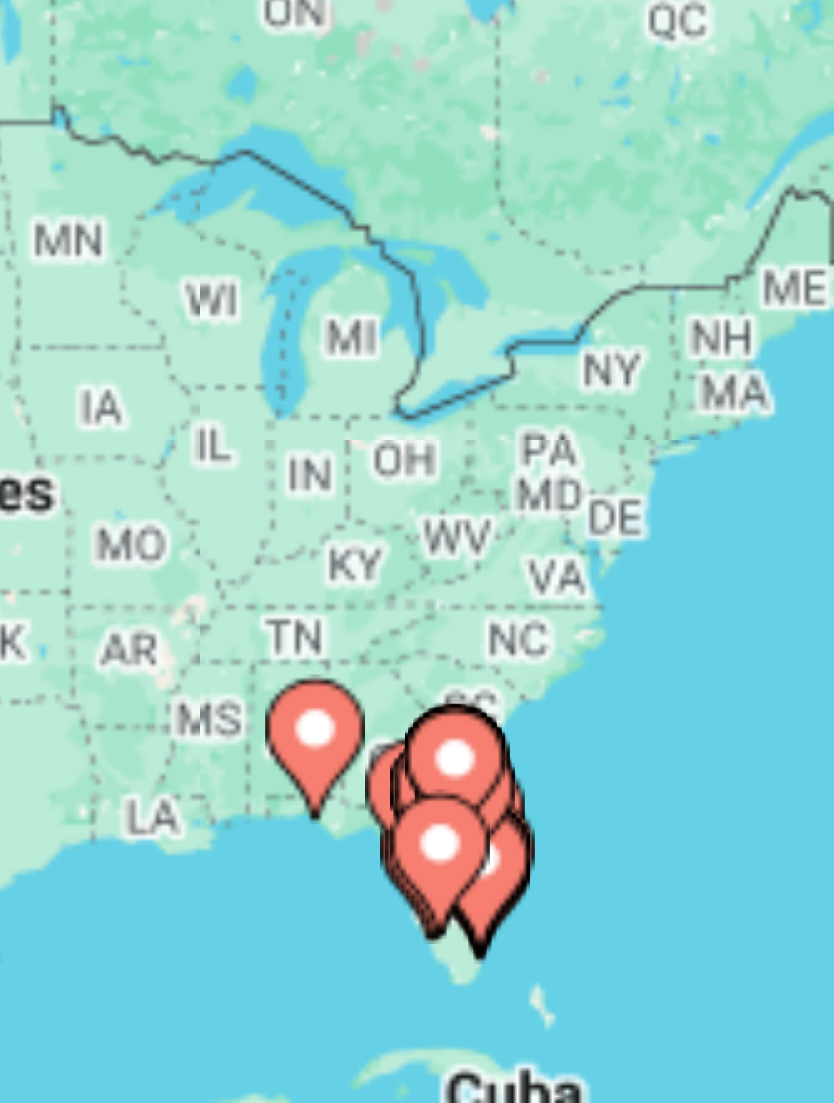 click on "To navigate, press the arrow keys. To activate drag with keyboard, press Alt + Enter. Once in keyboard drag state, use the arrow keys to move the marker. To complete the drag, press the Enter key. To cancel, press Escape." at bounding box center (417, 336) 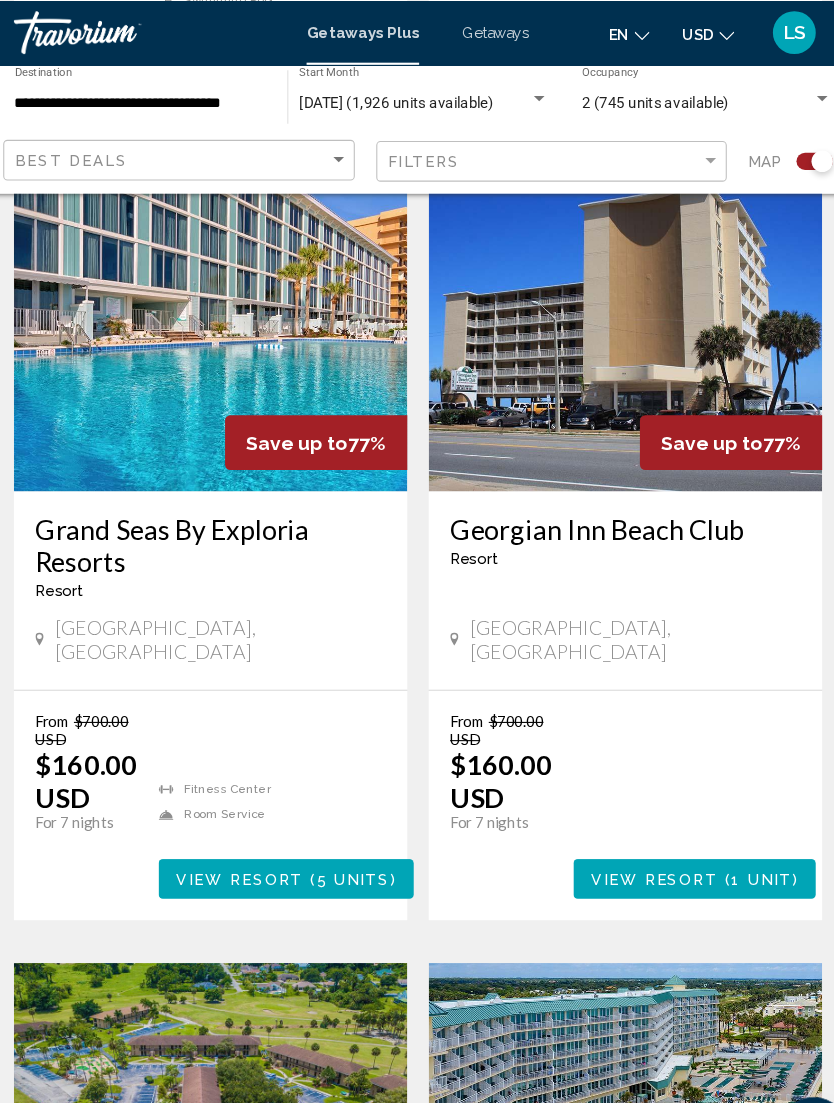 scroll, scrollTop: 1310, scrollLeft: 0, axis: vertical 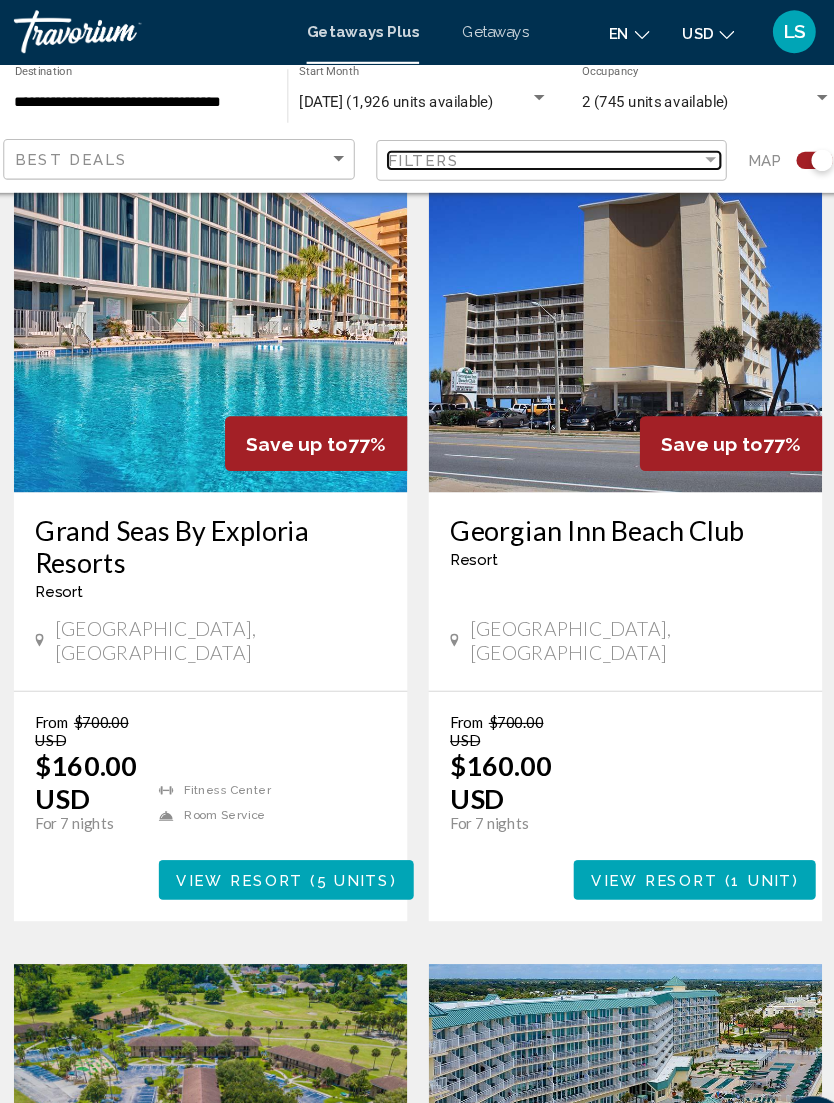 click on "Filters" at bounding box center (535, 150) 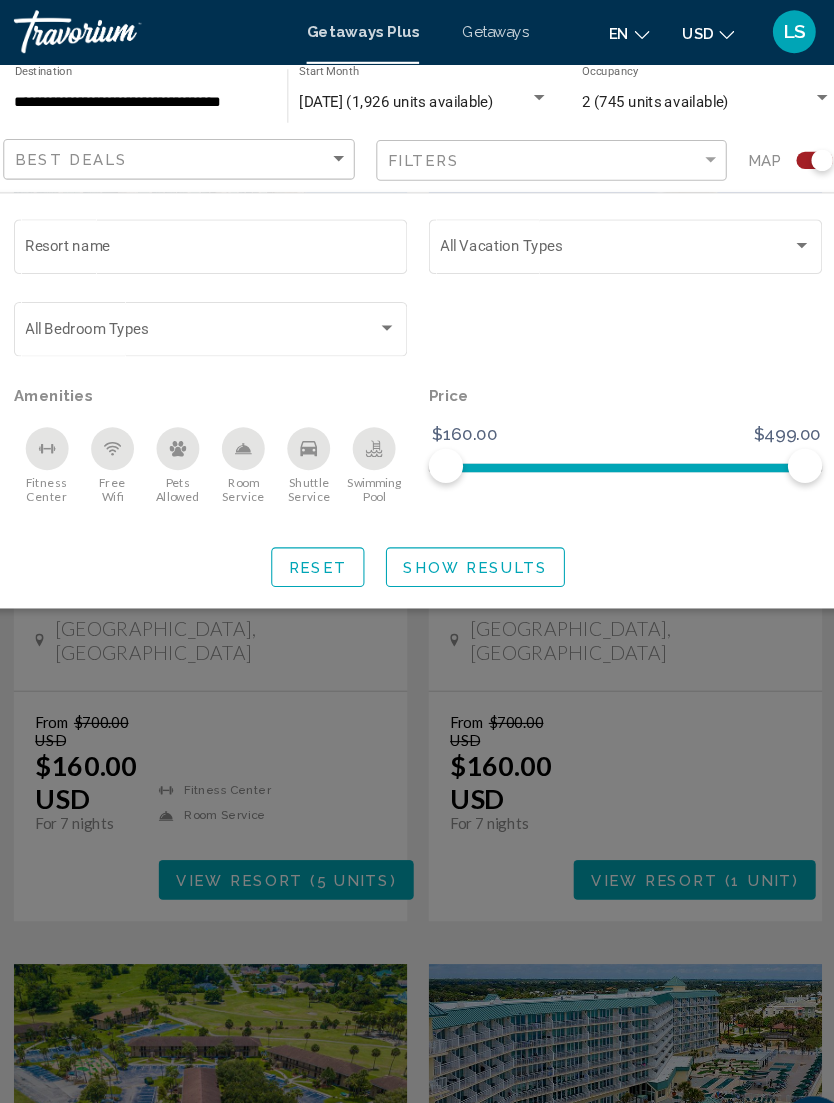 click at bounding box center [602, 234] 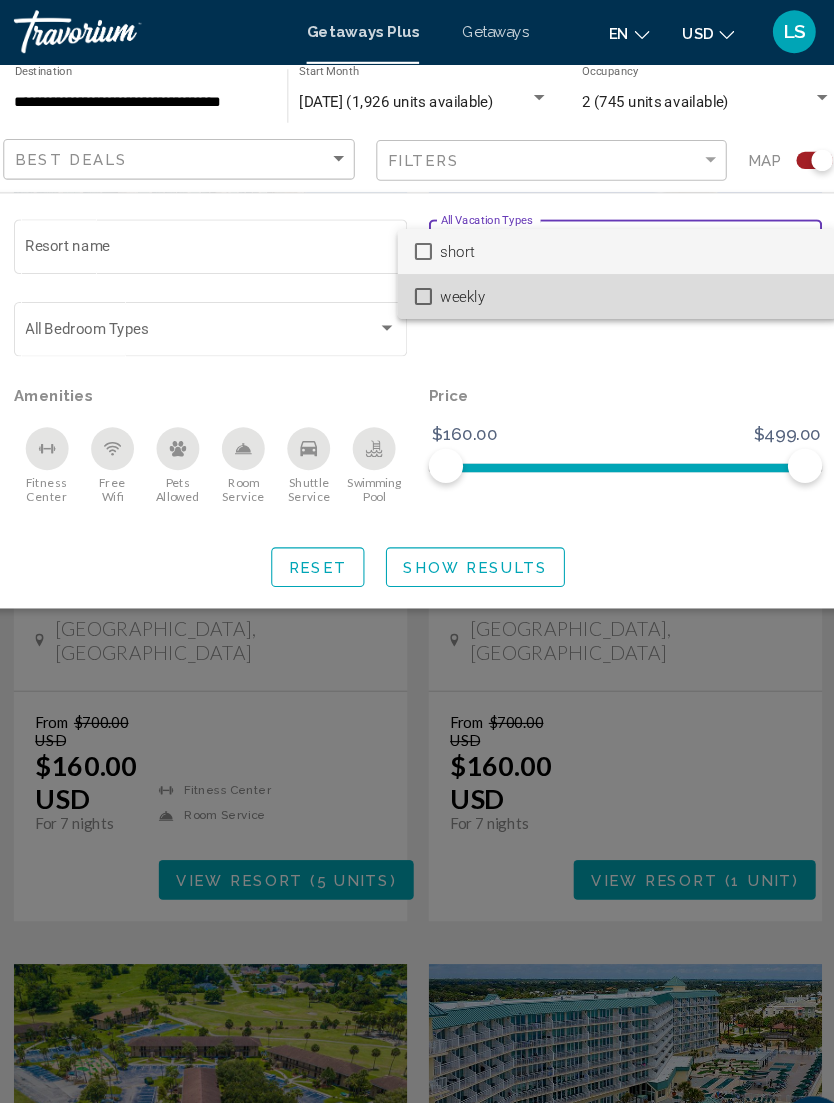 click on "weekly" at bounding box center (615, 277) 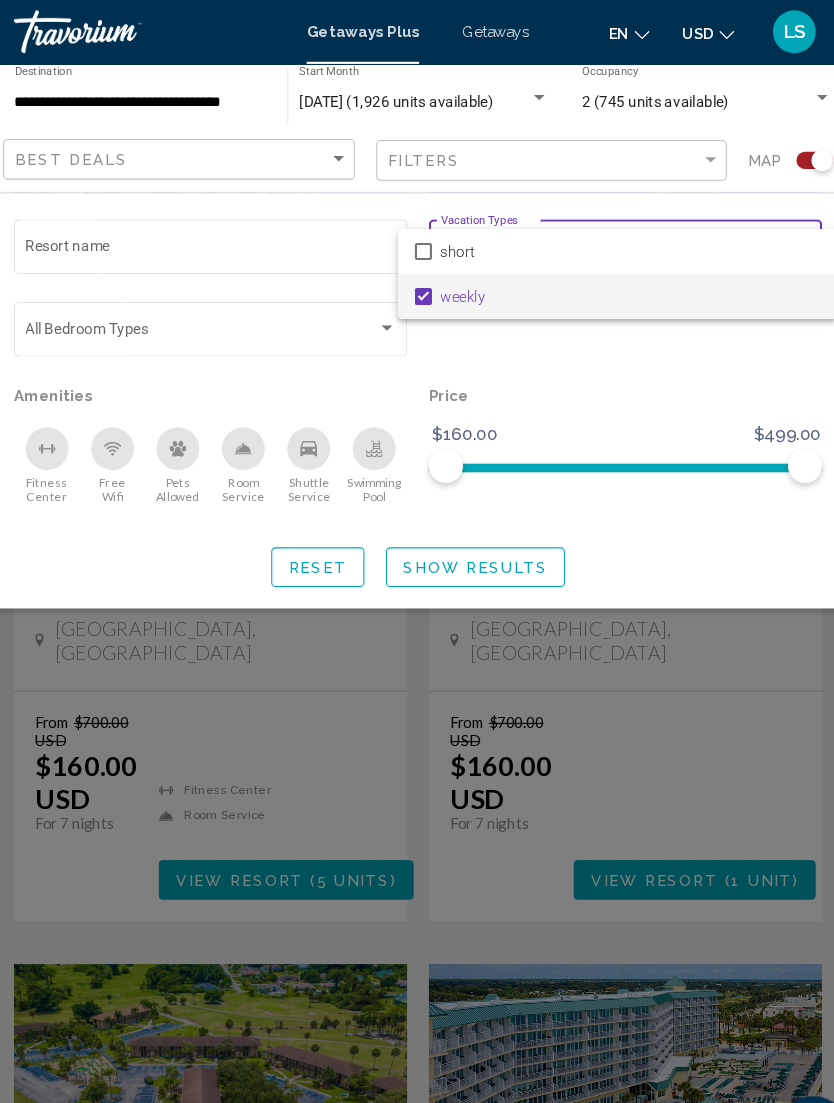 click at bounding box center (417, 551) 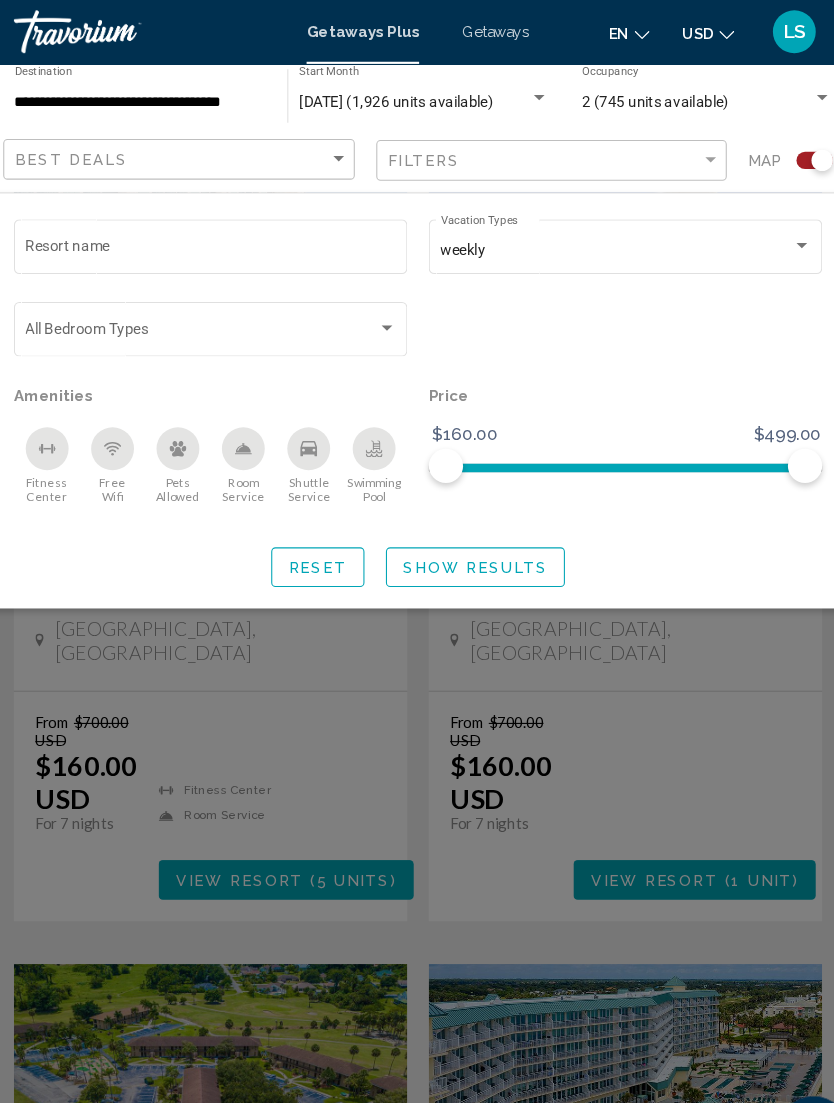 click on "Show Results" 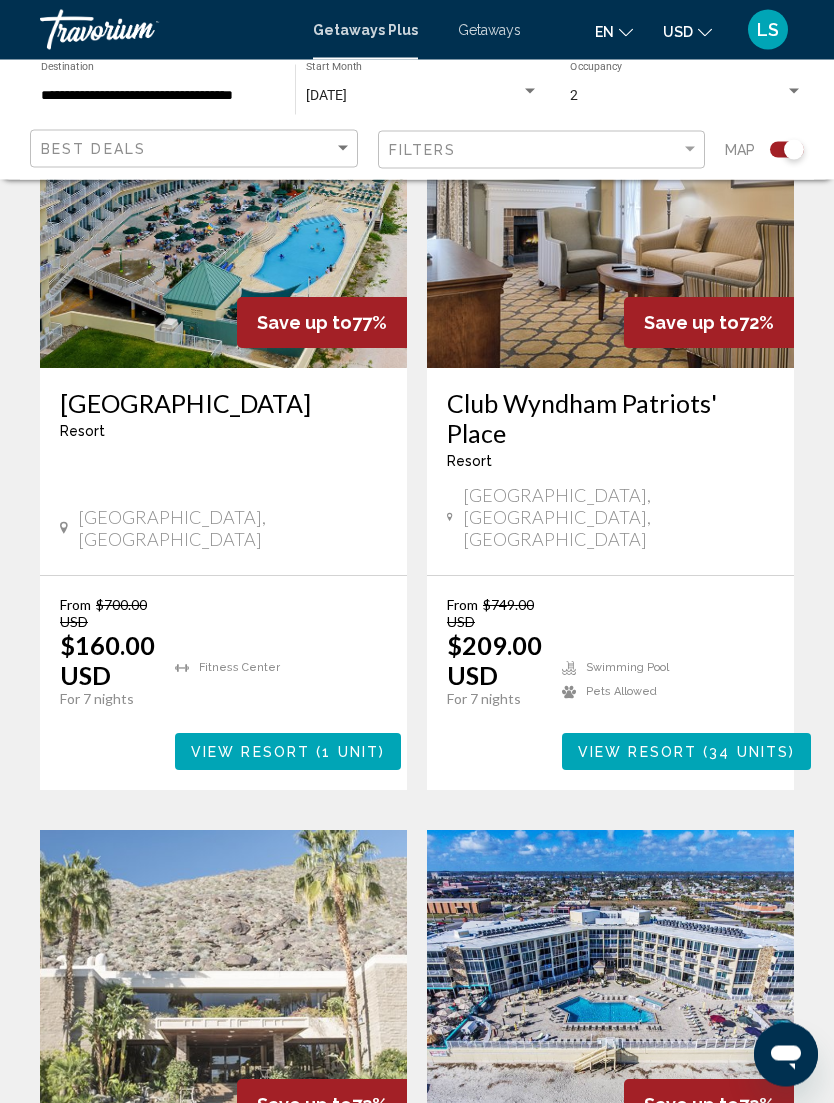 scroll, scrollTop: 2870, scrollLeft: 0, axis: vertical 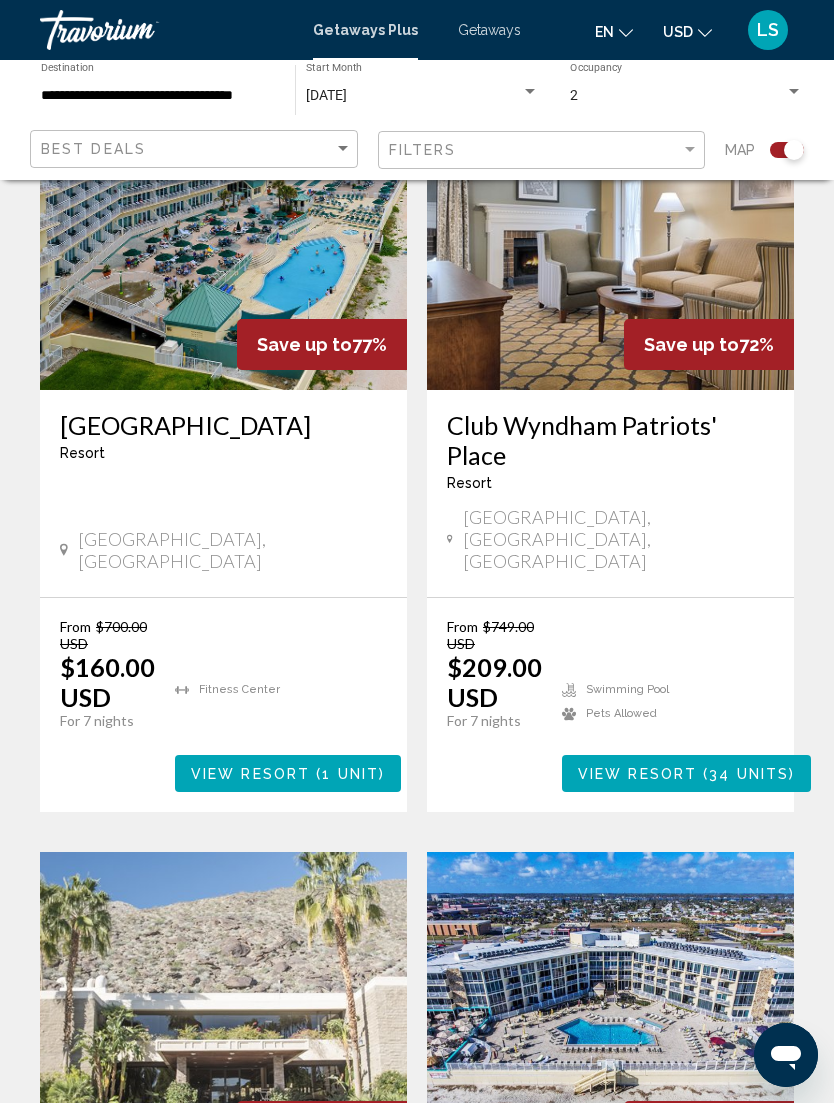 click on "**********" at bounding box center (158, 96) 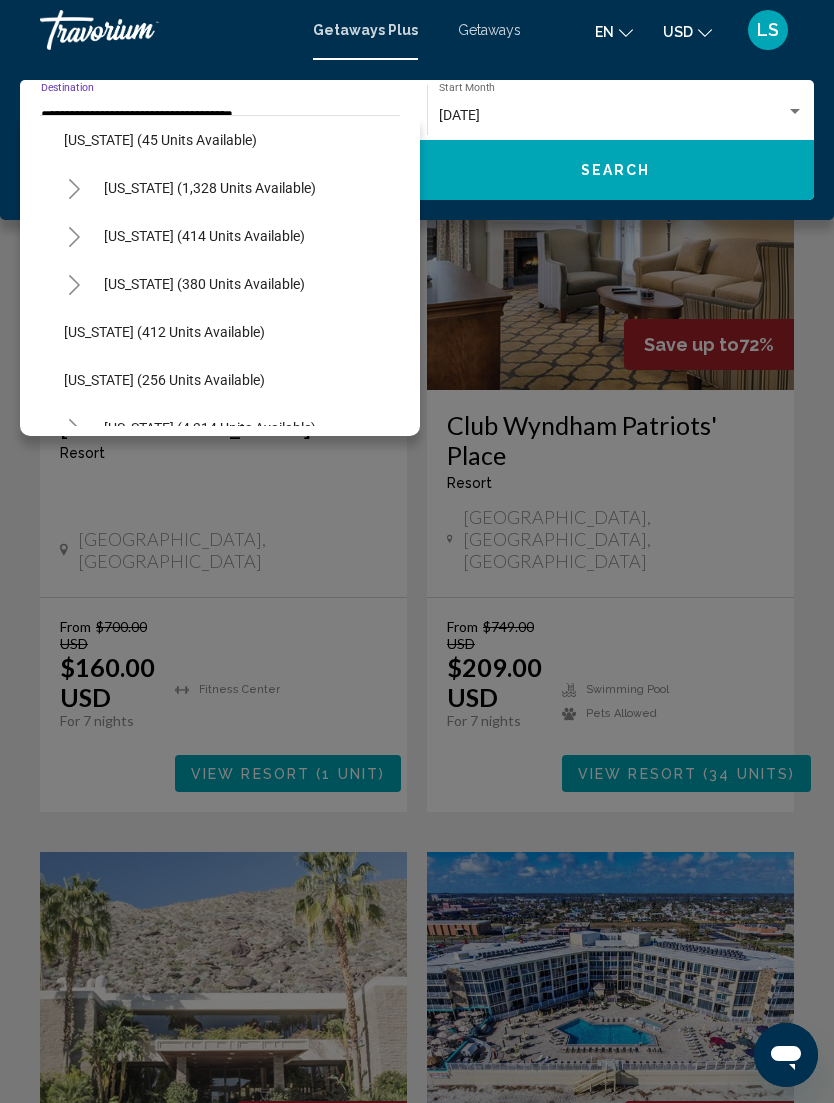 scroll, scrollTop: 1402, scrollLeft: 7, axis: both 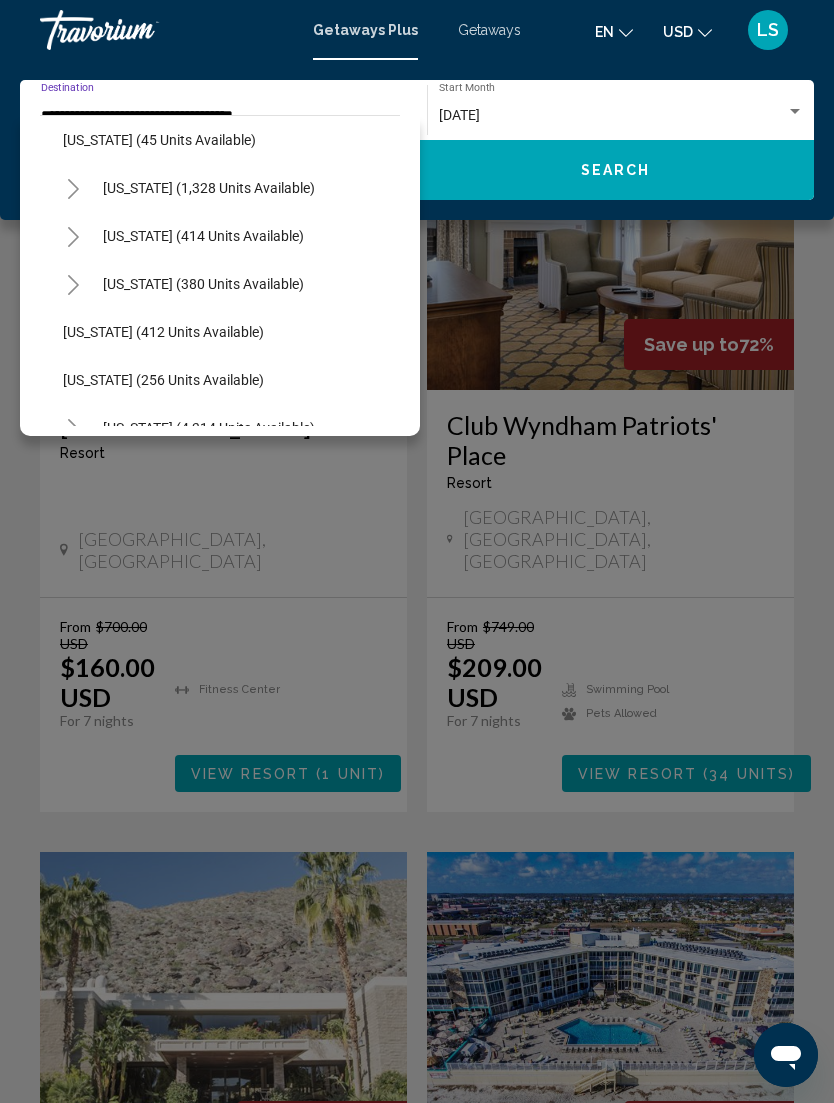 click on "[US_STATE] (1,328 units available)" 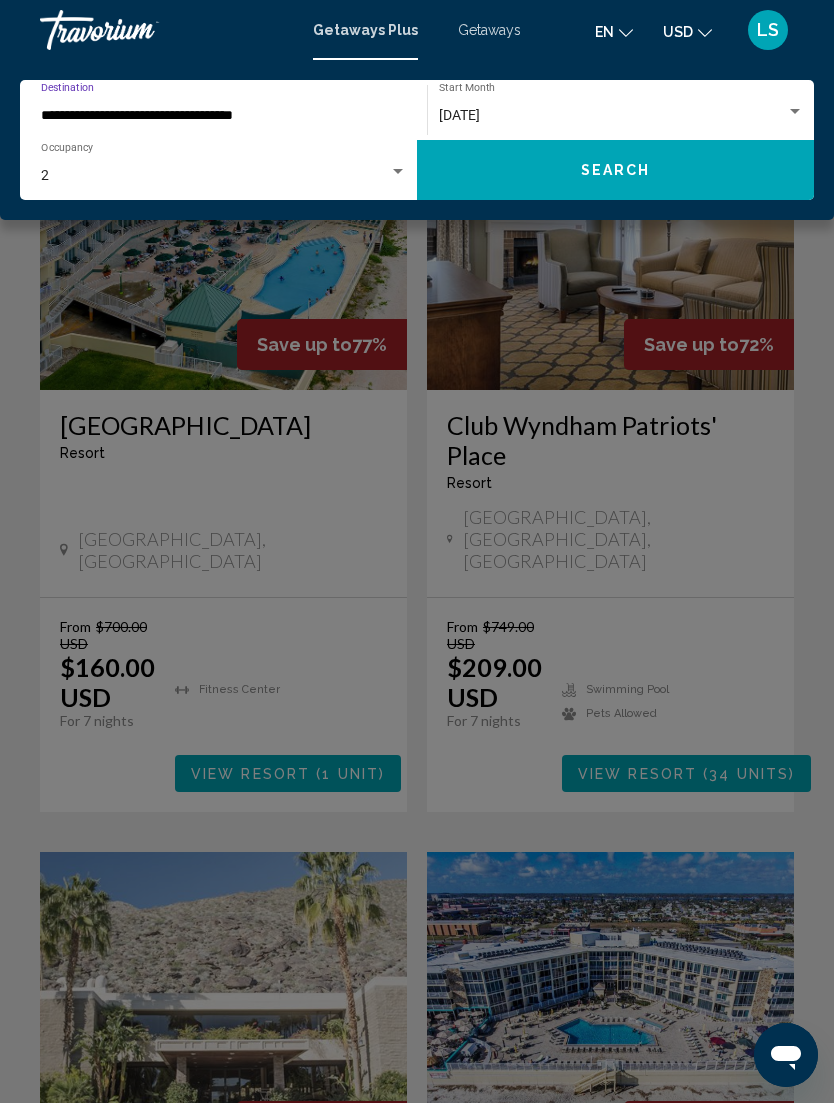 click on "Search" 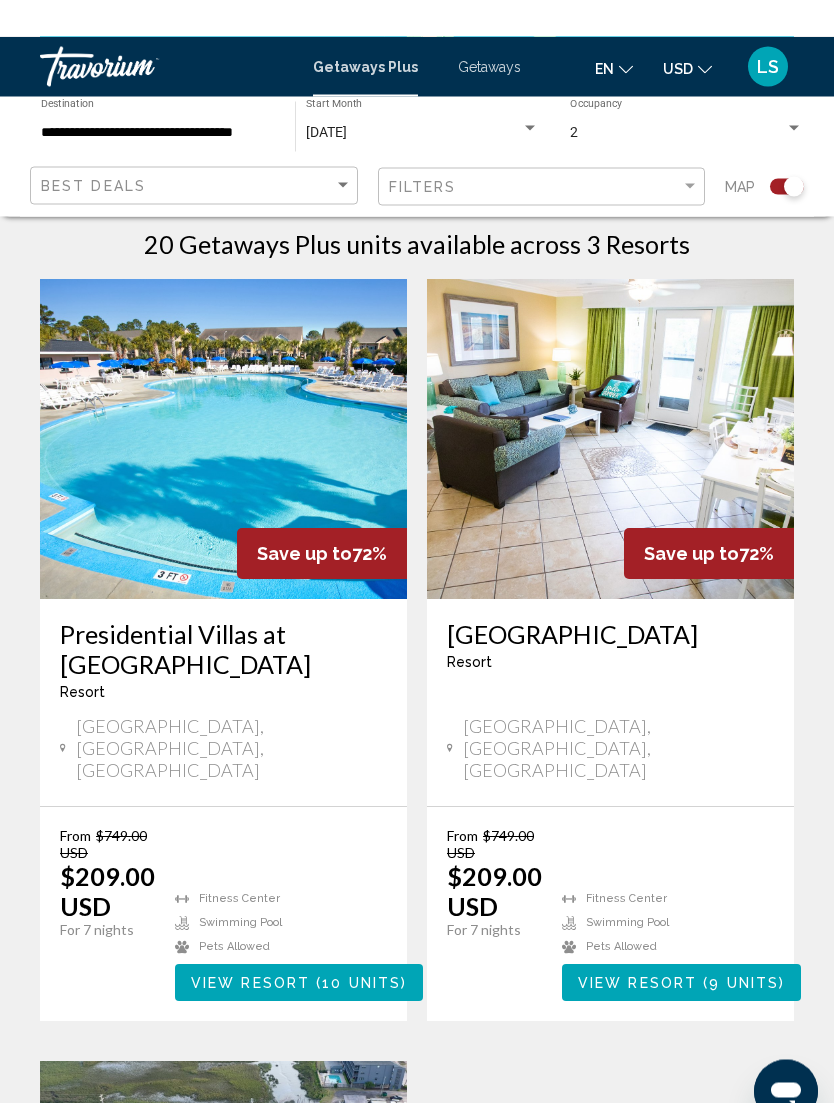 scroll, scrollTop: 410, scrollLeft: 0, axis: vertical 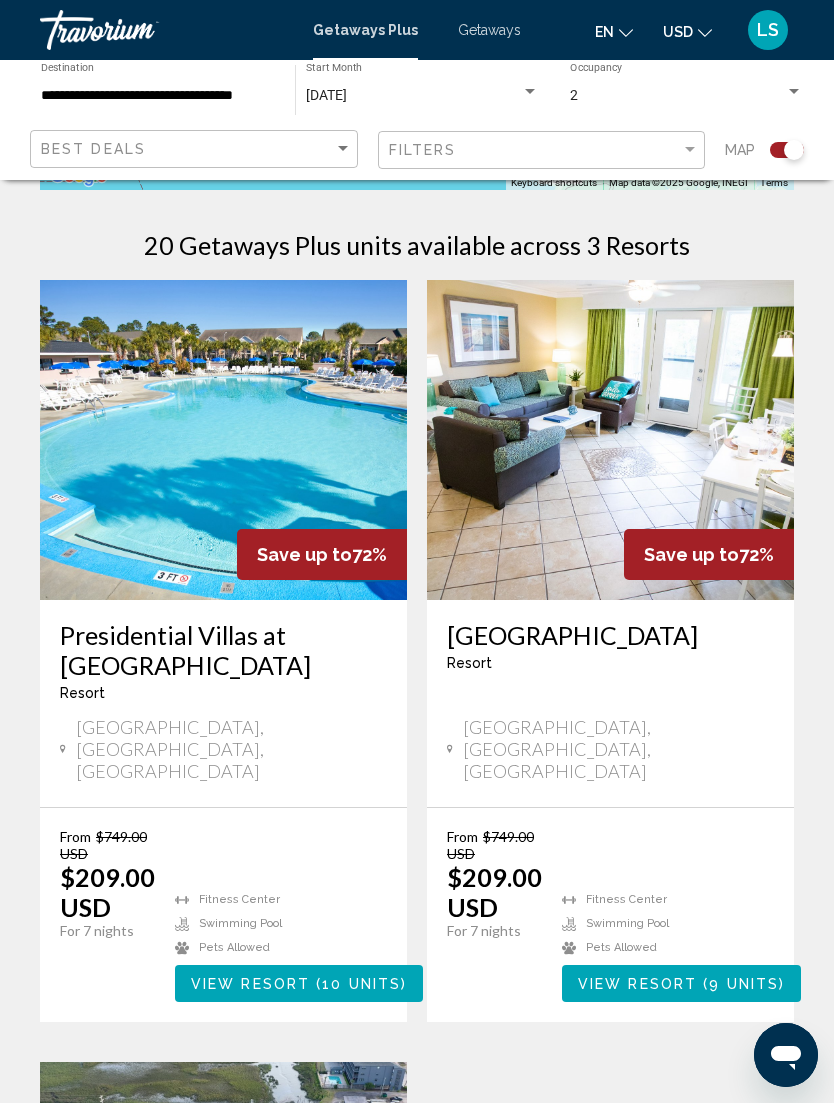 click at bounding box center (223, 440) 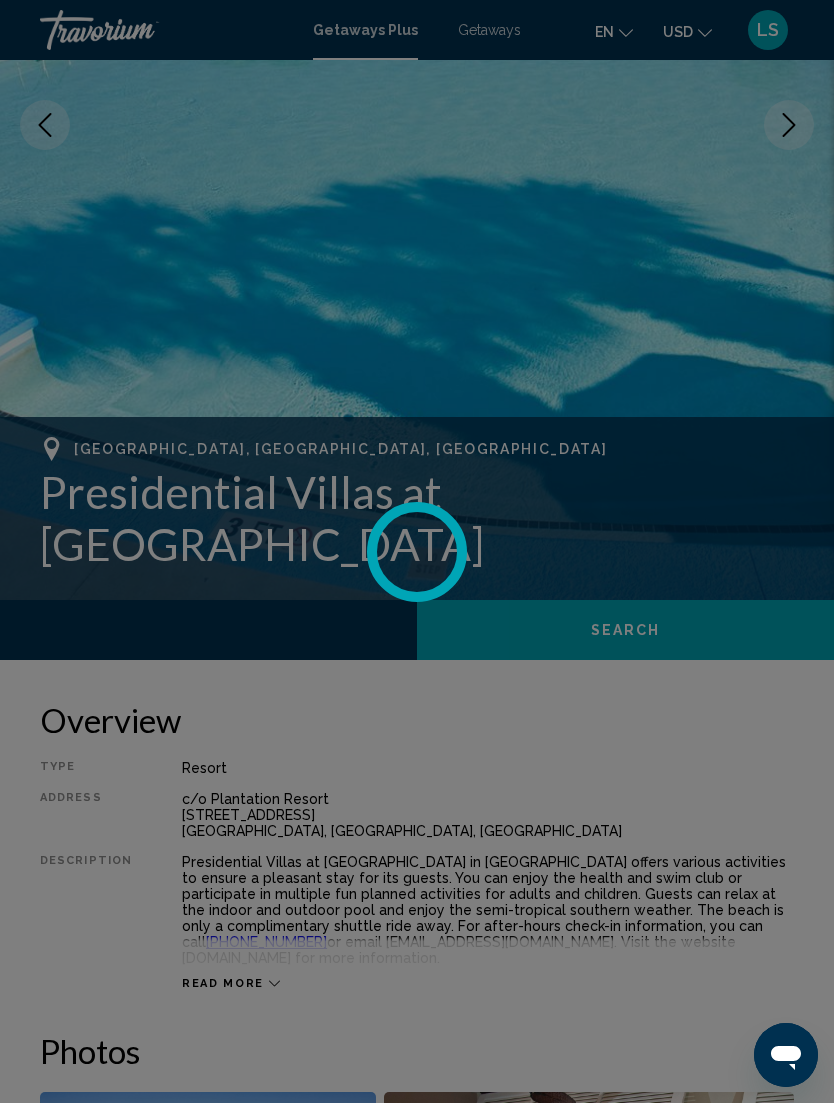 scroll, scrollTop: 0, scrollLeft: 0, axis: both 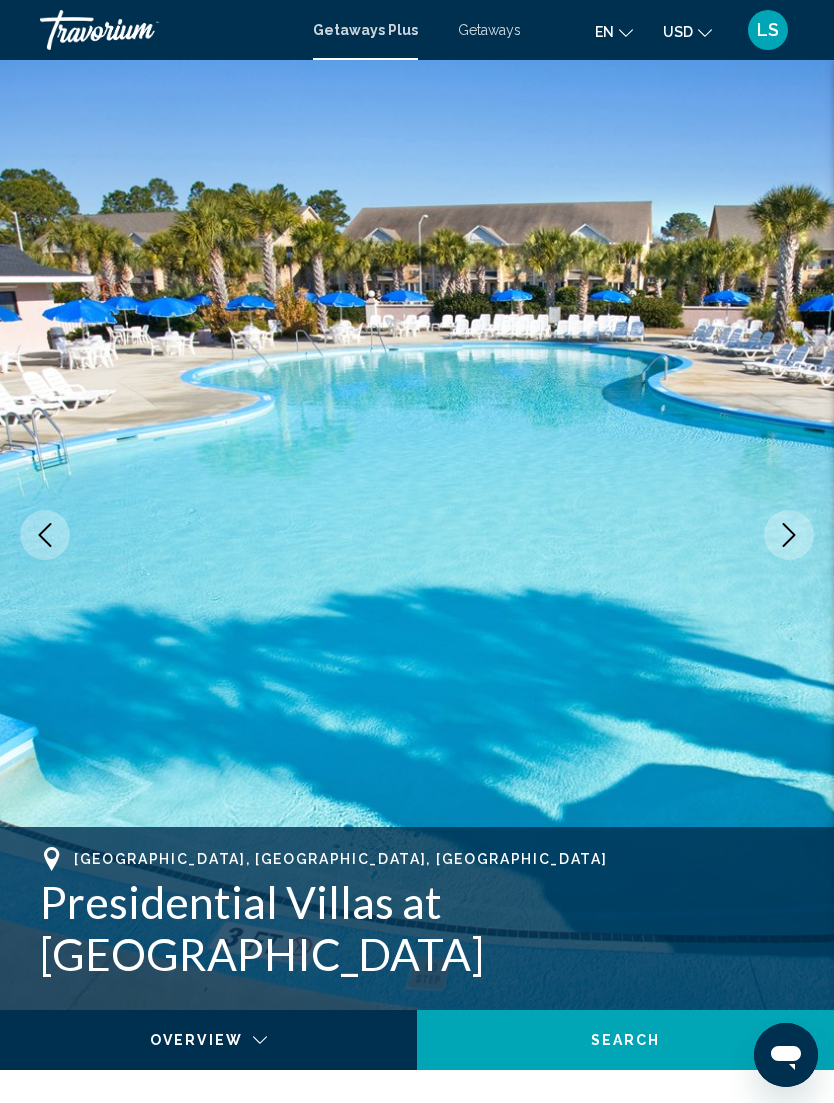 click 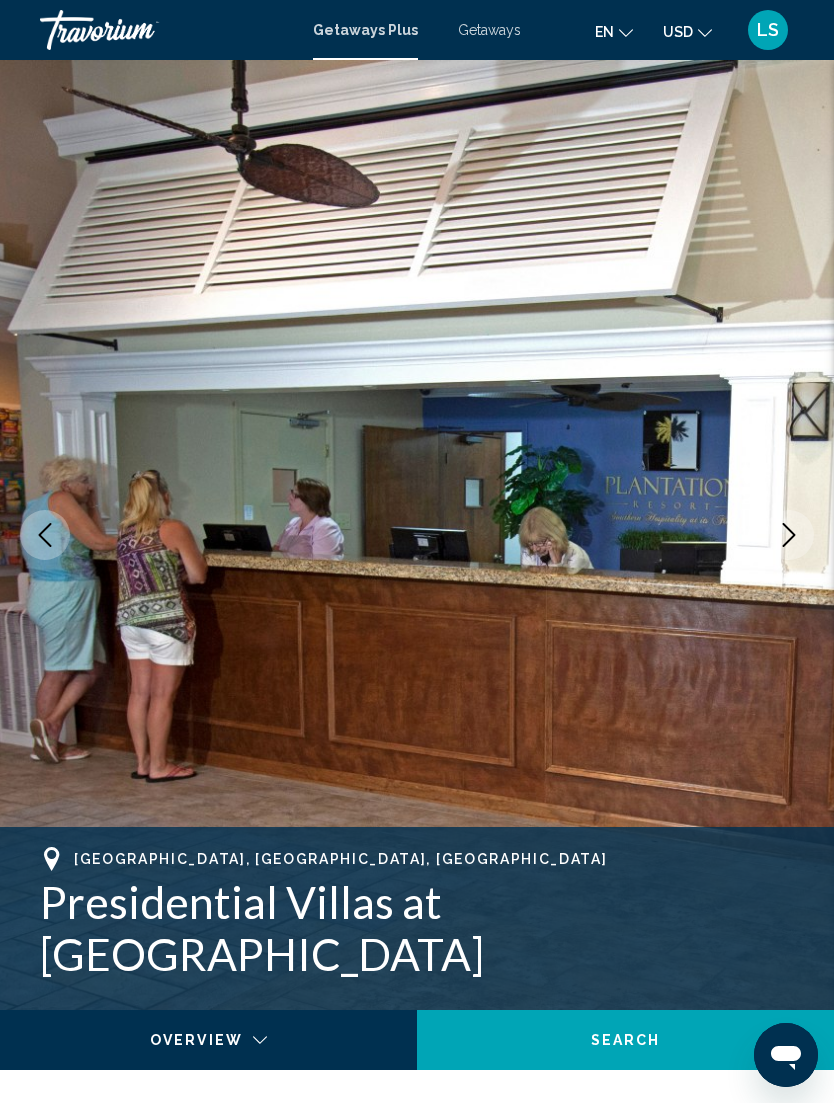click 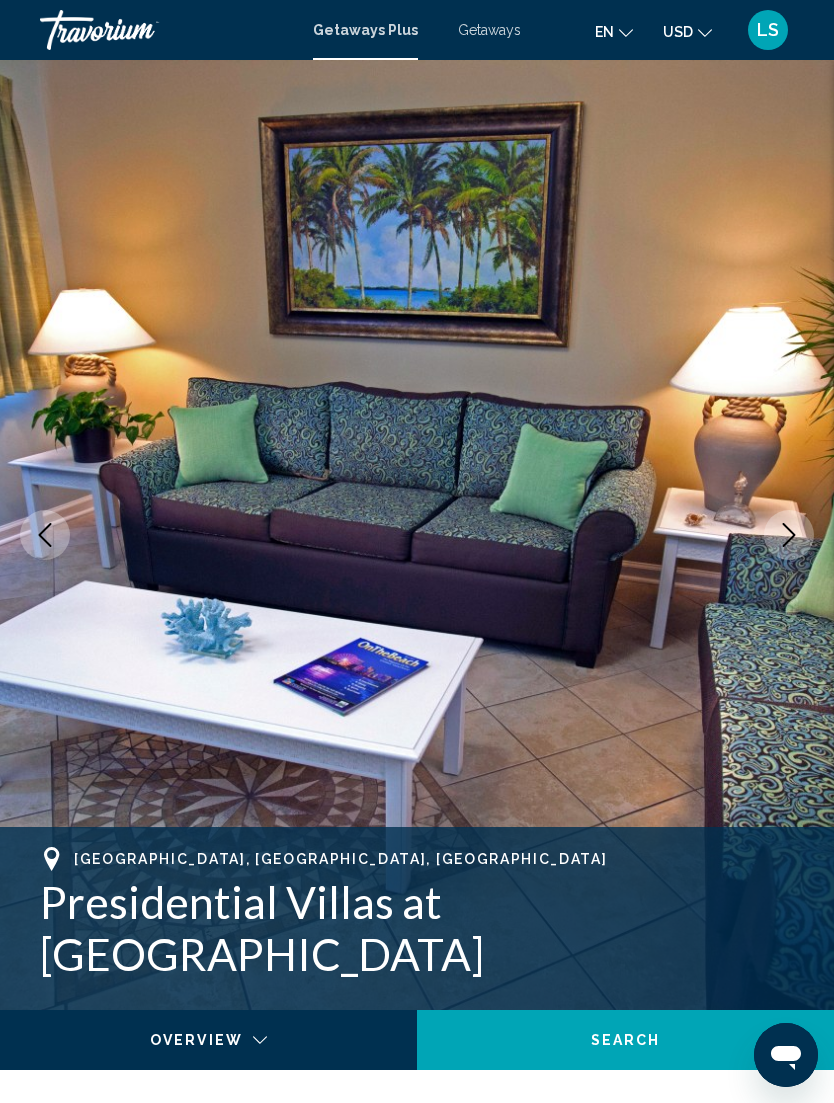click 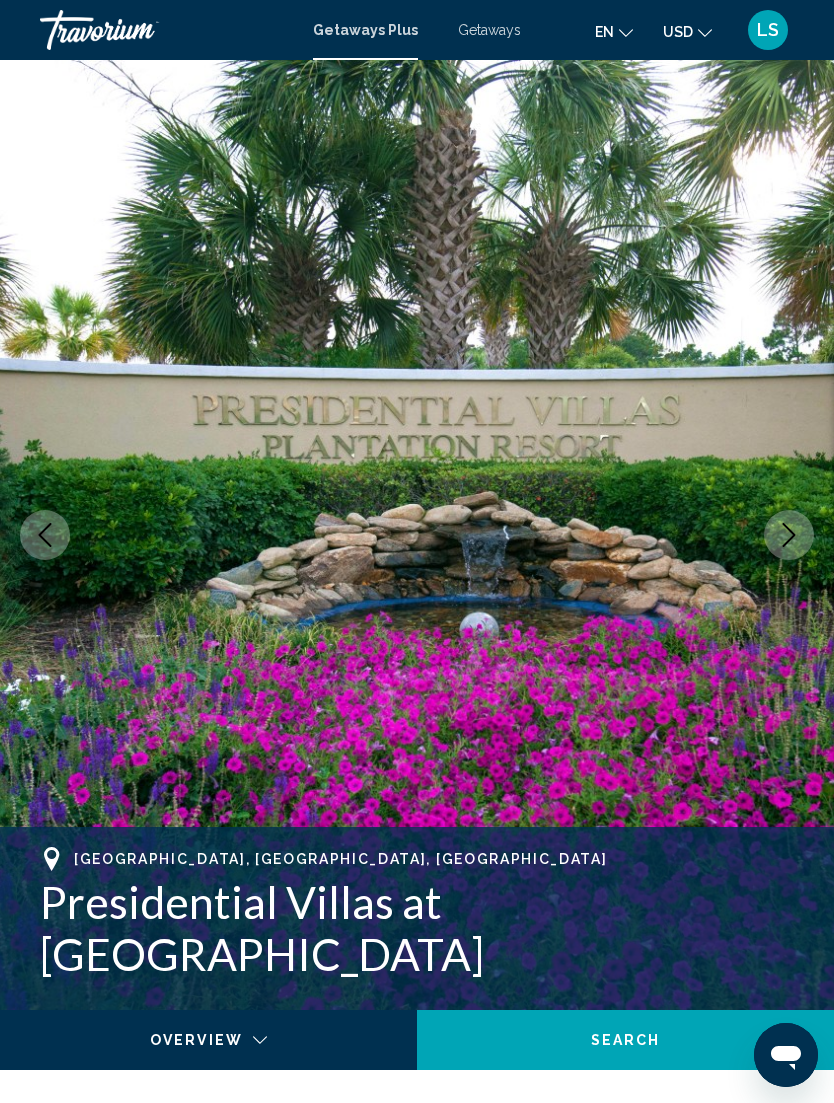click 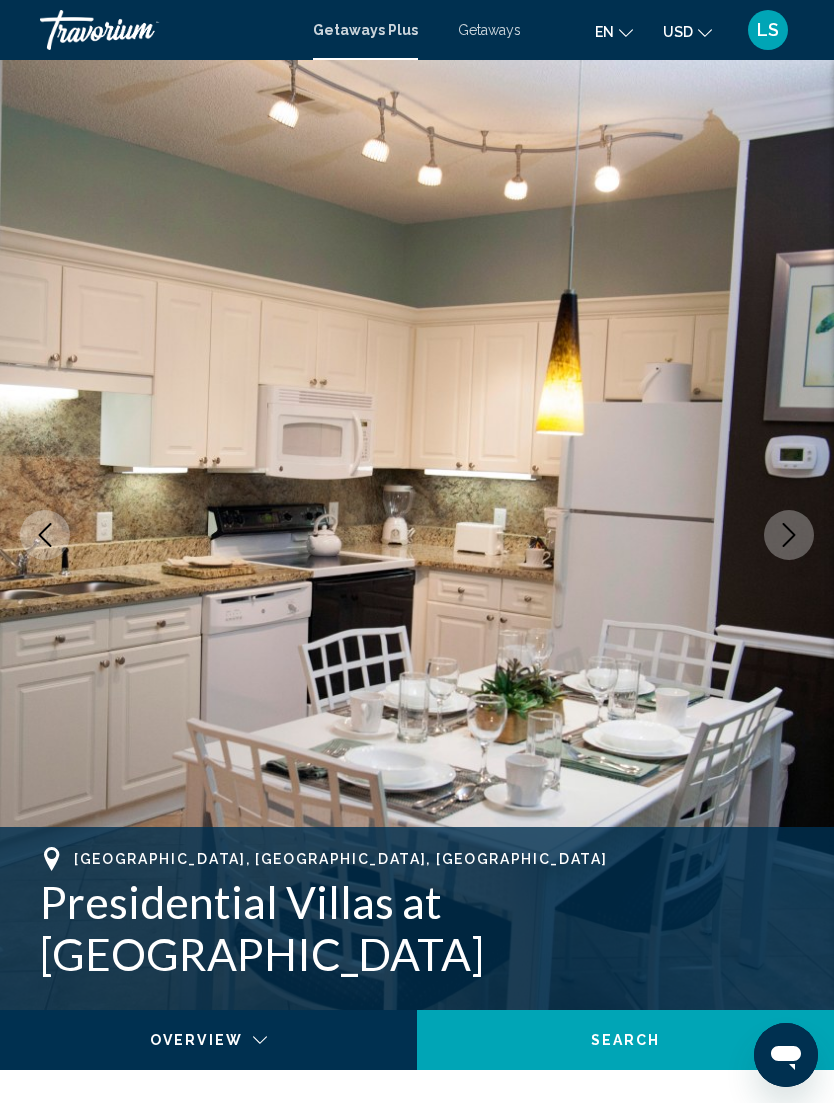 click 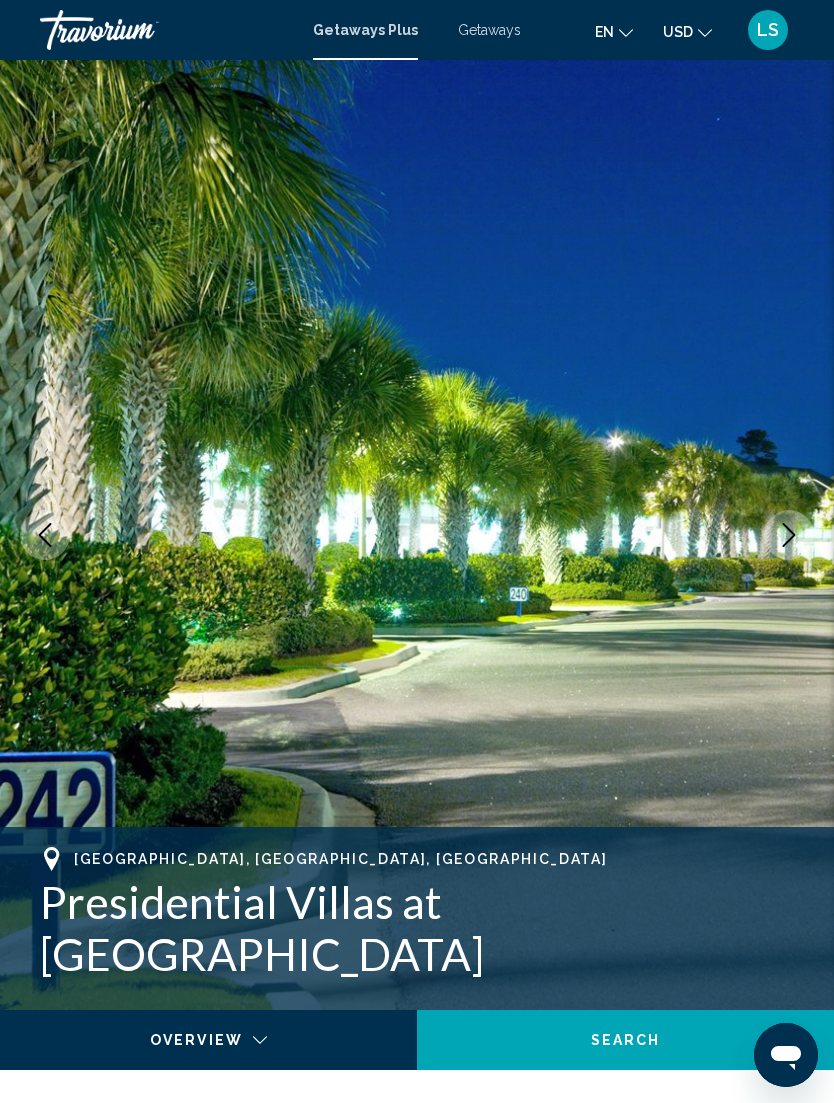 click 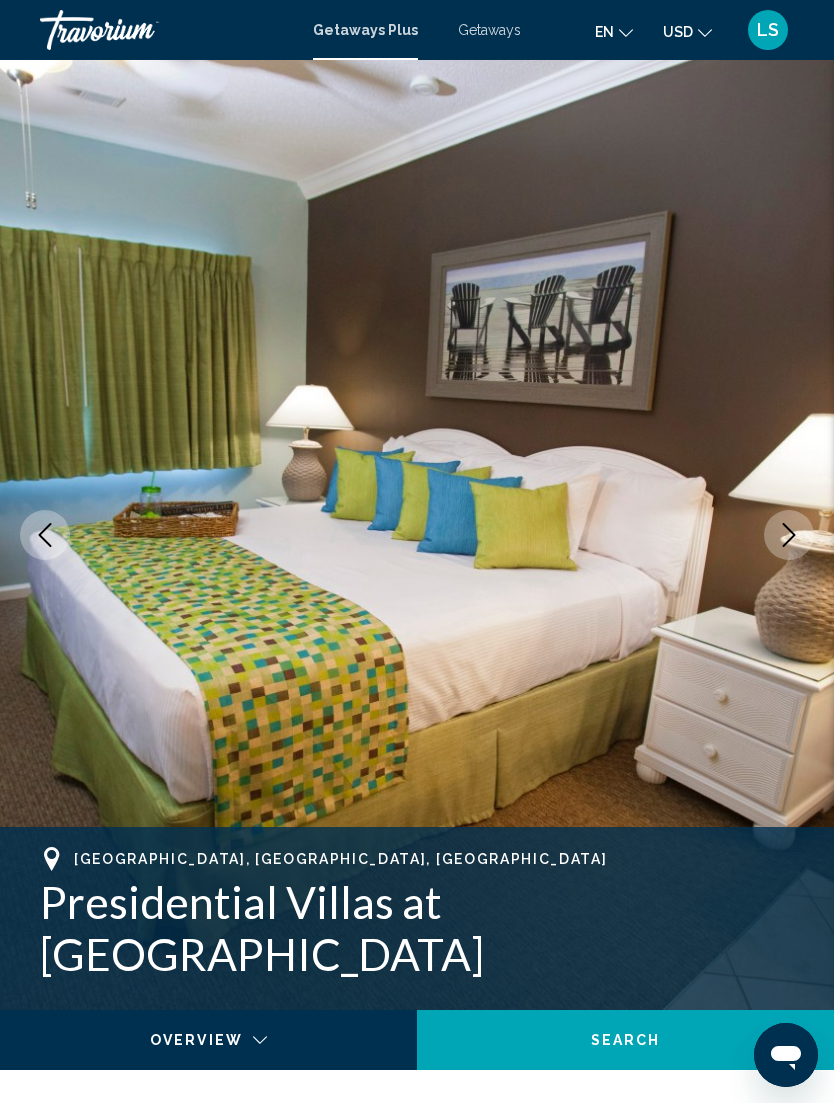 click 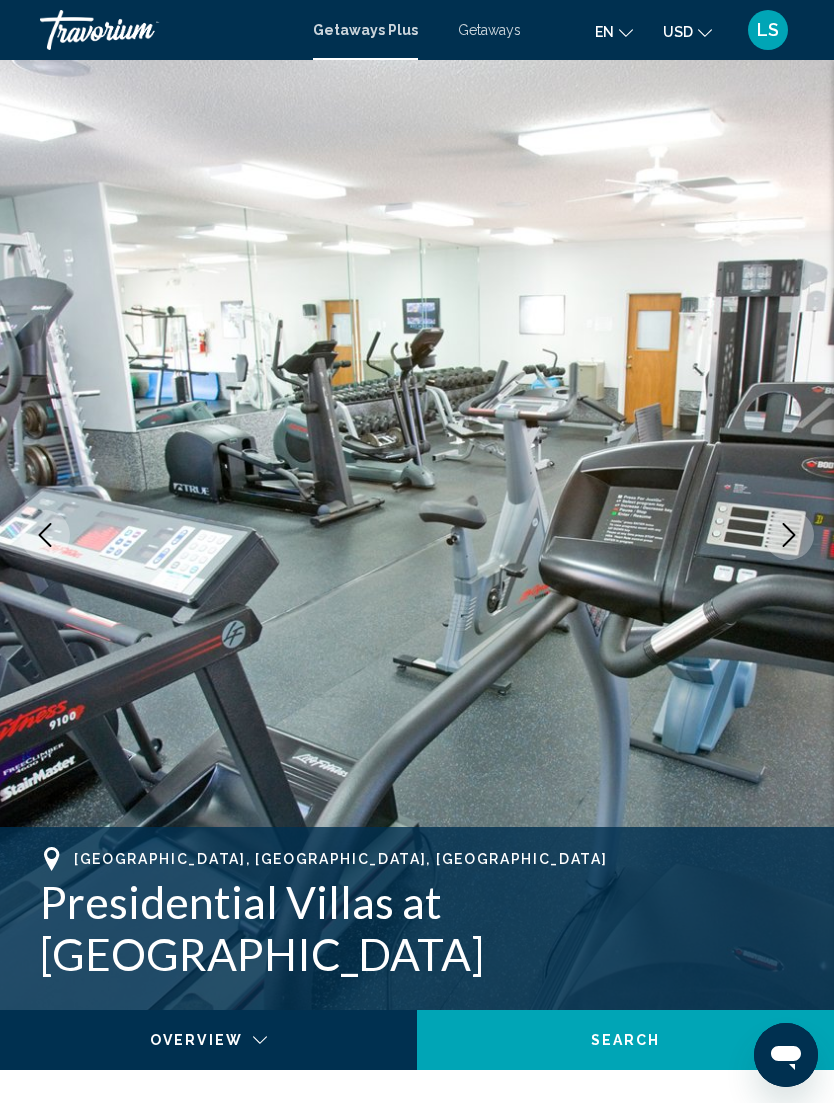 click at bounding box center (789, 535) 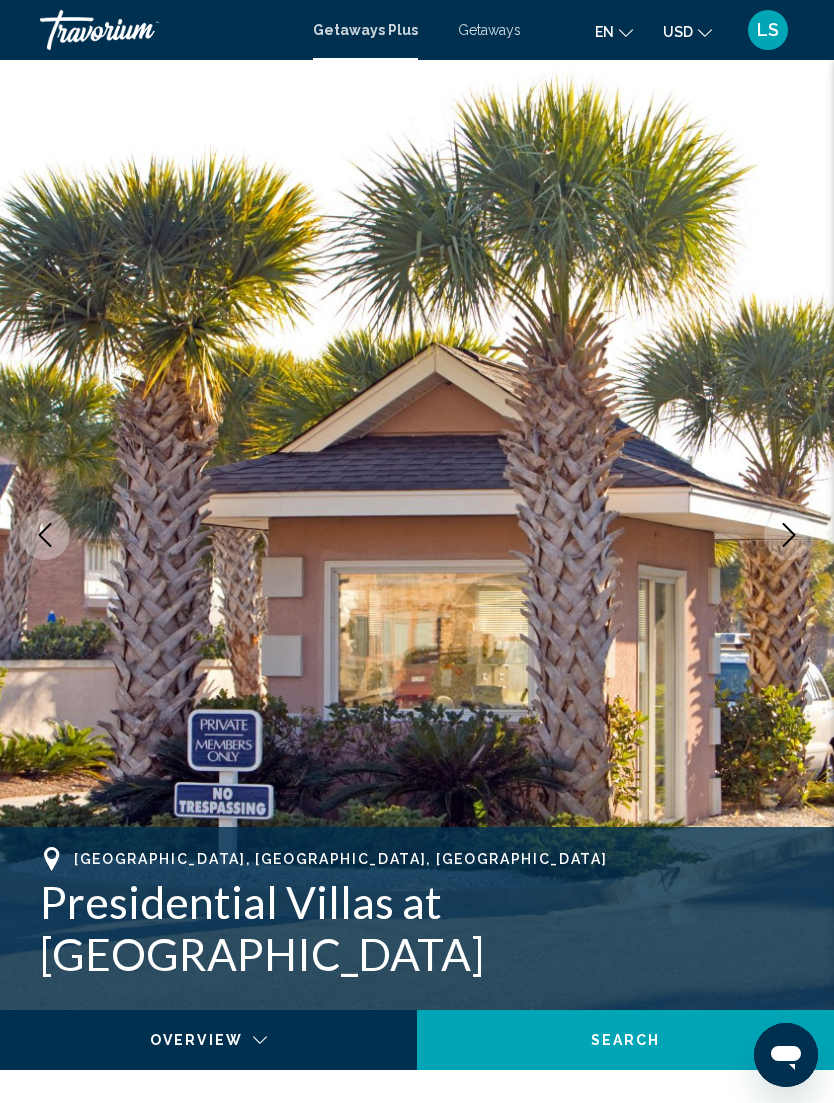 click at bounding box center [789, 535] 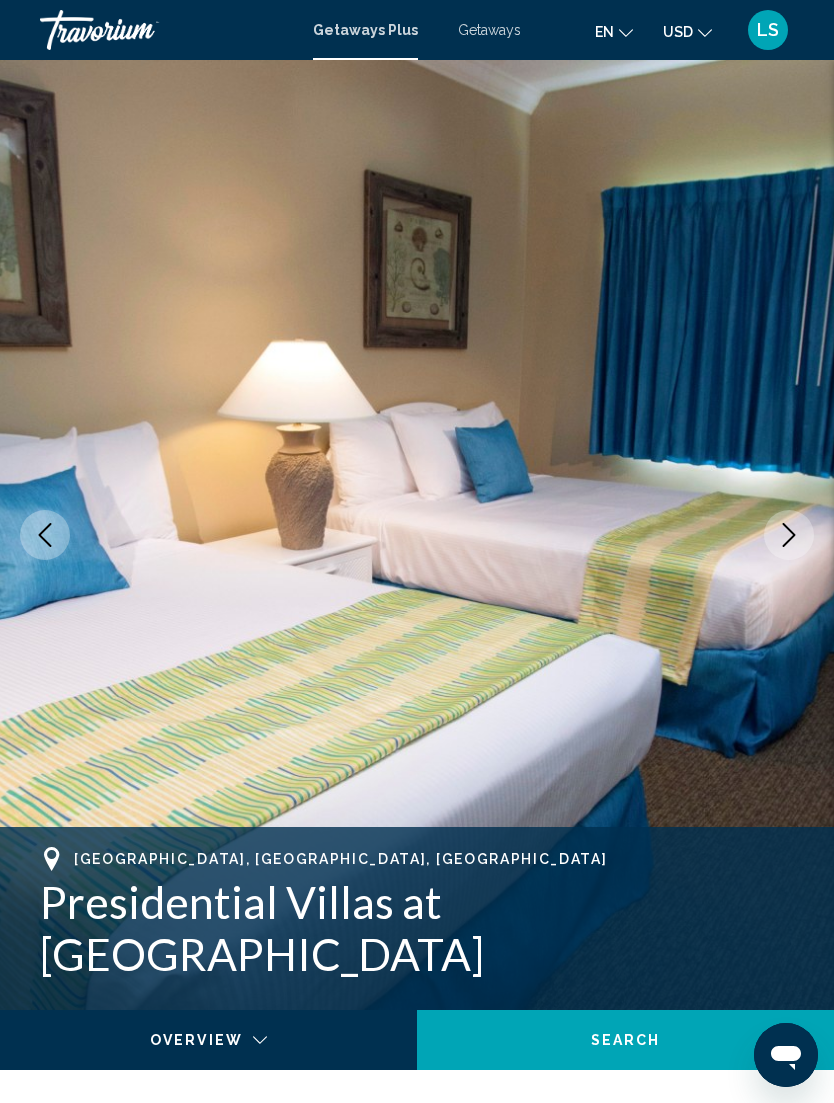 click at bounding box center [417, 535] 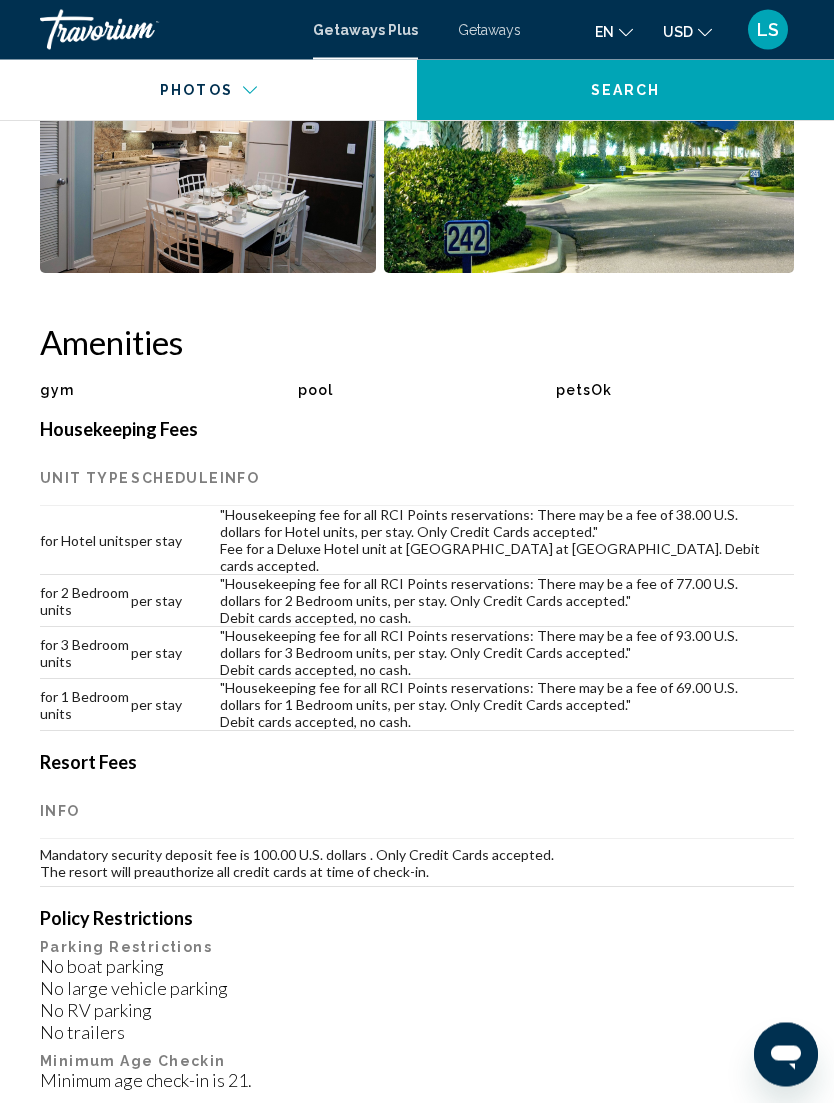 scroll, scrollTop: 1995, scrollLeft: 0, axis: vertical 